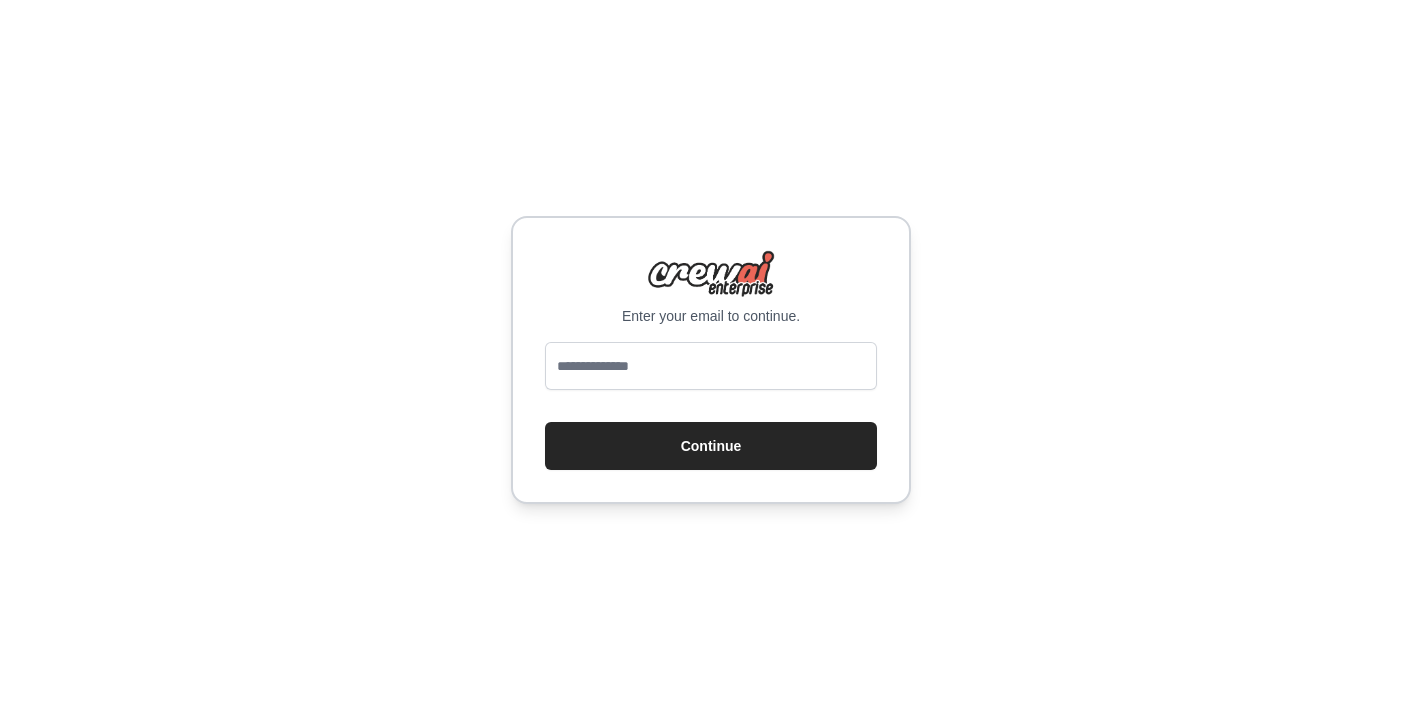 scroll, scrollTop: 0, scrollLeft: 0, axis: both 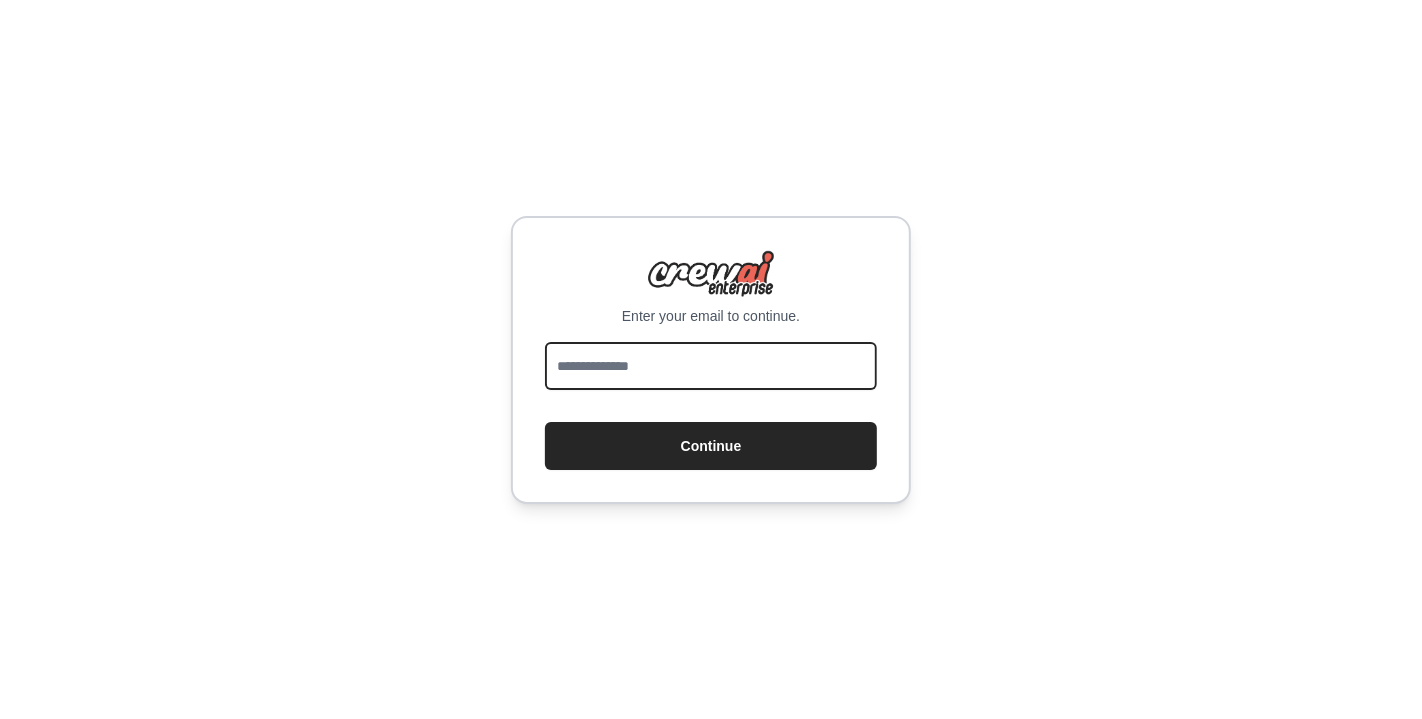 click at bounding box center (711, 366) 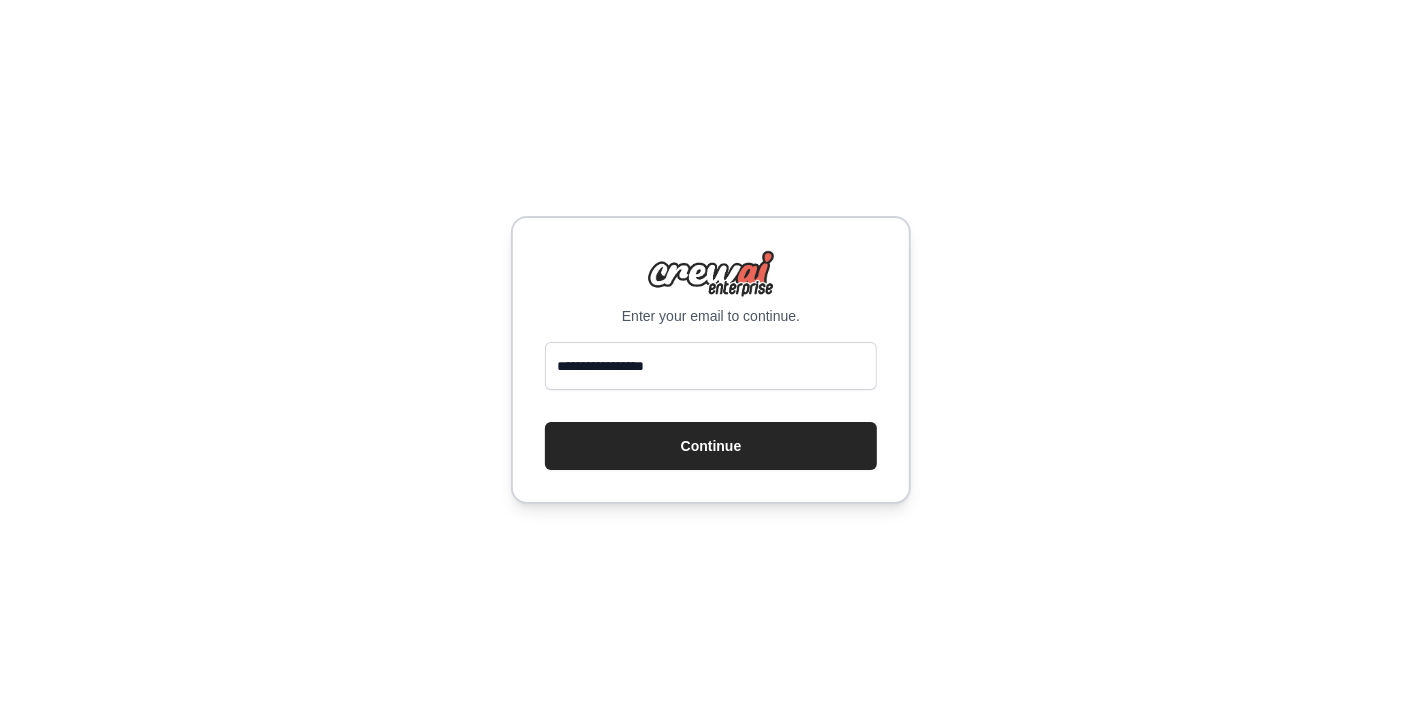 click on "**********" at bounding box center [711, 360] 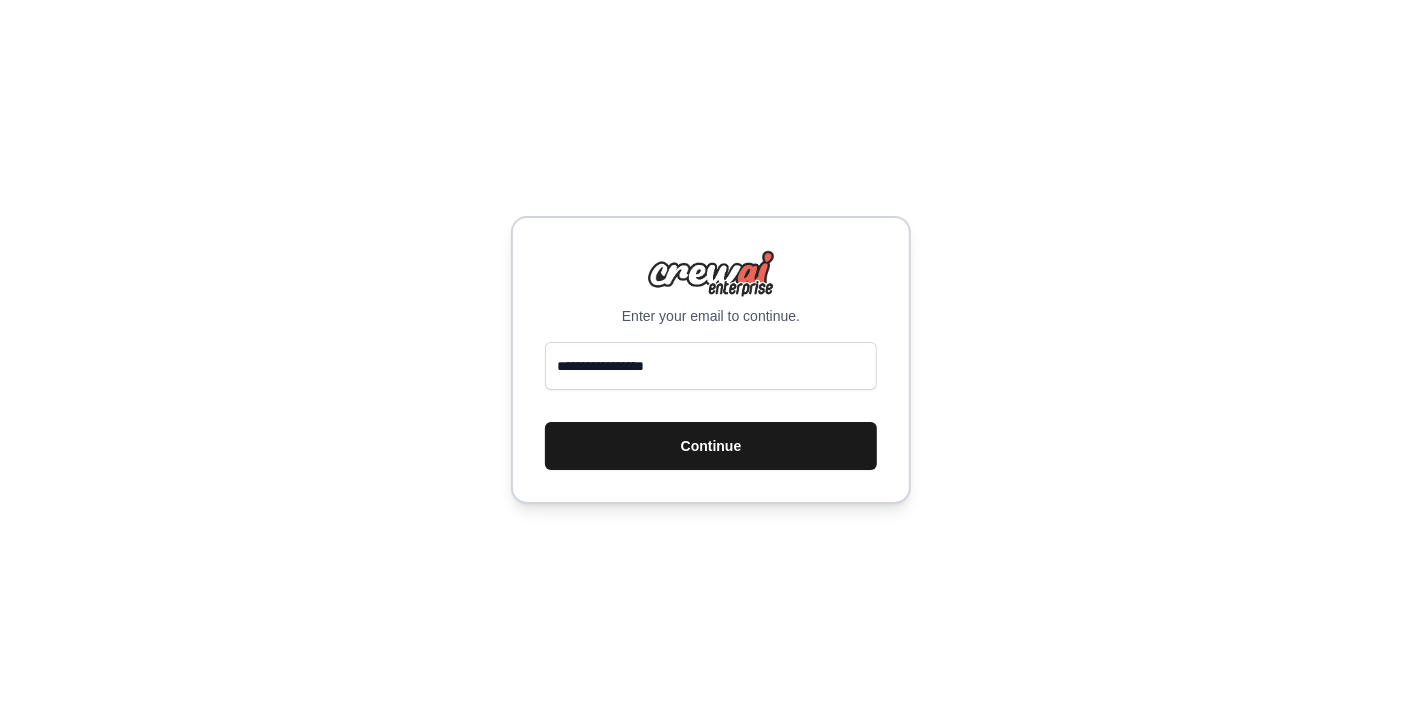 click on "Continue" at bounding box center [711, 446] 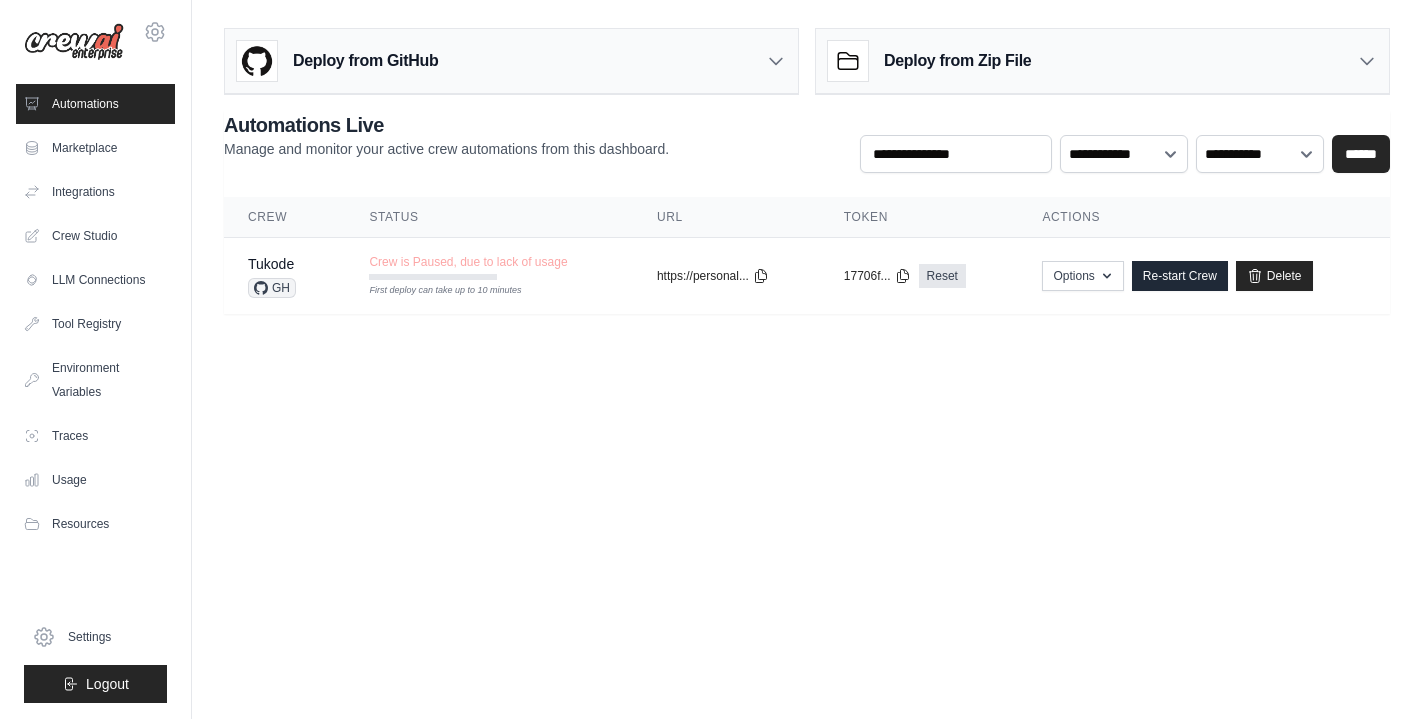 scroll, scrollTop: 0, scrollLeft: 0, axis: both 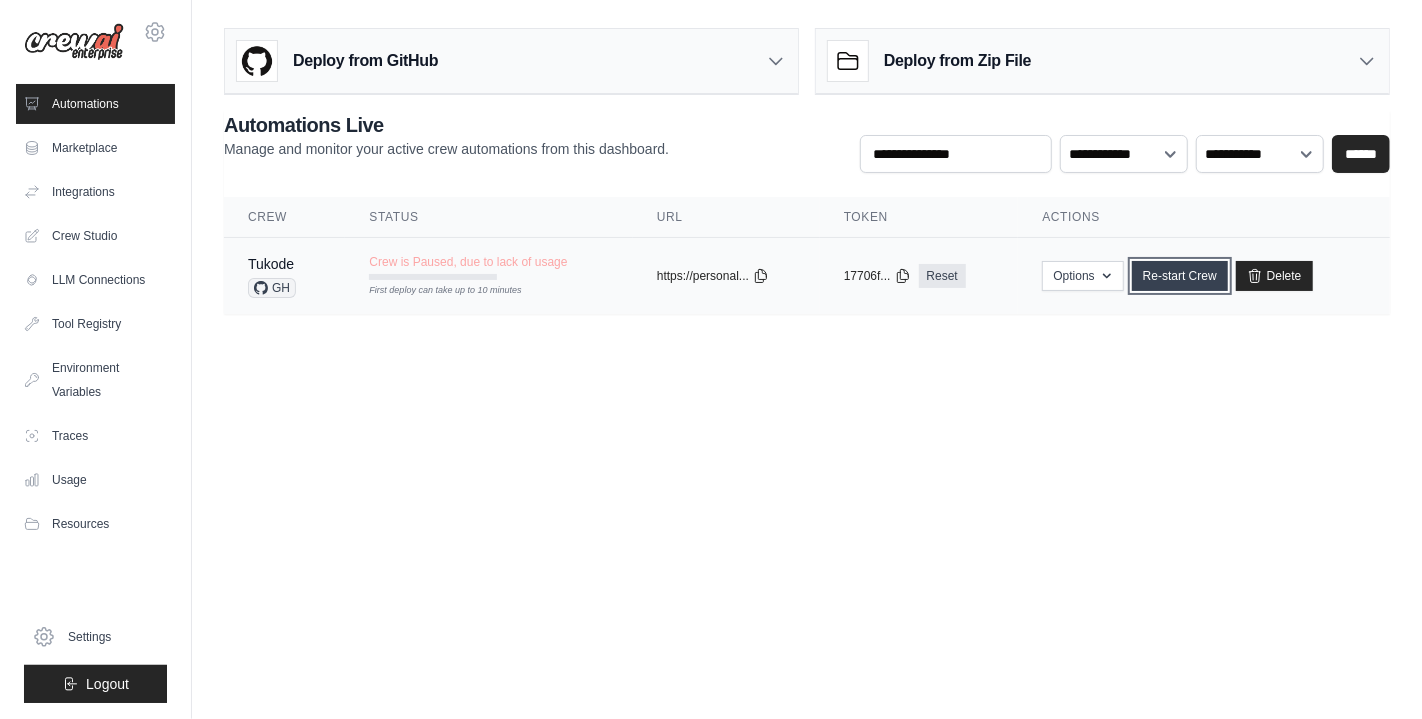 click on "Re-start Crew" at bounding box center (1180, 276) 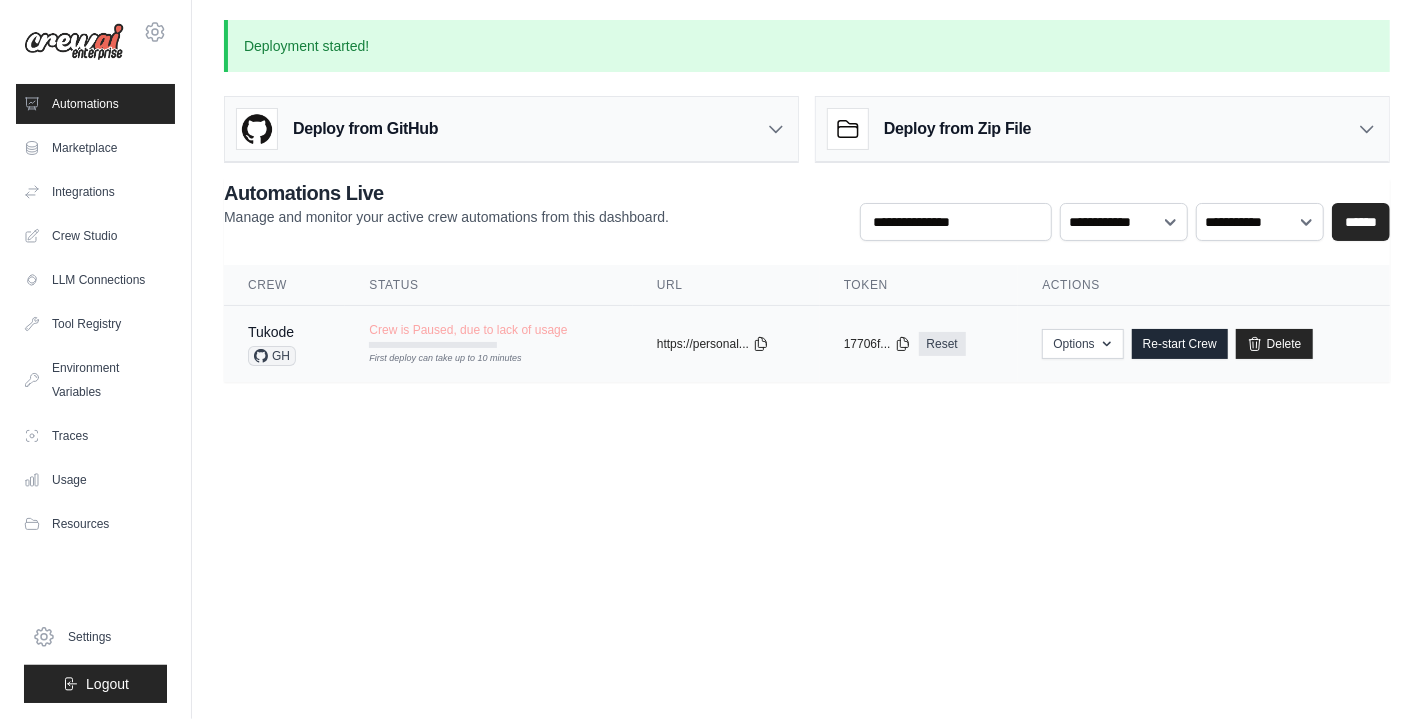 click on "Crew is Paused, due to lack of usage" at bounding box center [468, 330] 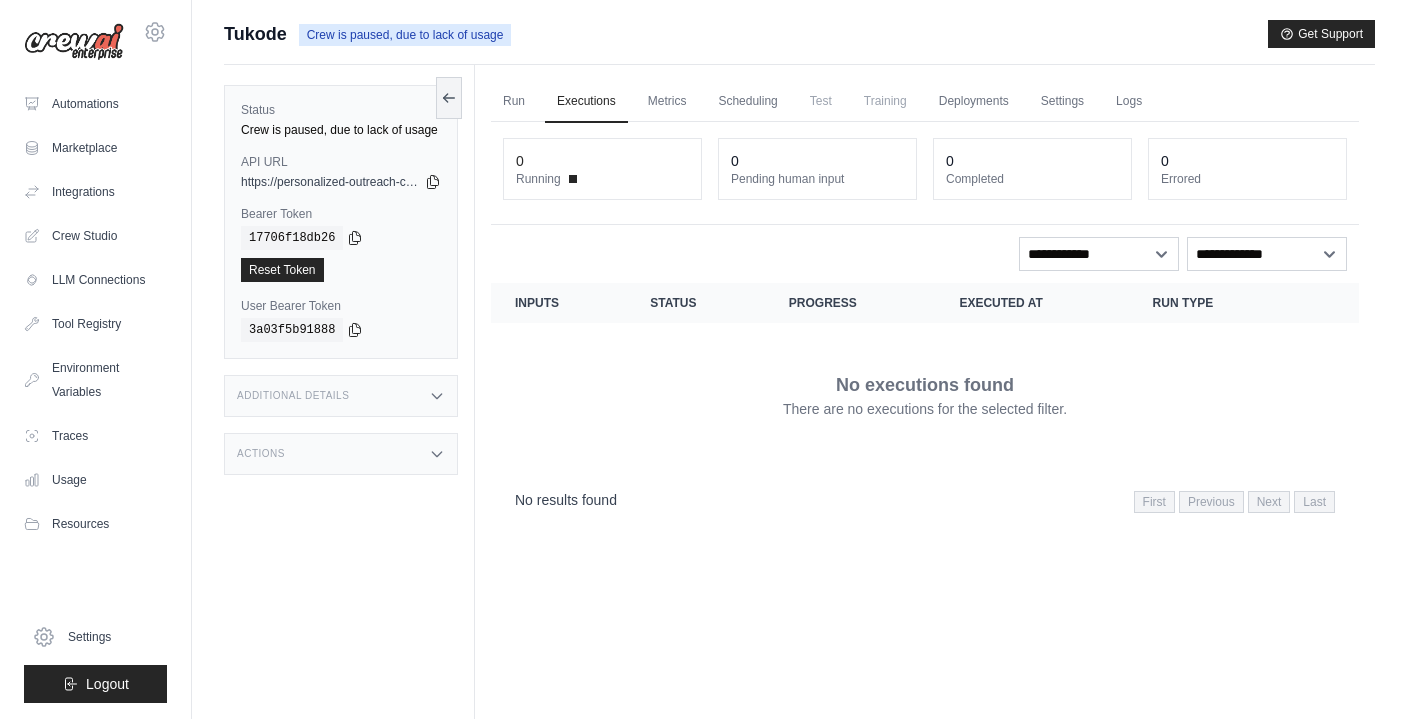 scroll, scrollTop: 0, scrollLeft: 0, axis: both 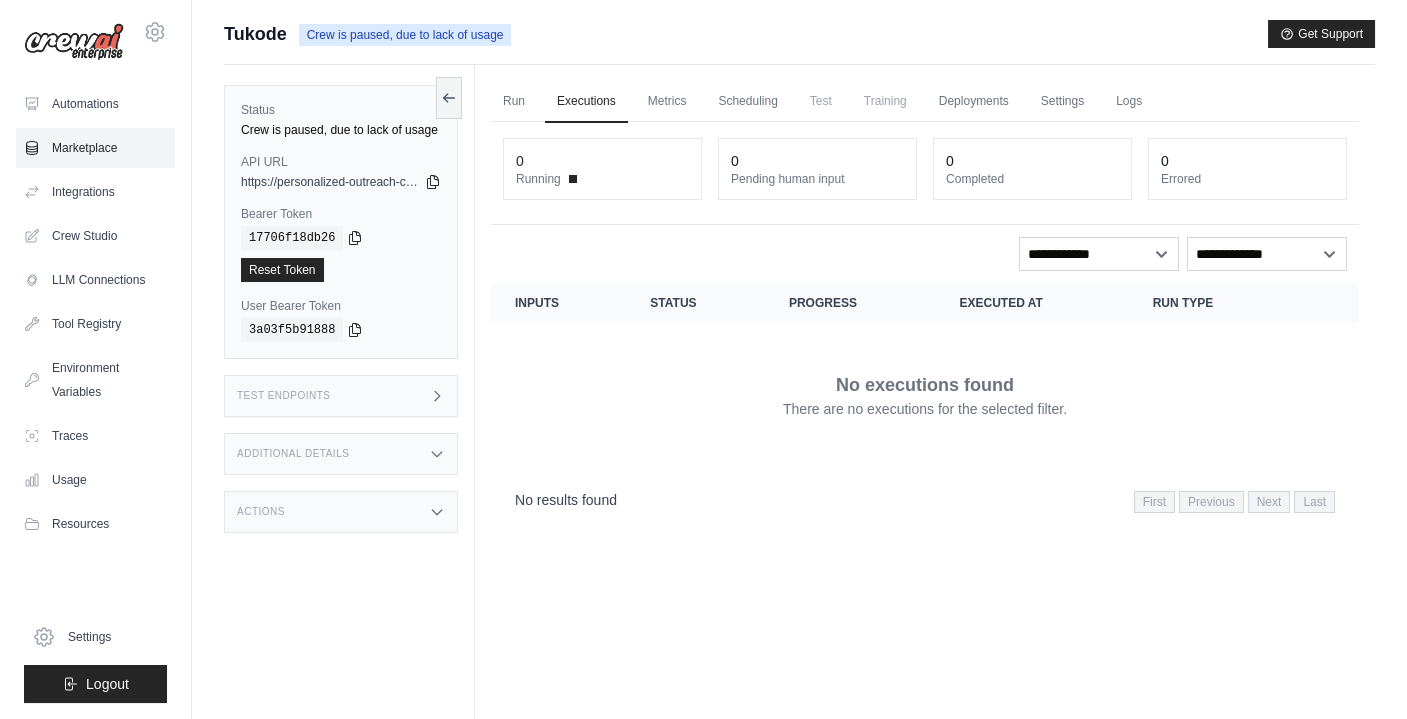 click on "Marketplace" at bounding box center (95, 148) 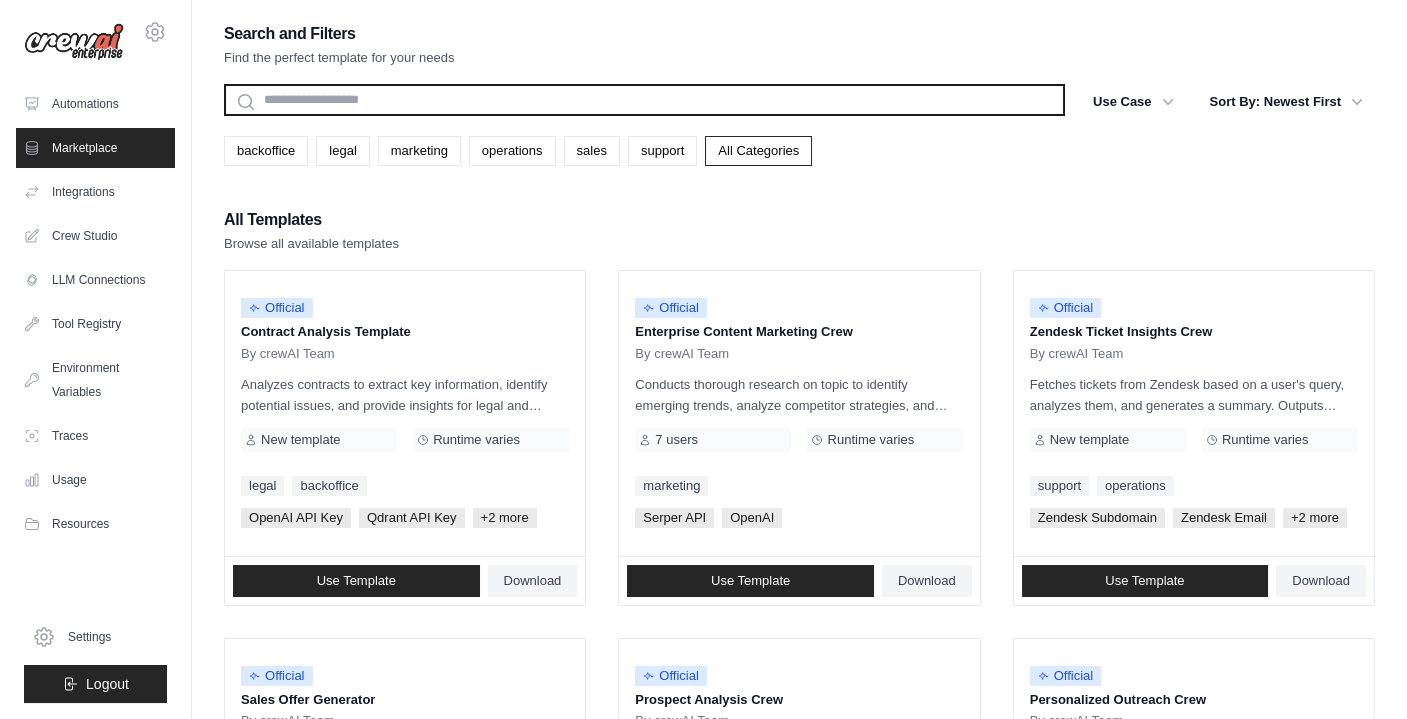 click at bounding box center [644, 100] 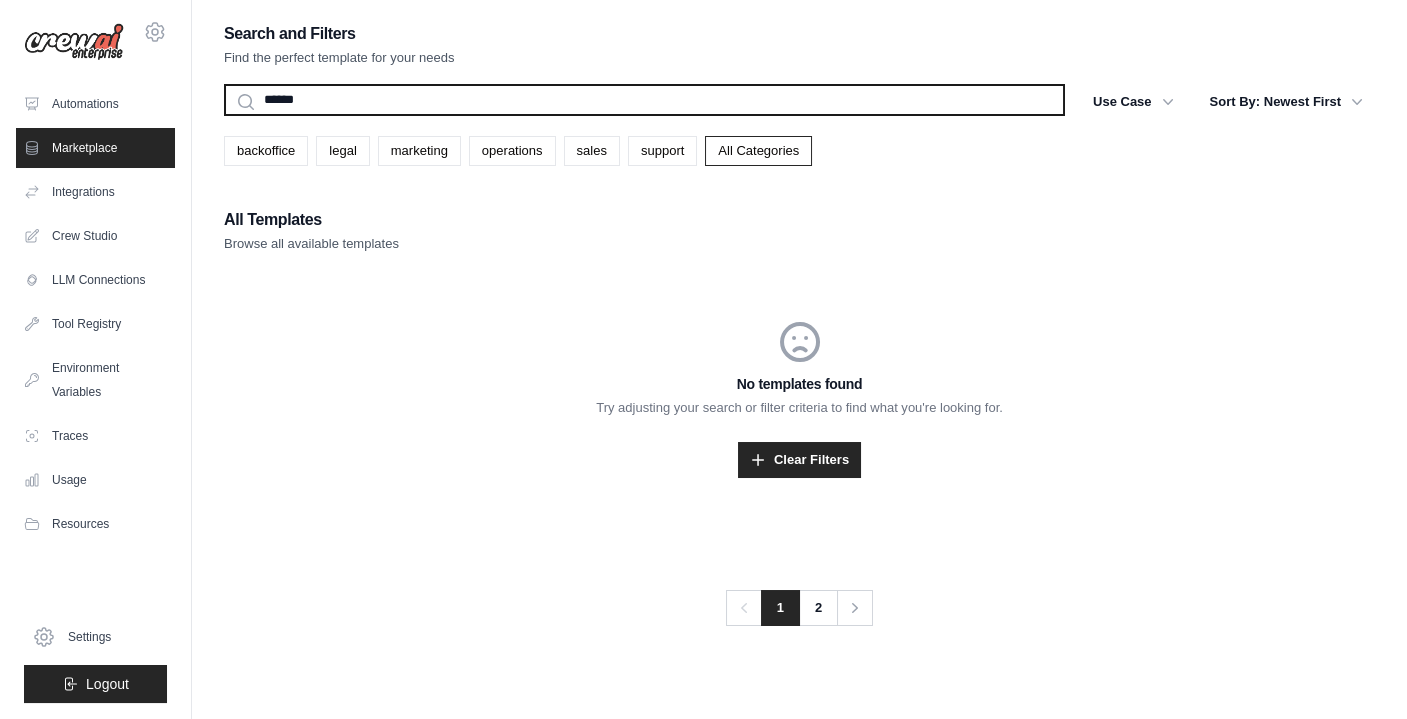 type on "******" 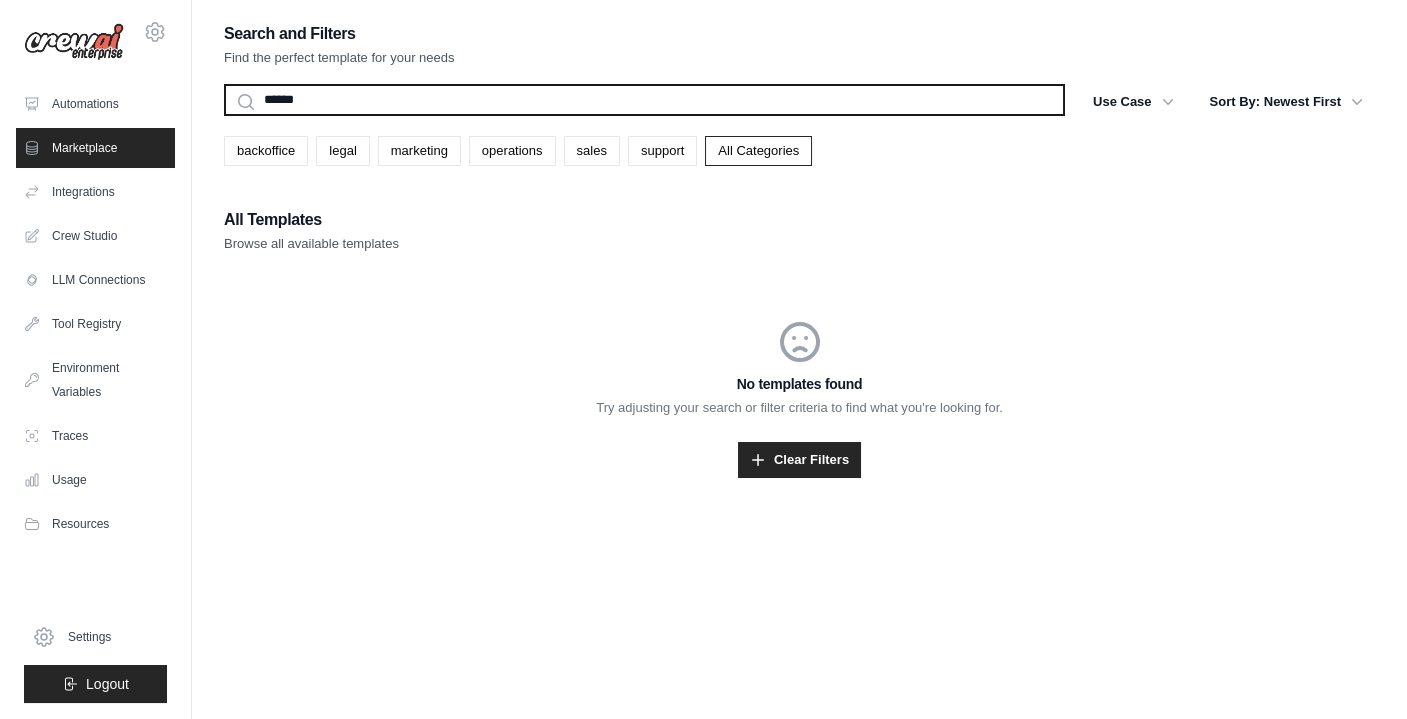 drag, startPoint x: 349, startPoint y: 92, endPoint x: 223, endPoint y: 86, distance: 126.14278 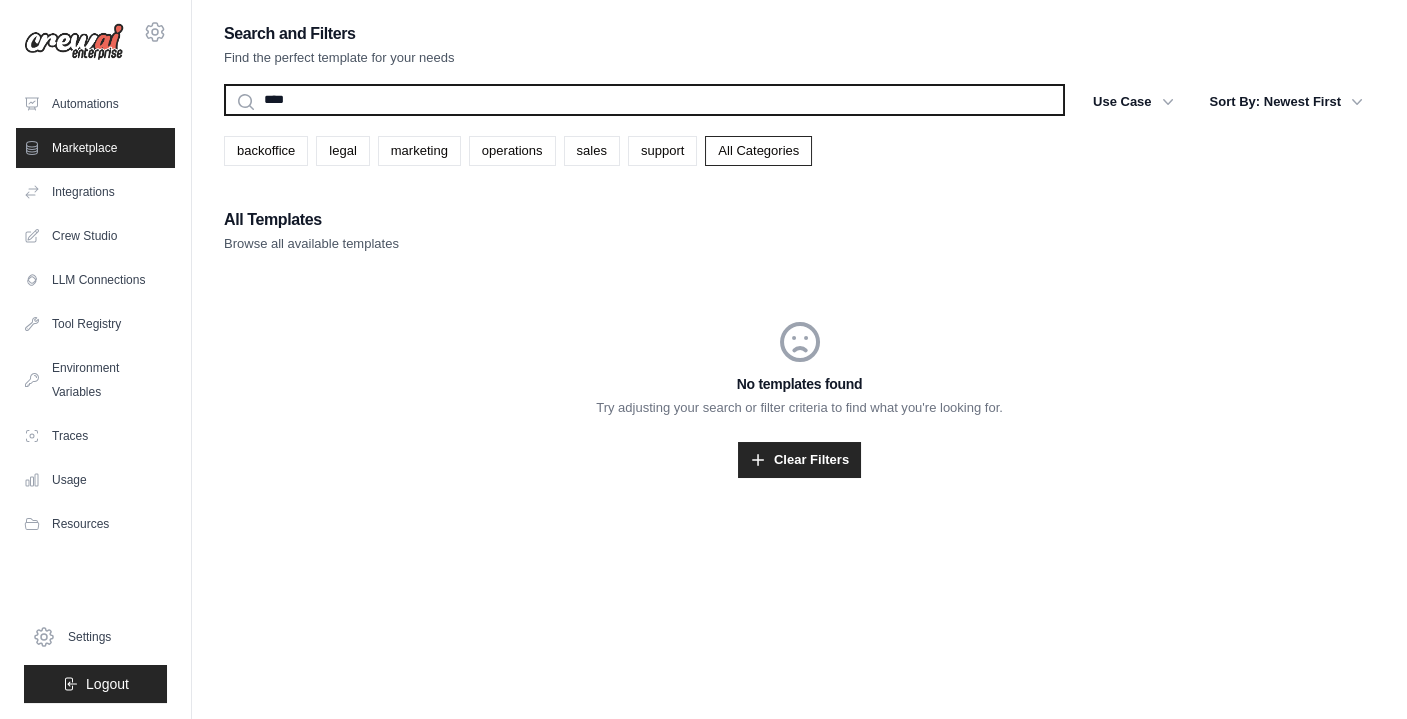 type on "****" 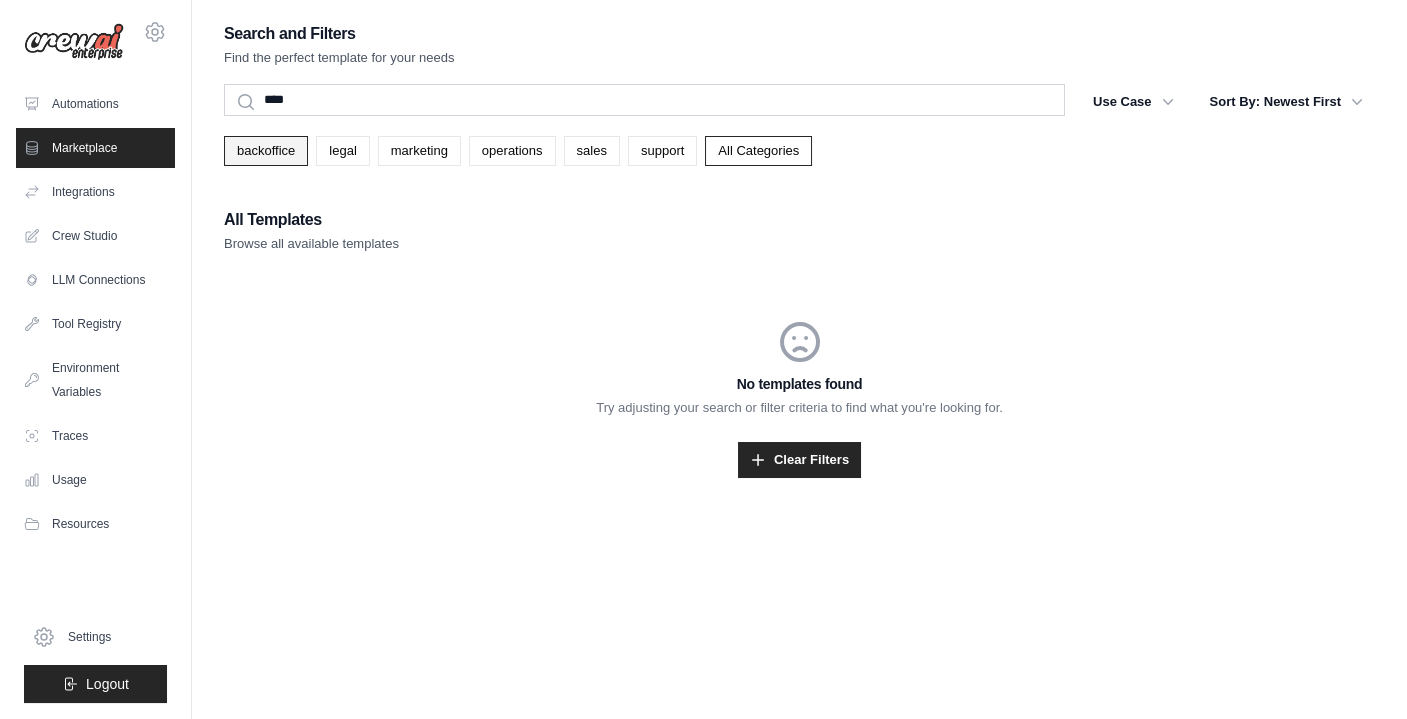 click on "backoffice" at bounding box center [266, 151] 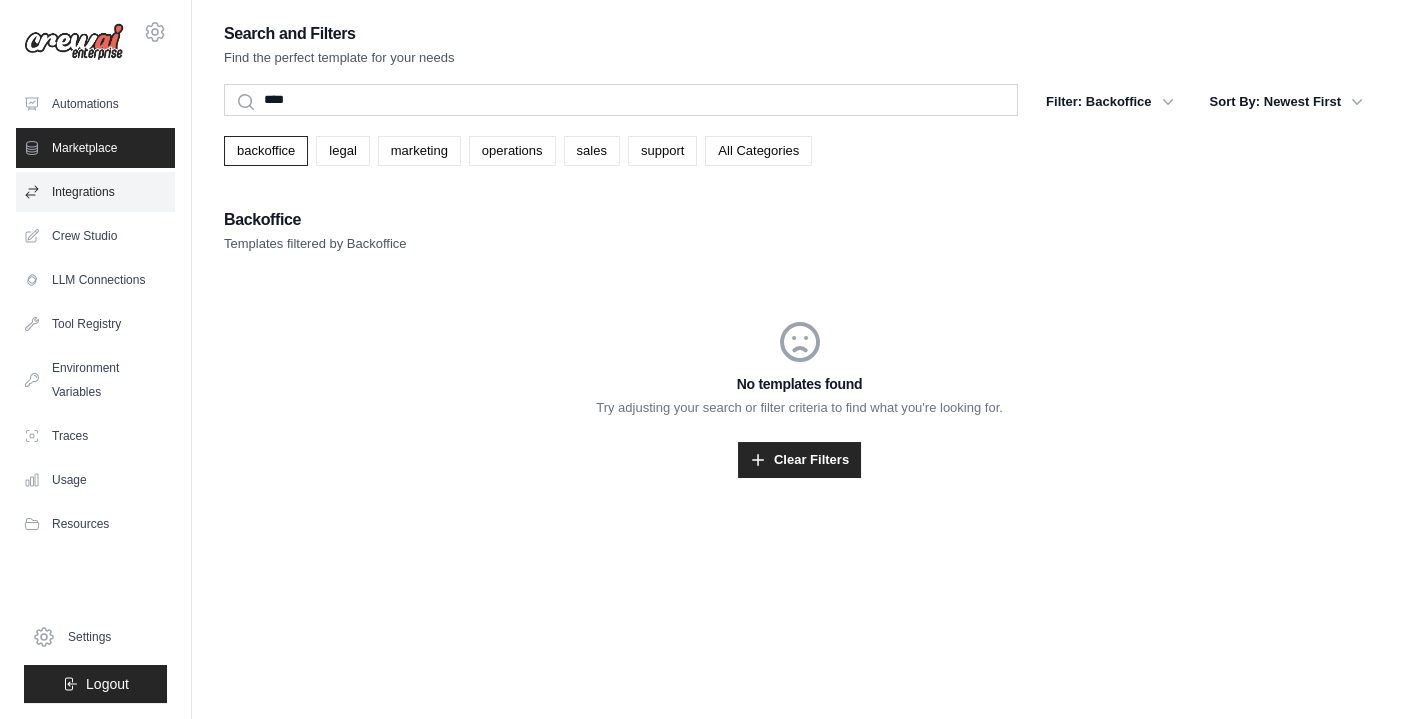 click on "Integrations" at bounding box center (95, 192) 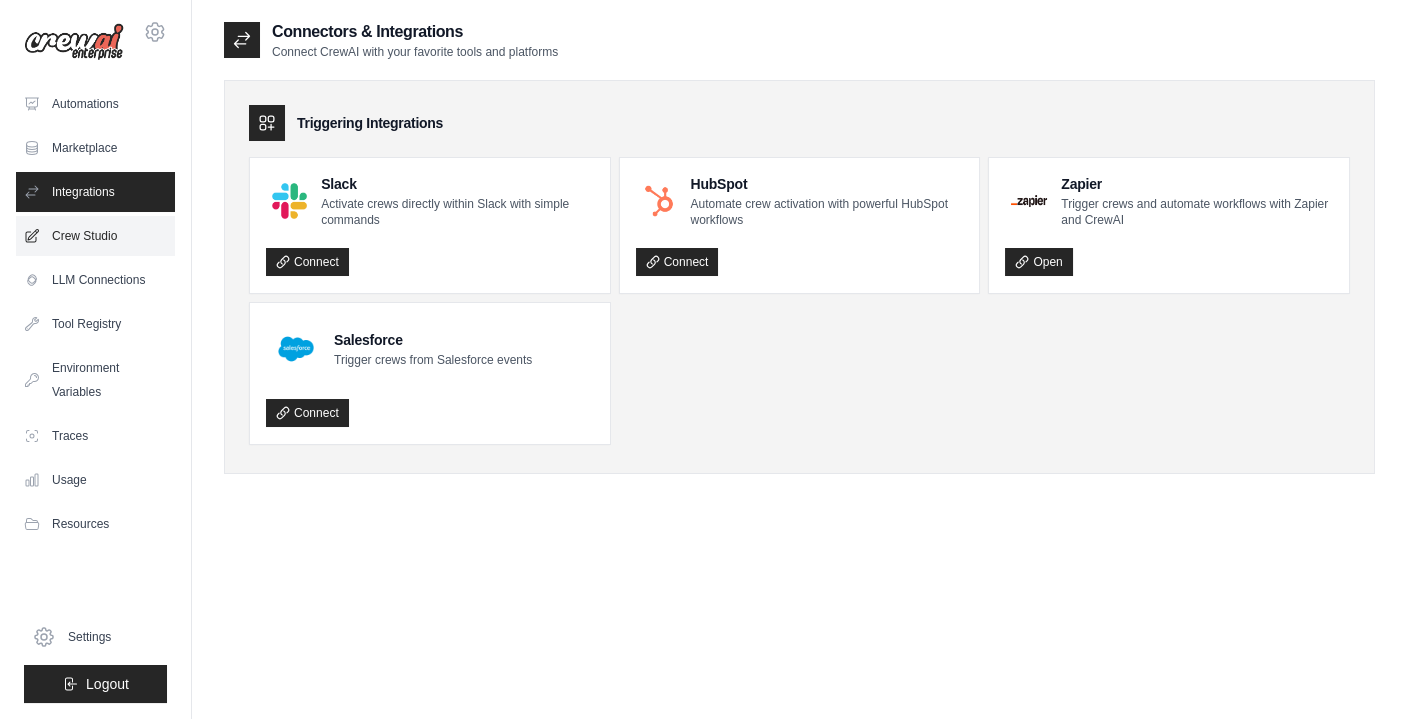 click on "Crew Studio" at bounding box center (95, 236) 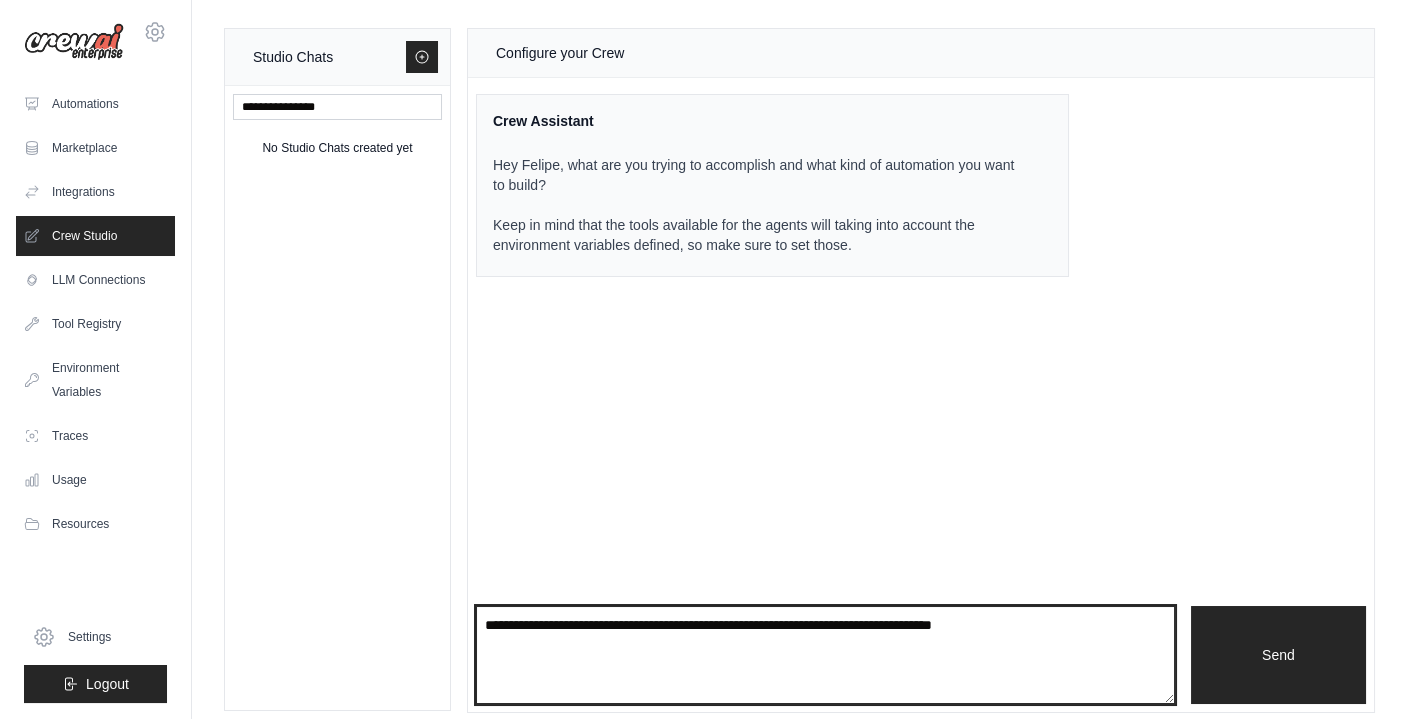 click at bounding box center (825, 655) 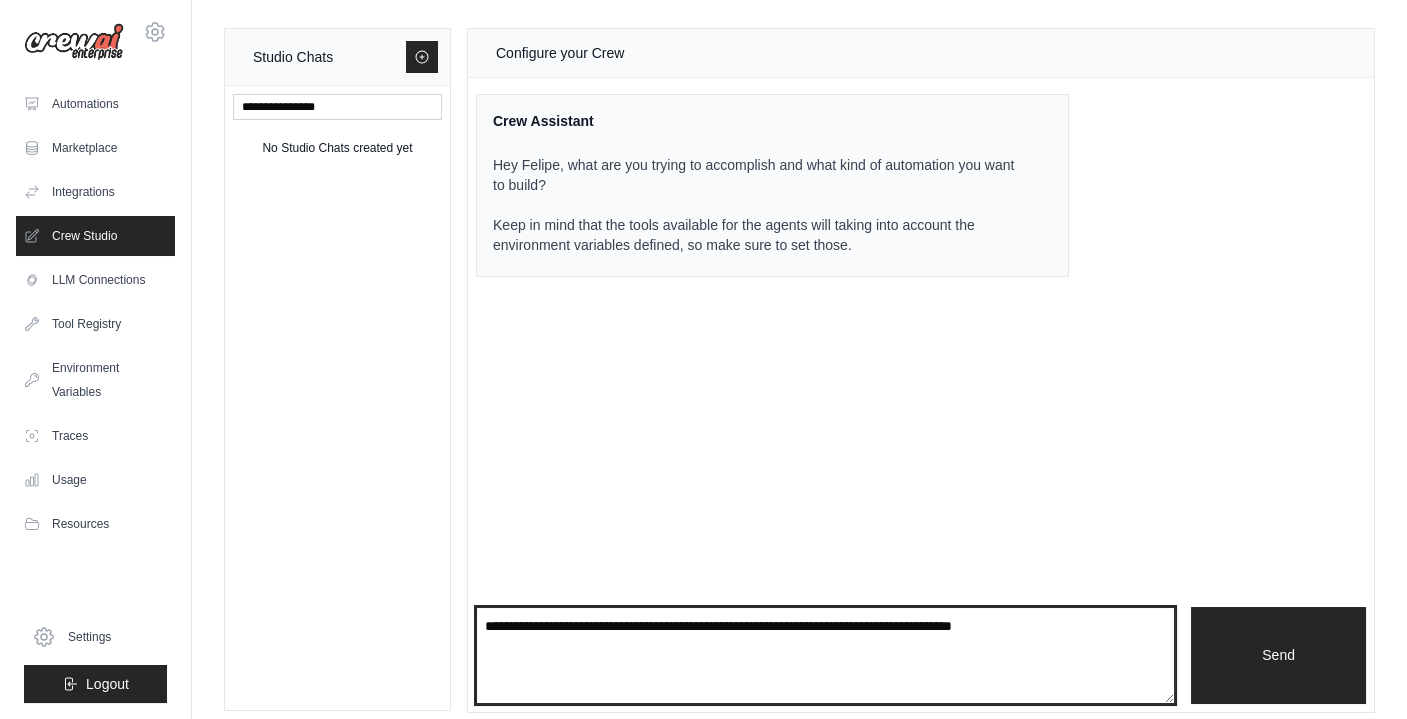 type on "**********" 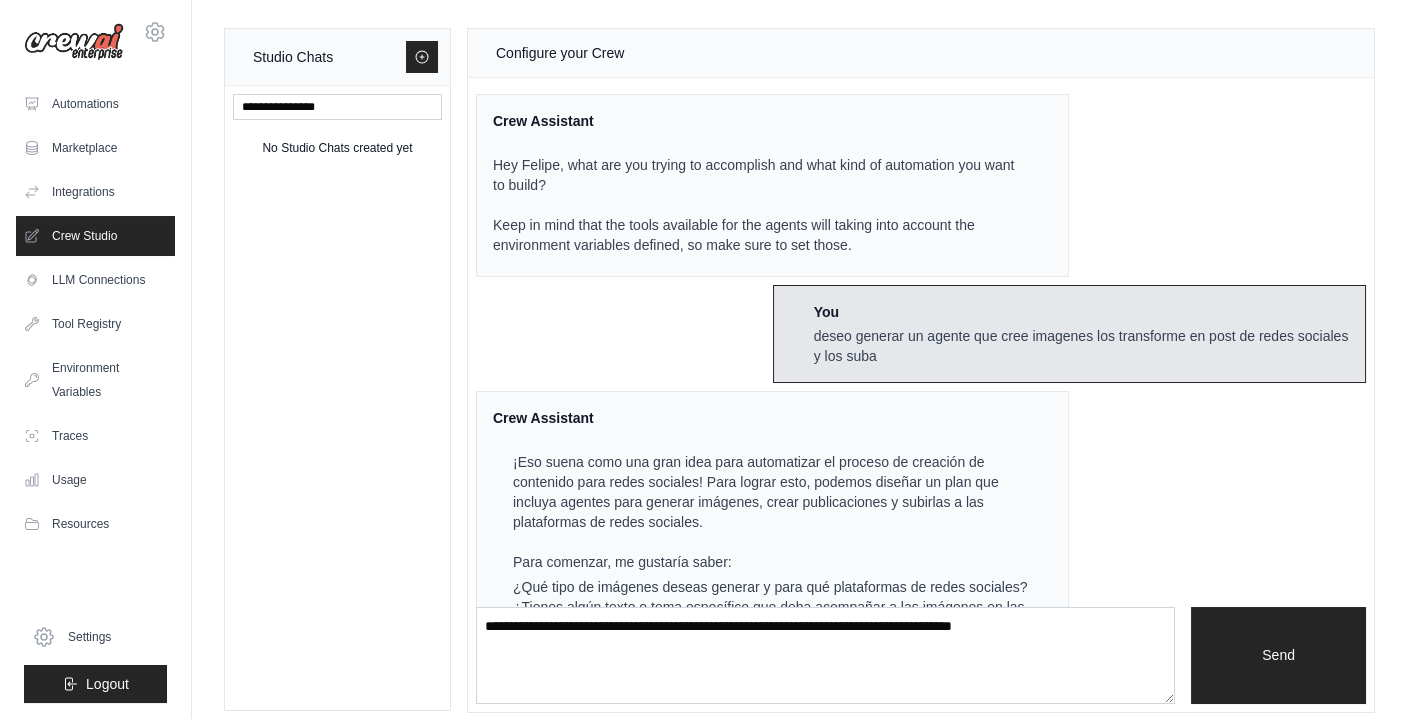 scroll, scrollTop: 186, scrollLeft: 0, axis: vertical 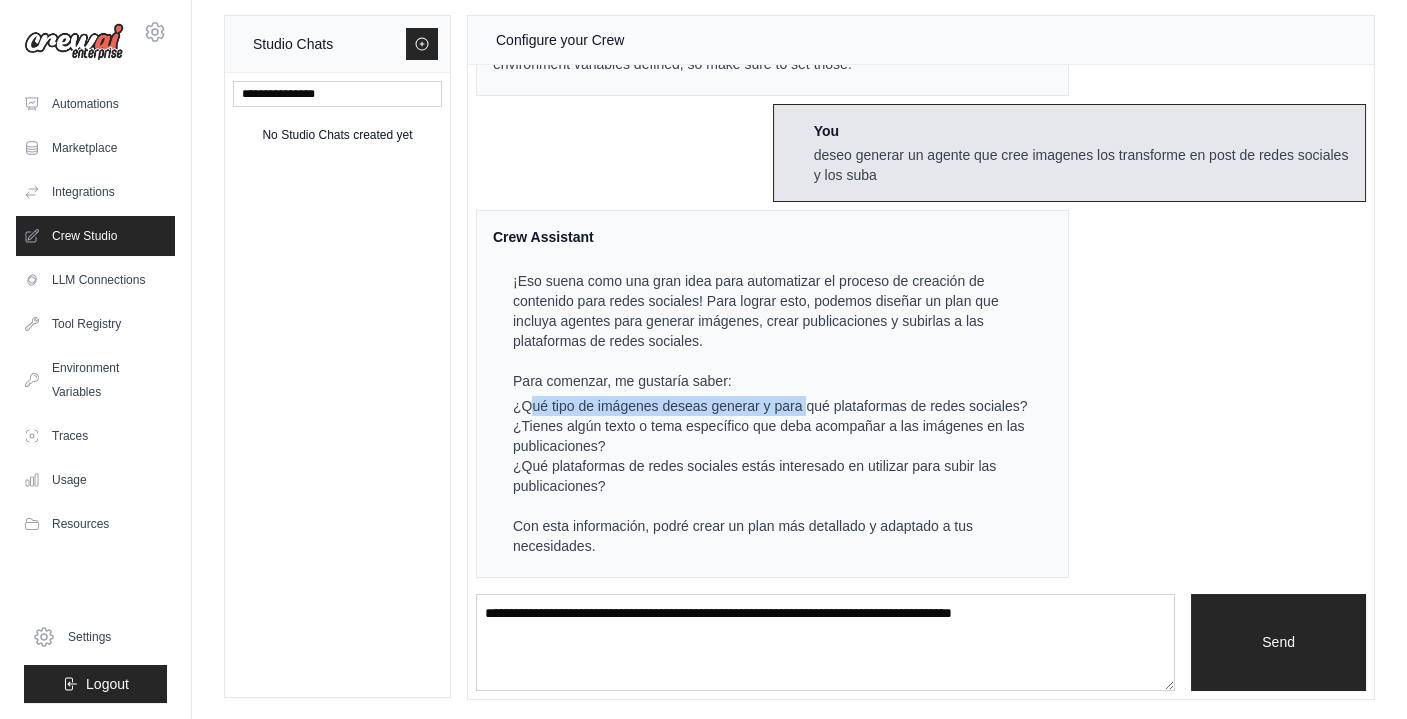 drag, startPoint x: 535, startPoint y: 385, endPoint x: 806, endPoint y: 384, distance: 271.00183 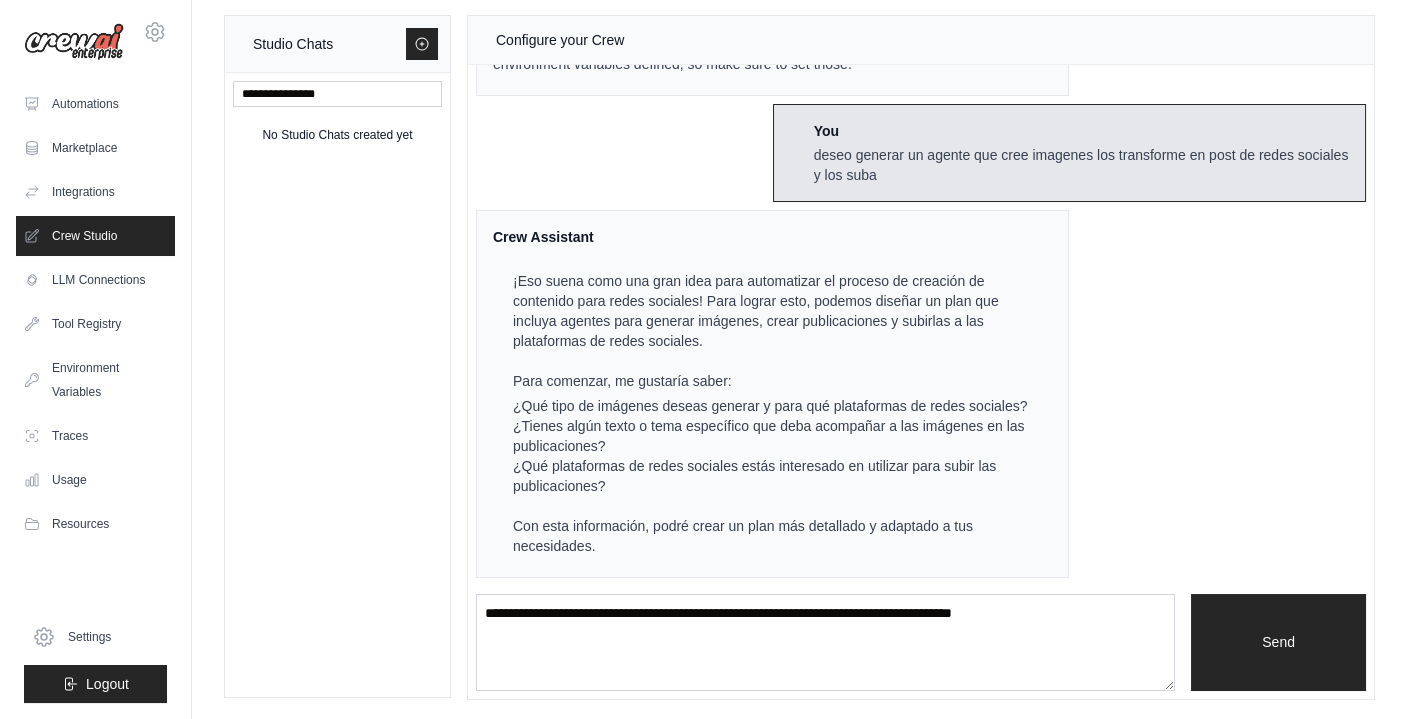 drag, startPoint x: 806, startPoint y: 384, endPoint x: 767, endPoint y: 397, distance: 41.109608 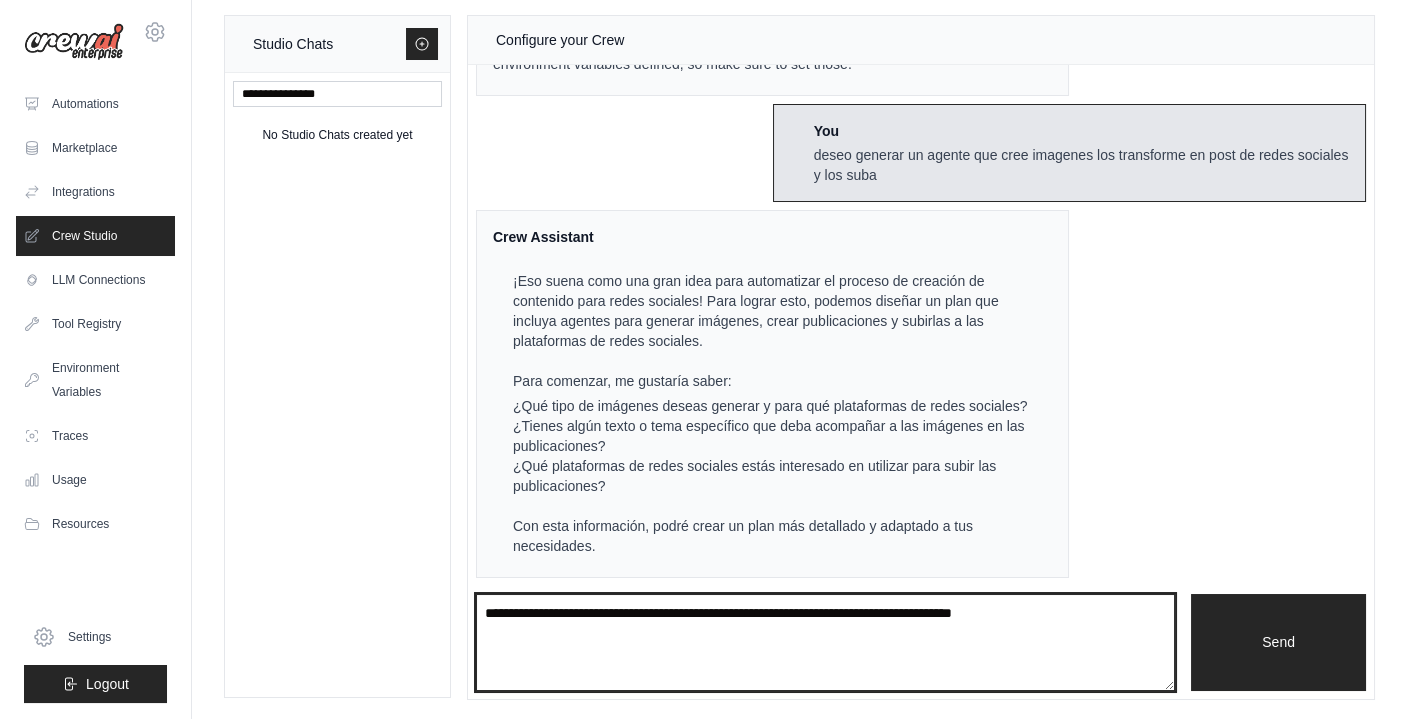 click on "**********" at bounding box center [825, 643] 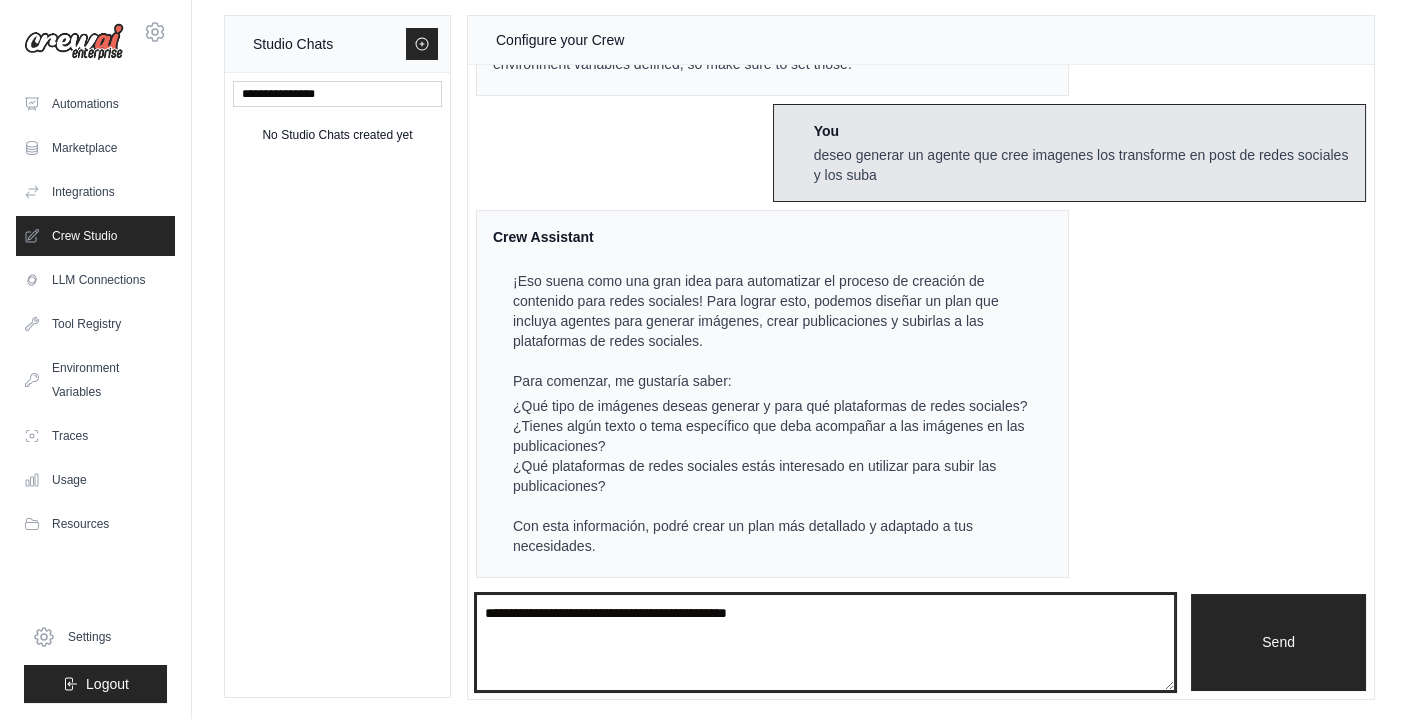 click on "**********" at bounding box center [825, 643] 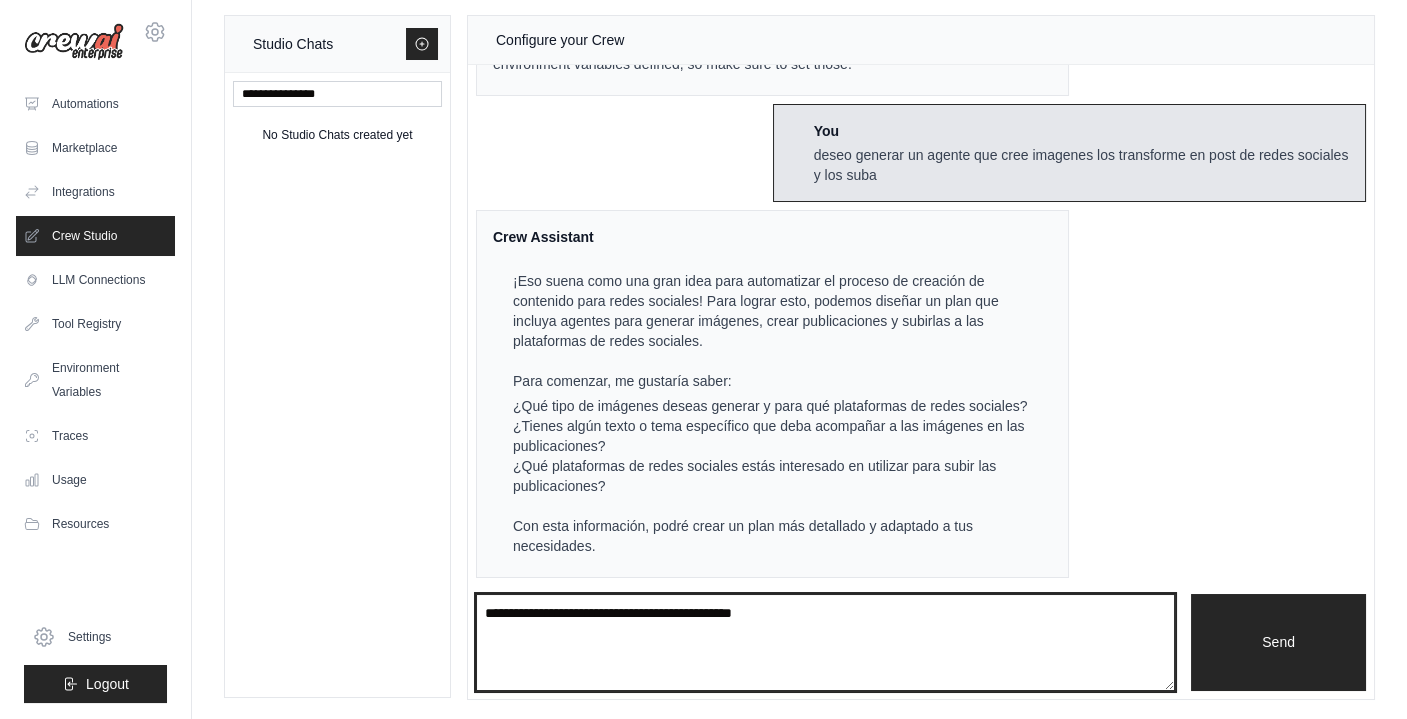 paste on "**********" 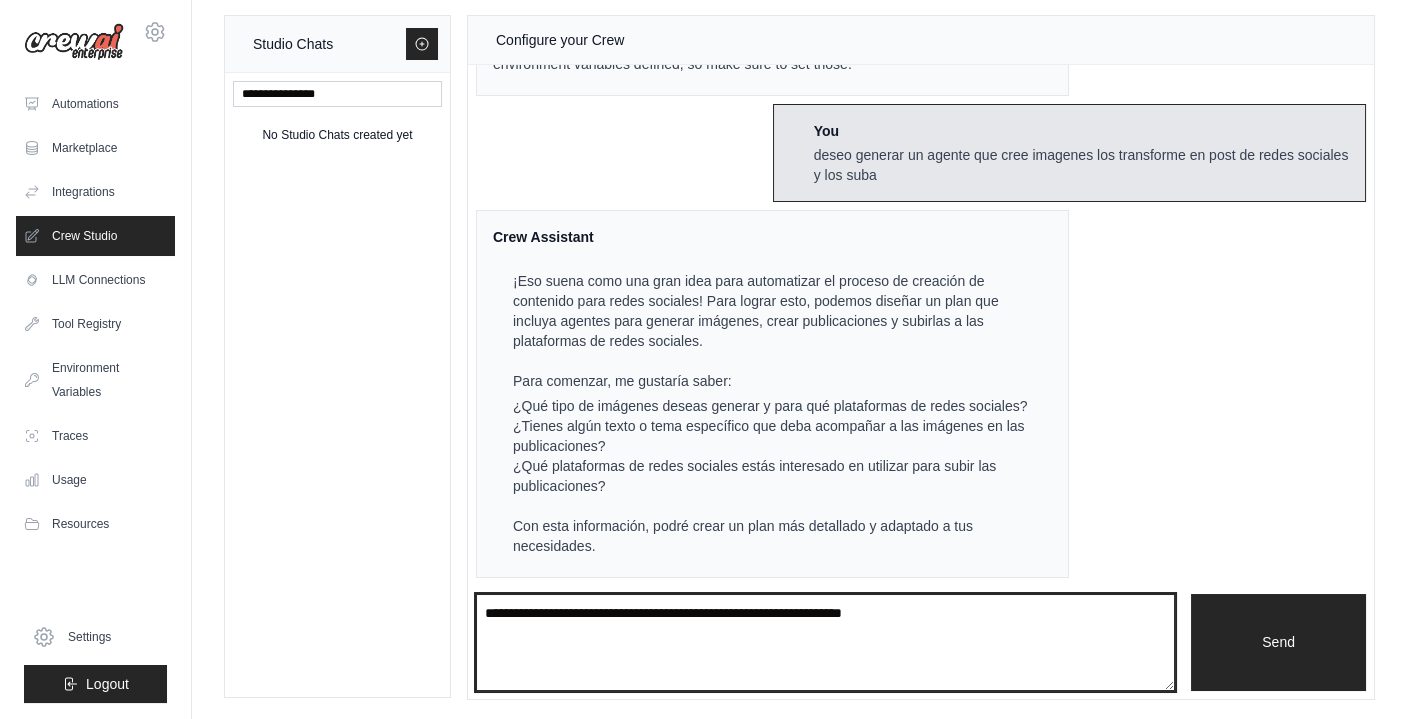 type on "**********" 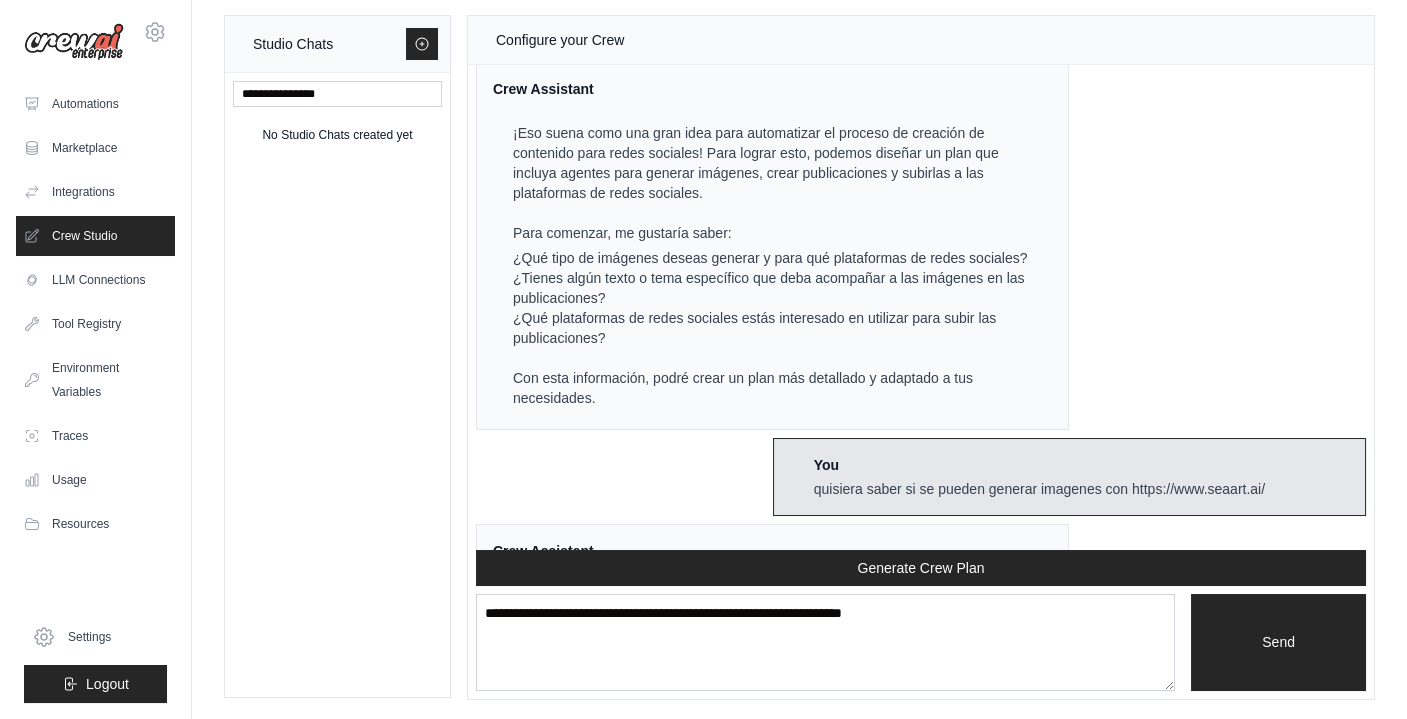 scroll, scrollTop: 606, scrollLeft: 0, axis: vertical 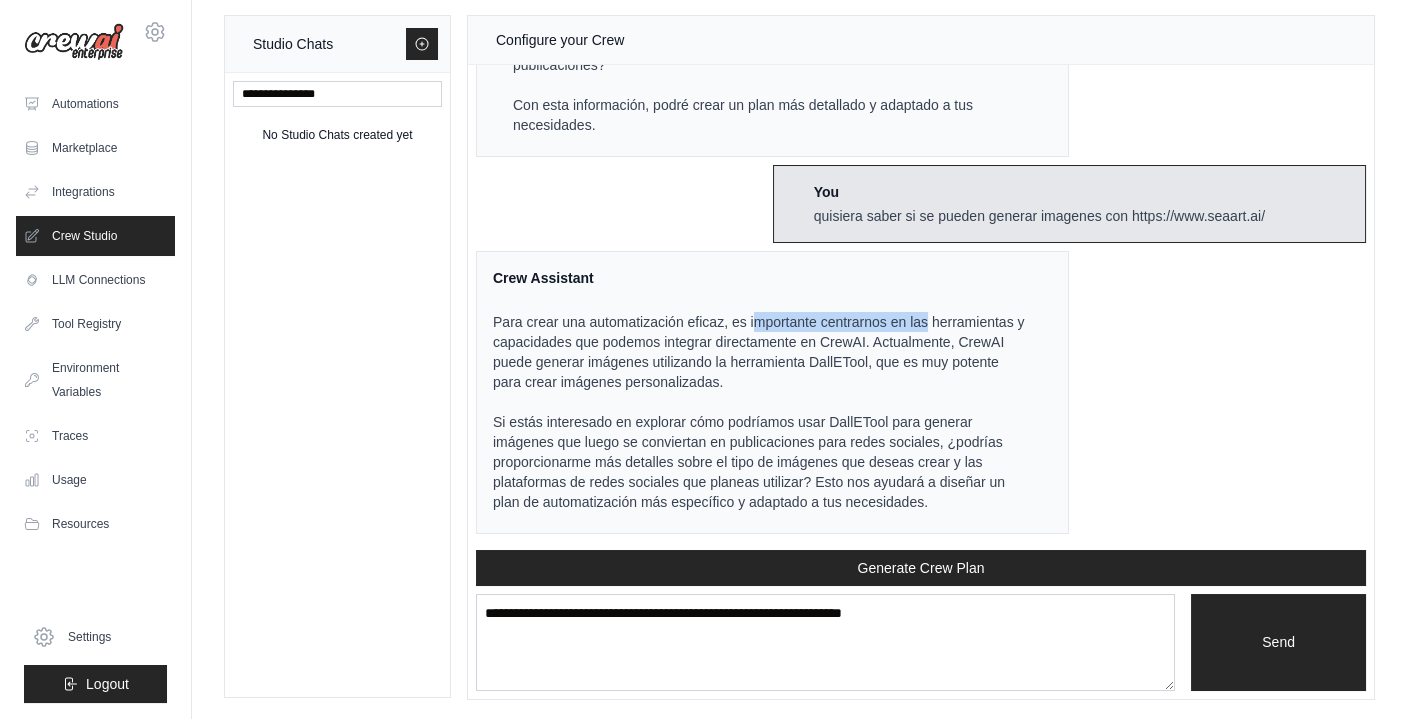 drag, startPoint x: 757, startPoint y: 319, endPoint x: 927, endPoint y: 315, distance: 170.04706 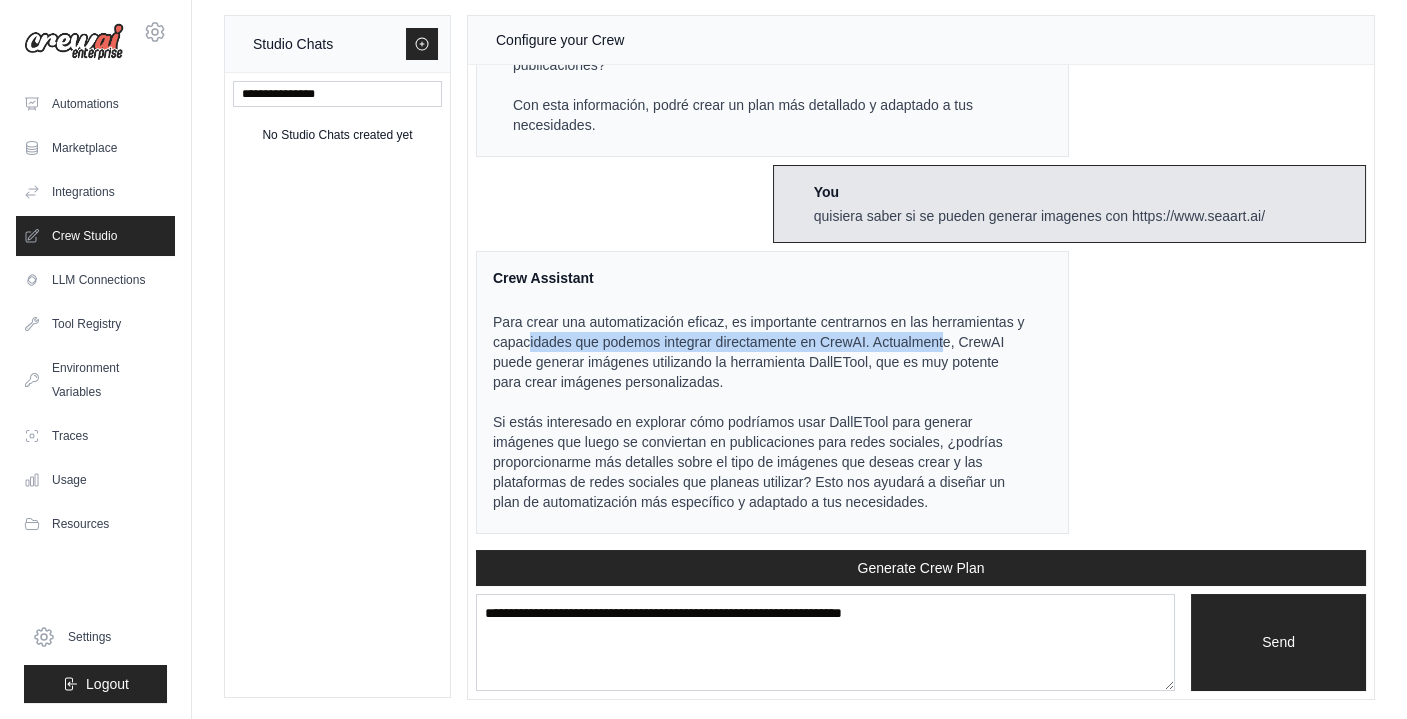drag, startPoint x: 537, startPoint y: 344, endPoint x: 956, endPoint y: 341, distance: 419.01074 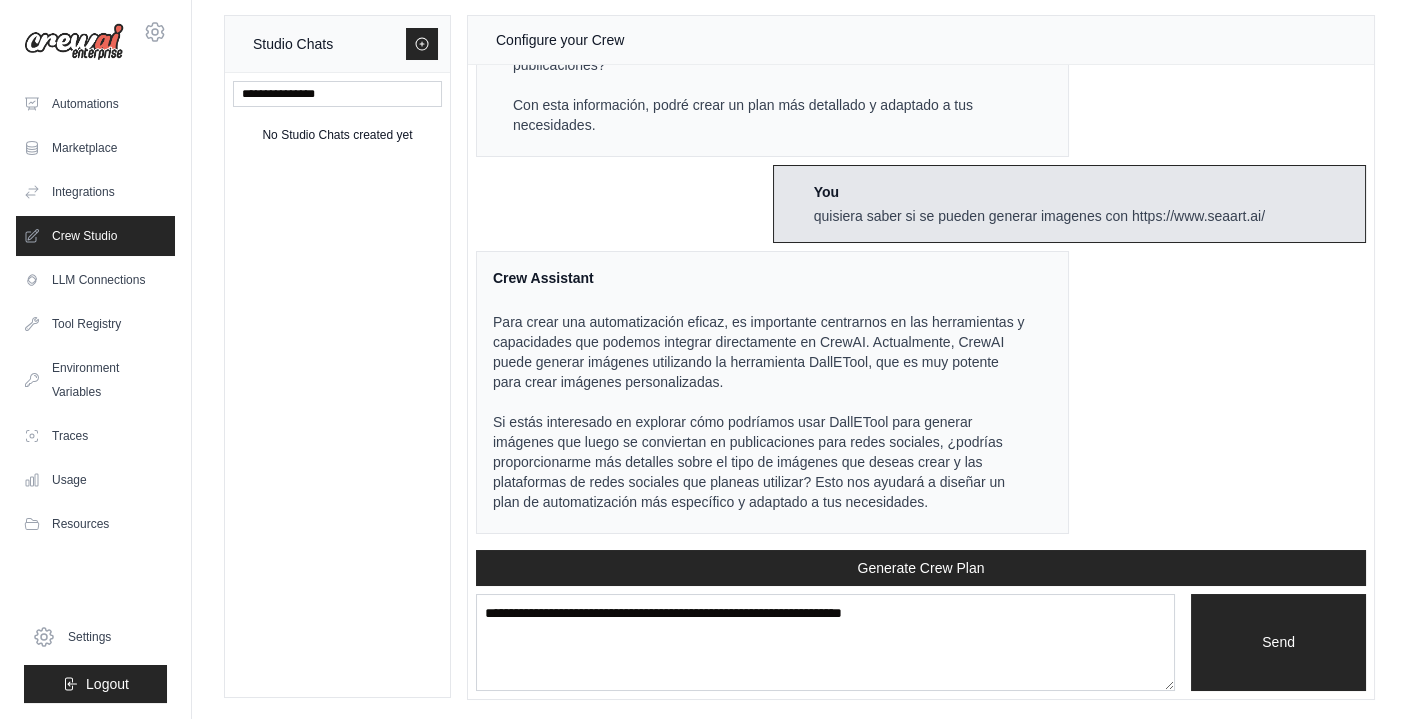 click on "Para crear una automatización eficaz, es importante centrarnos en las herramientas y capacidades que podemos integrar directamente en CrewAI. Actualmente, CrewAI puede generar imágenes utilizando la herramienta DallETool, que es muy potente para crear imágenes personalizadas." at bounding box center (760, 352) 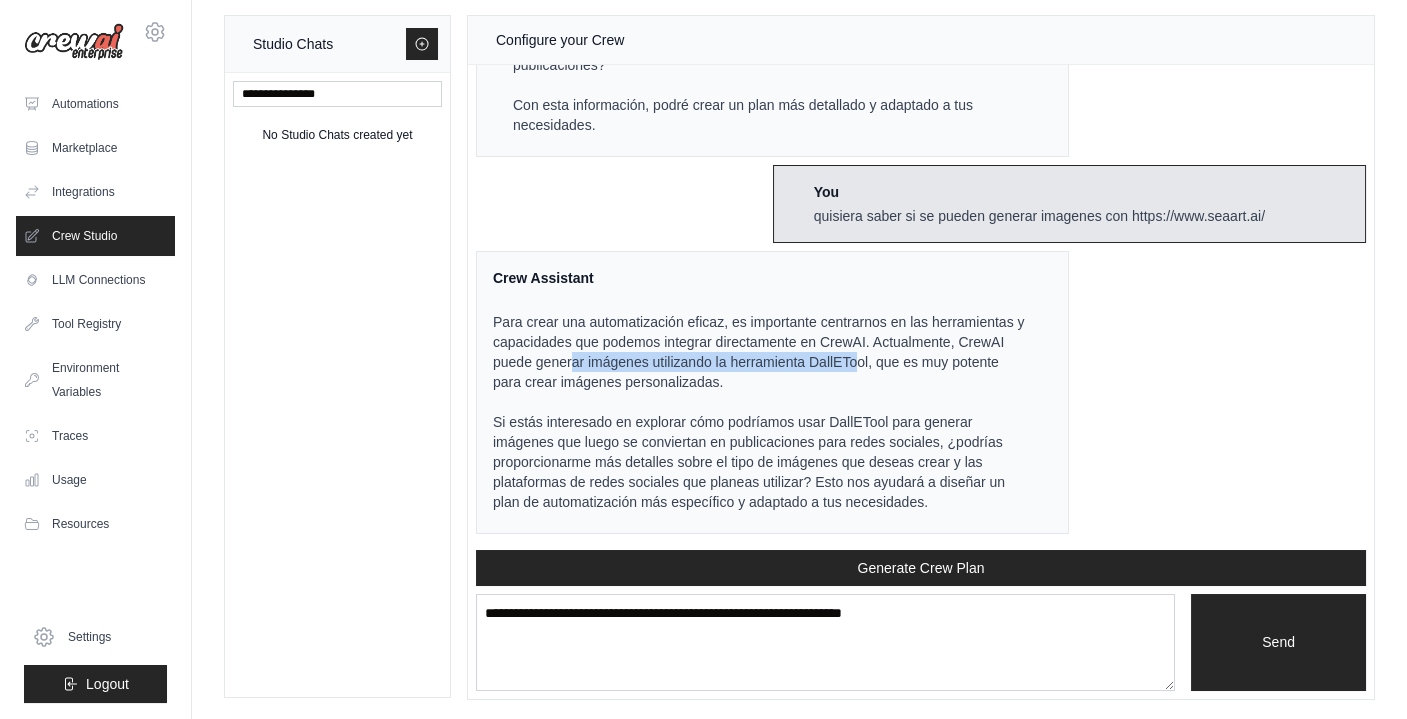 drag, startPoint x: 574, startPoint y: 358, endPoint x: 859, endPoint y: 356, distance: 285.00702 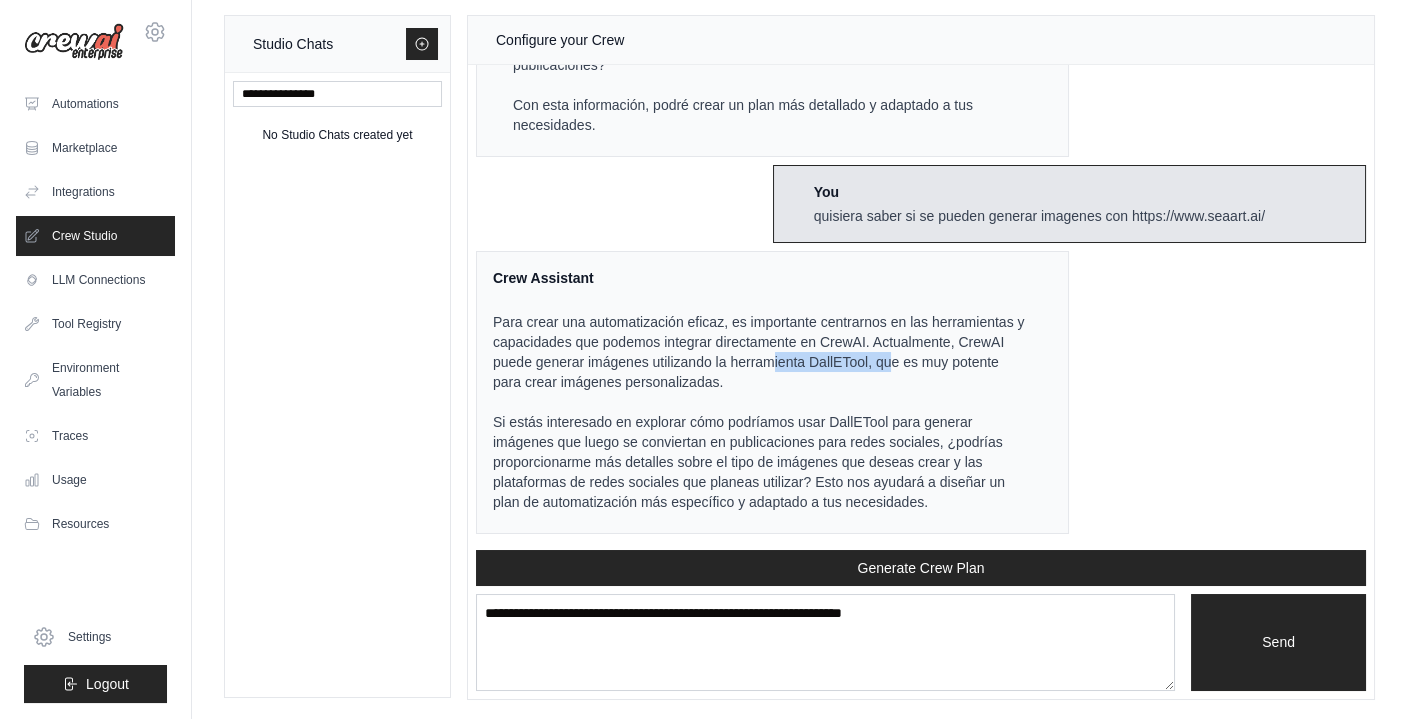 drag, startPoint x: 772, startPoint y: 364, endPoint x: 886, endPoint y: 360, distance: 114.07015 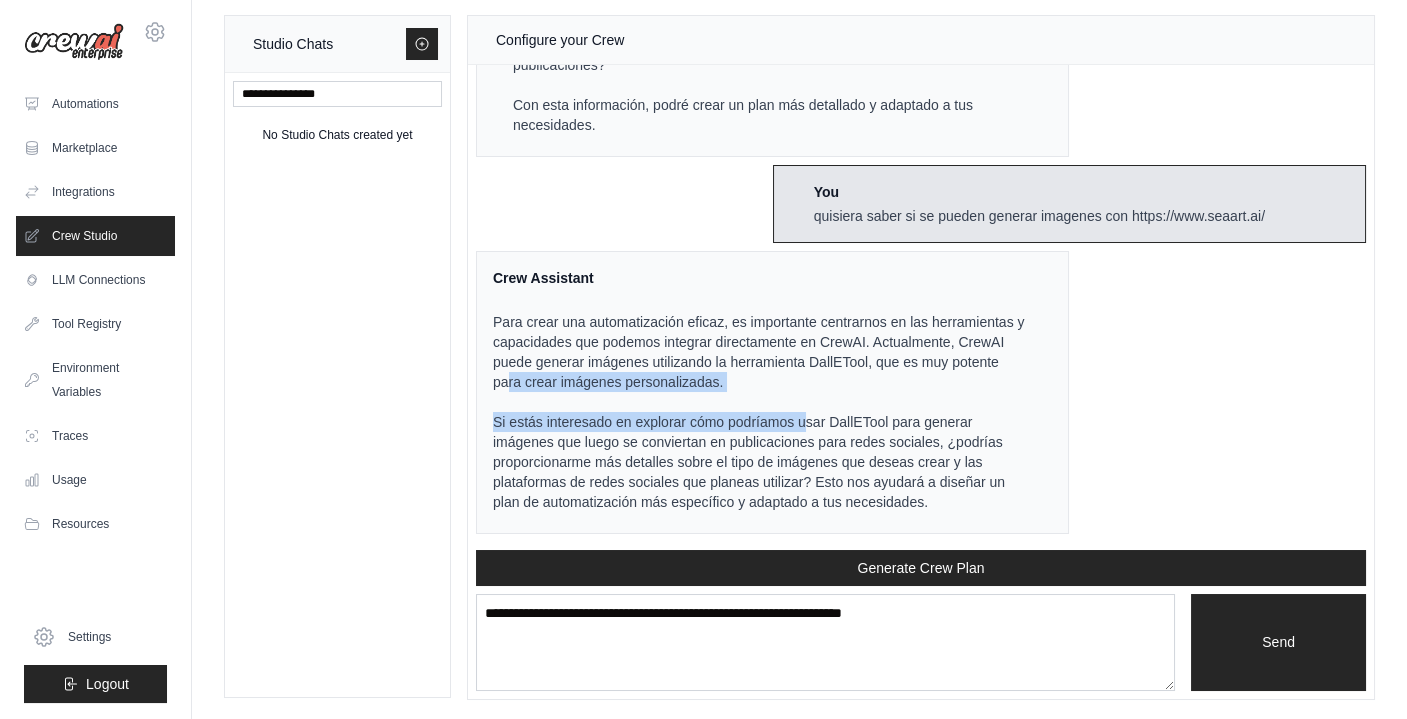 drag, startPoint x: 509, startPoint y: 389, endPoint x: 801, endPoint y: 409, distance: 292.68414 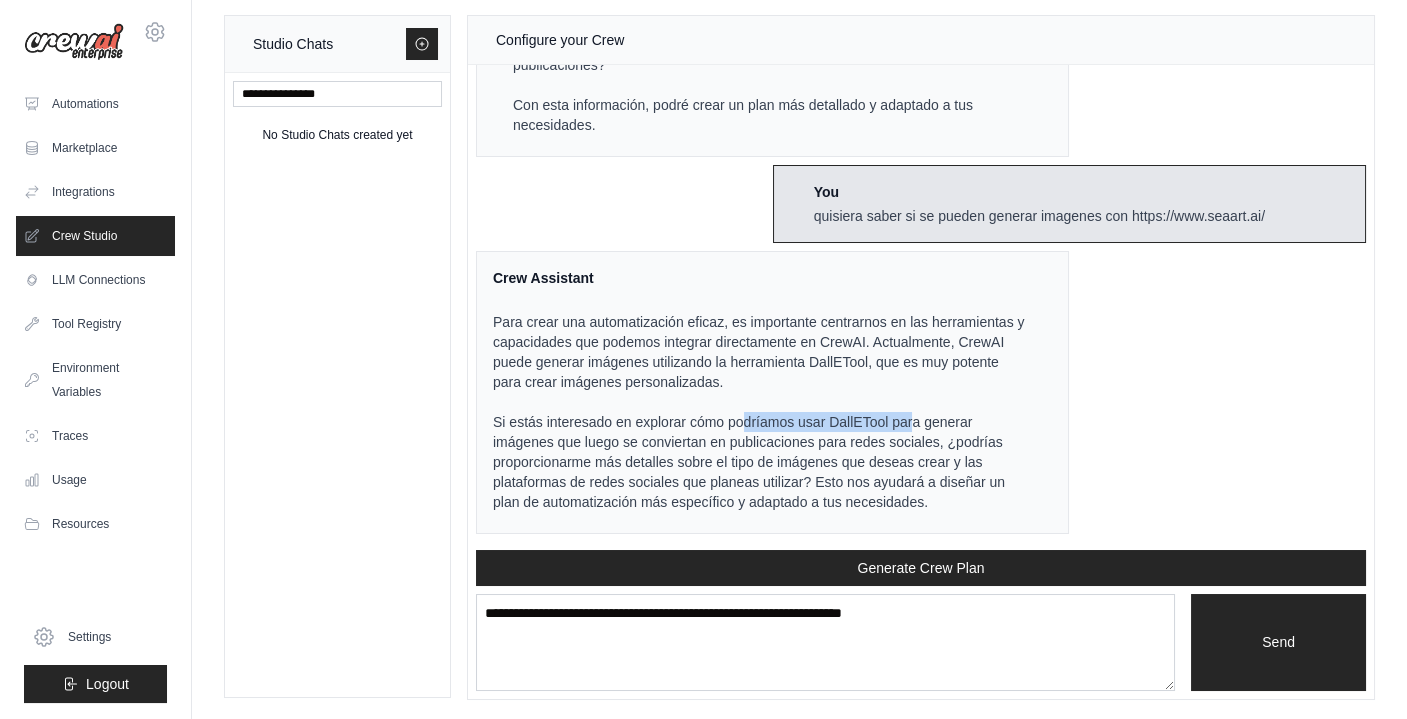 drag, startPoint x: 740, startPoint y: 421, endPoint x: 910, endPoint y: 414, distance: 170.14406 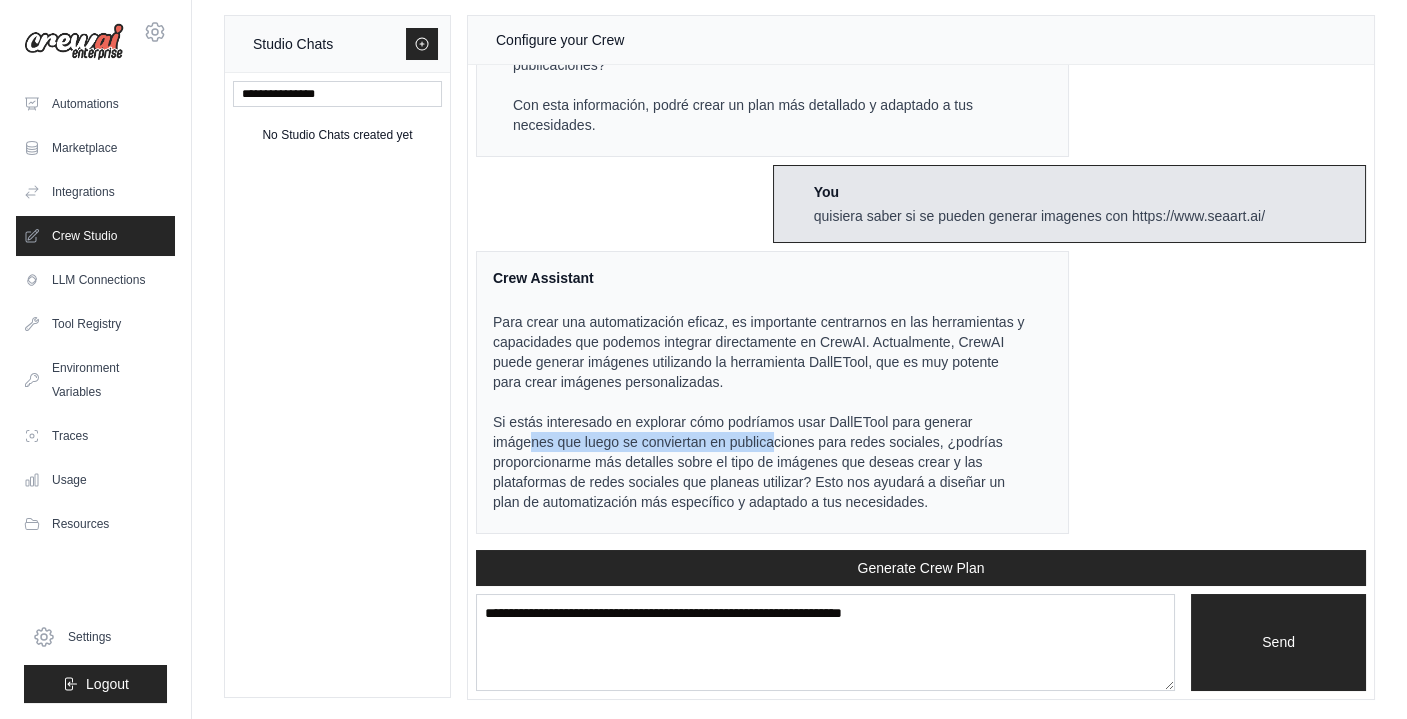 drag, startPoint x: 538, startPoint y: 437, endPoint x: 773, endPoint y: 445, distance: 235.13612 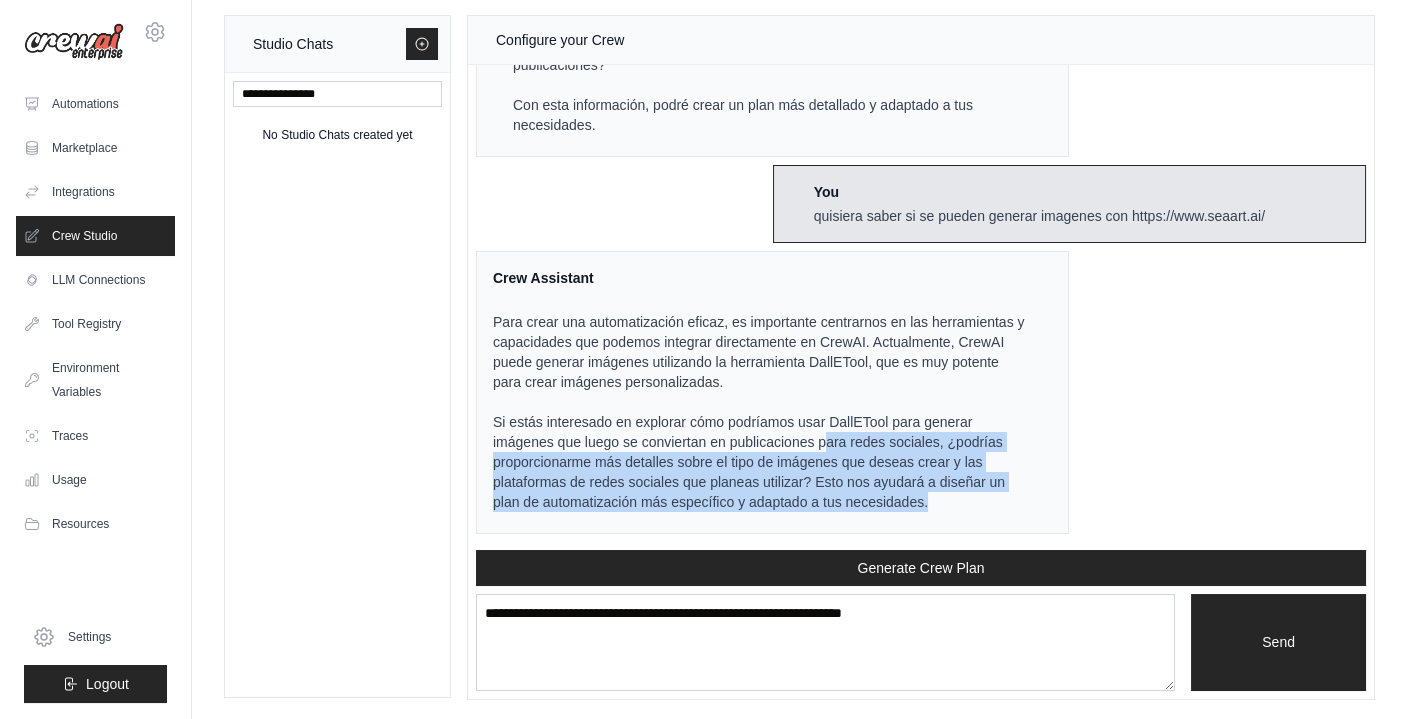 drag, startPoint x: 832, startPoint y: 442, endPoint x: 970, endPoint y: 496, distance: 148.18907 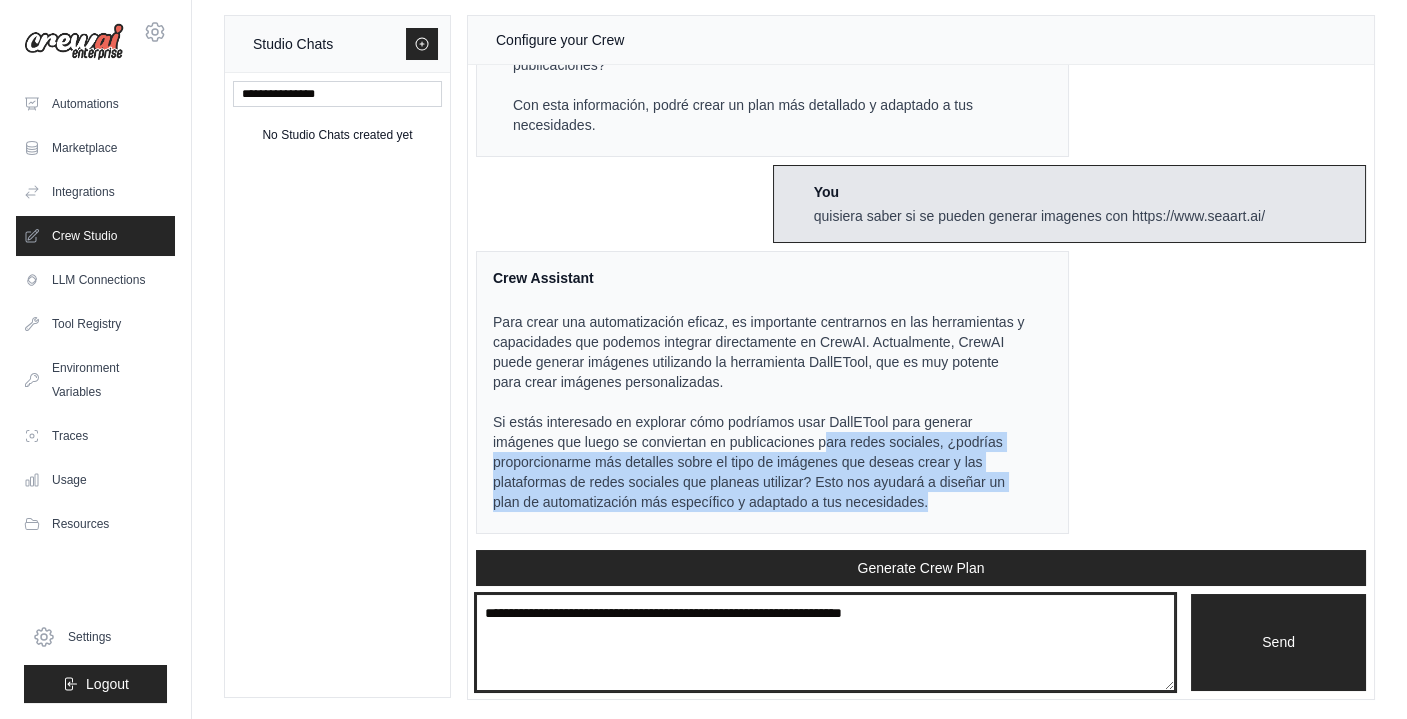 click on "**********" at bounding box center (825, 643) 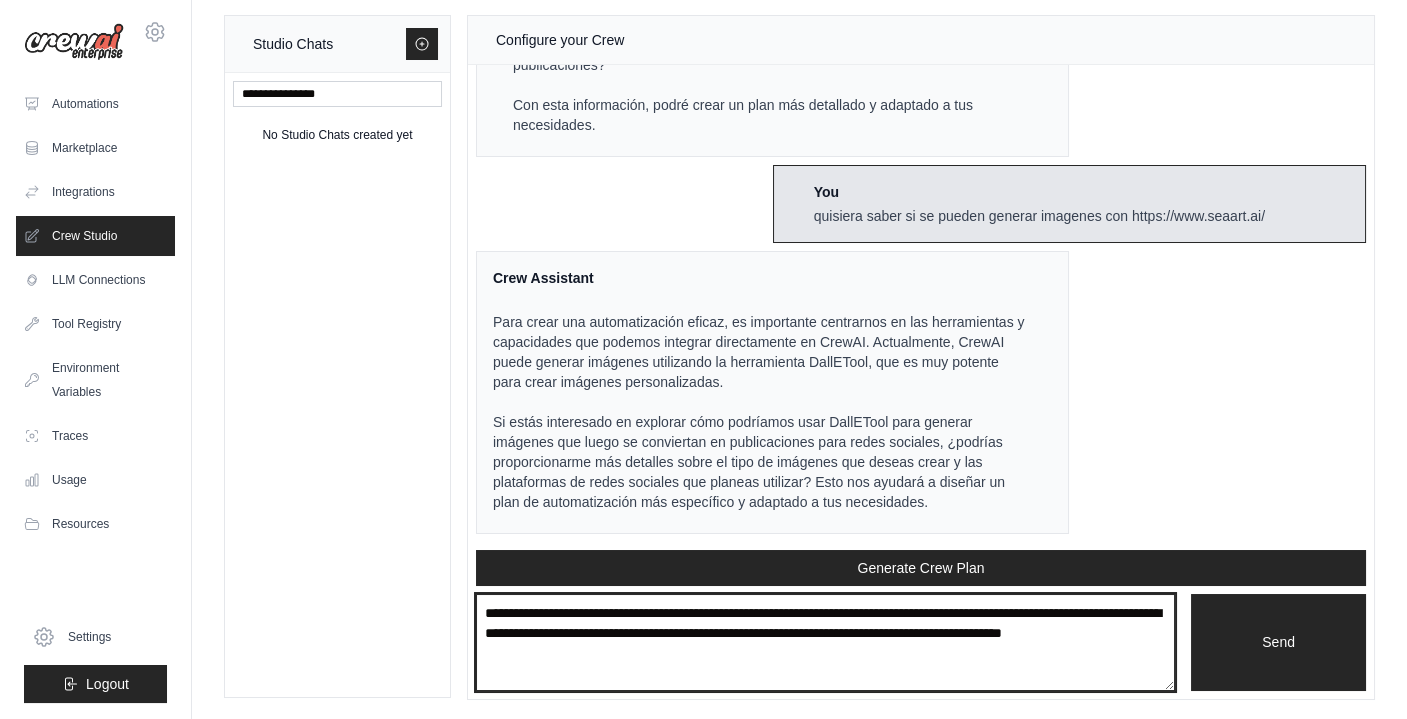 type on "**********" 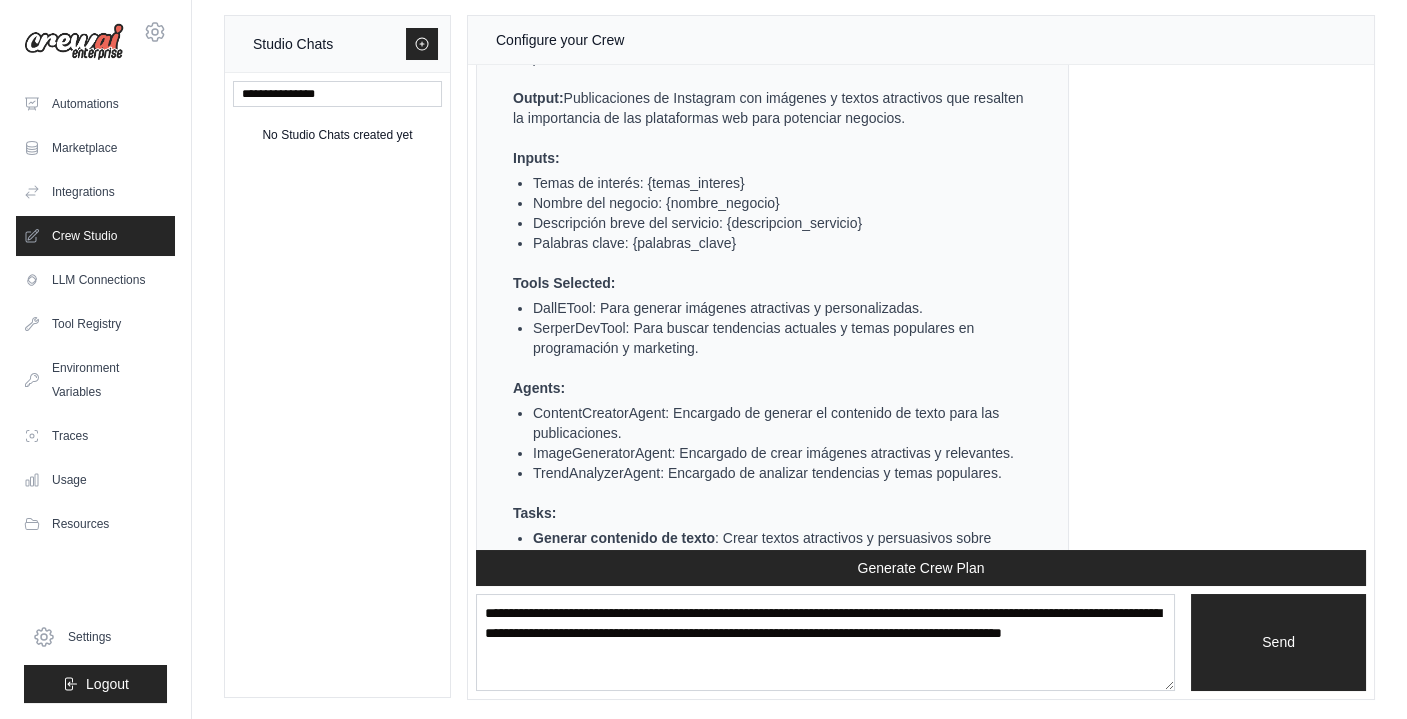 scroll, scrollTop: 1116, scrollLeft: 0, axis: vertical 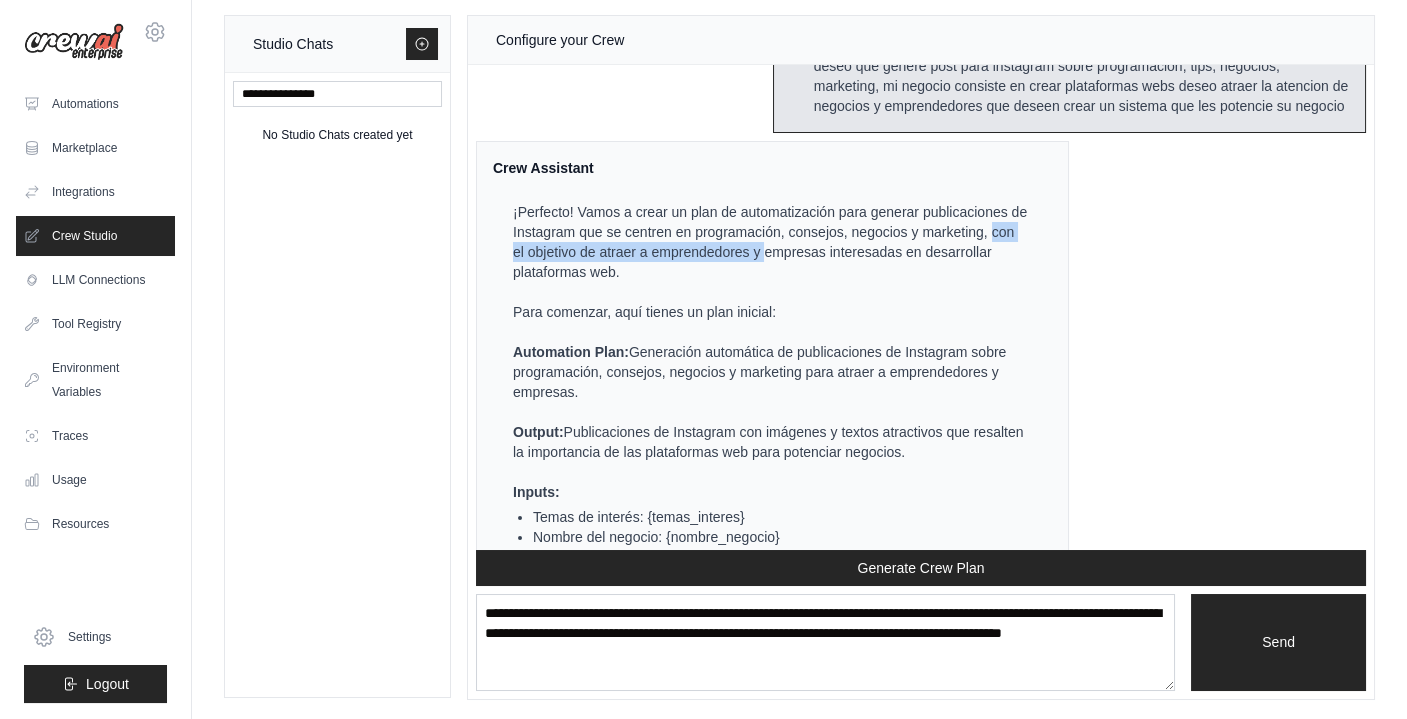 drag, startPoint x: 500, startPoint y: 290, endPoint x: 790, endPoint y: 294, distance: 290.0276 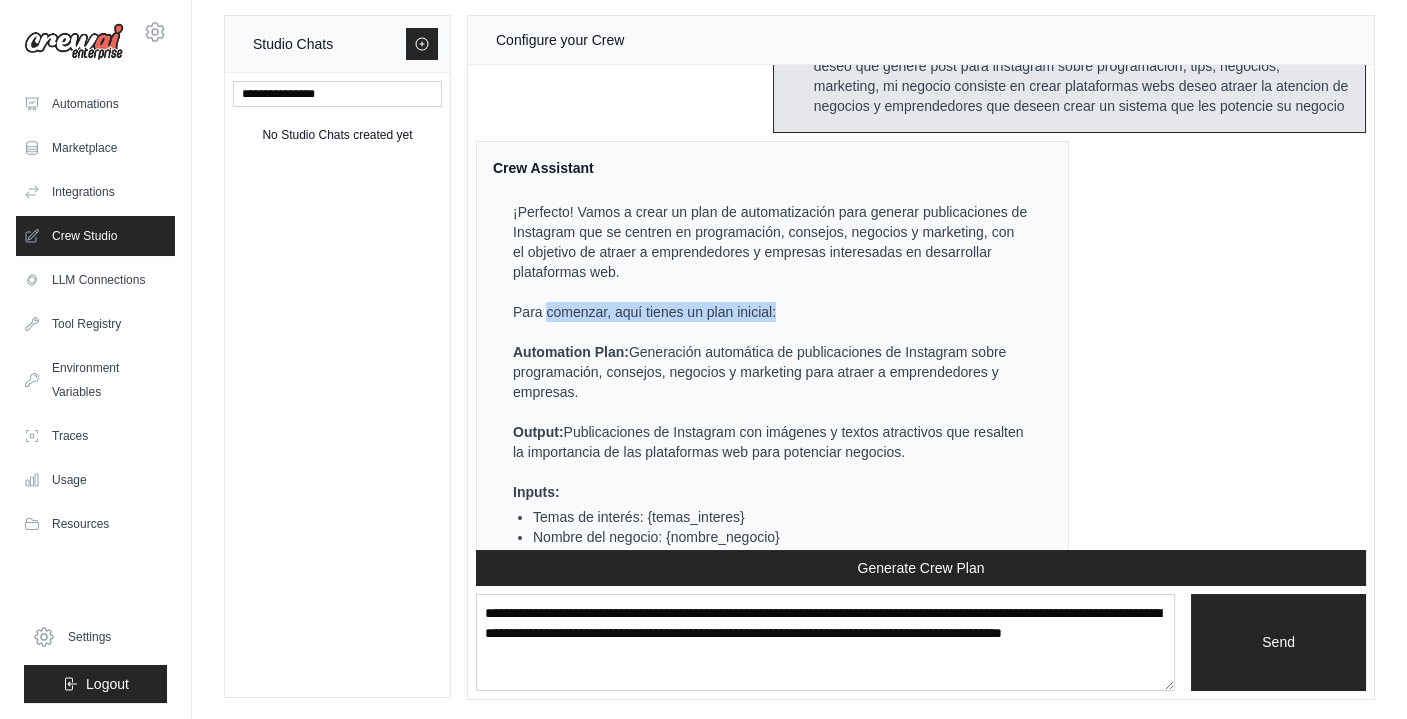 drag, startPoint x: 545, startPoint y: 342, endPoint x: 774, endPoint y: 352, distance: 229.21823 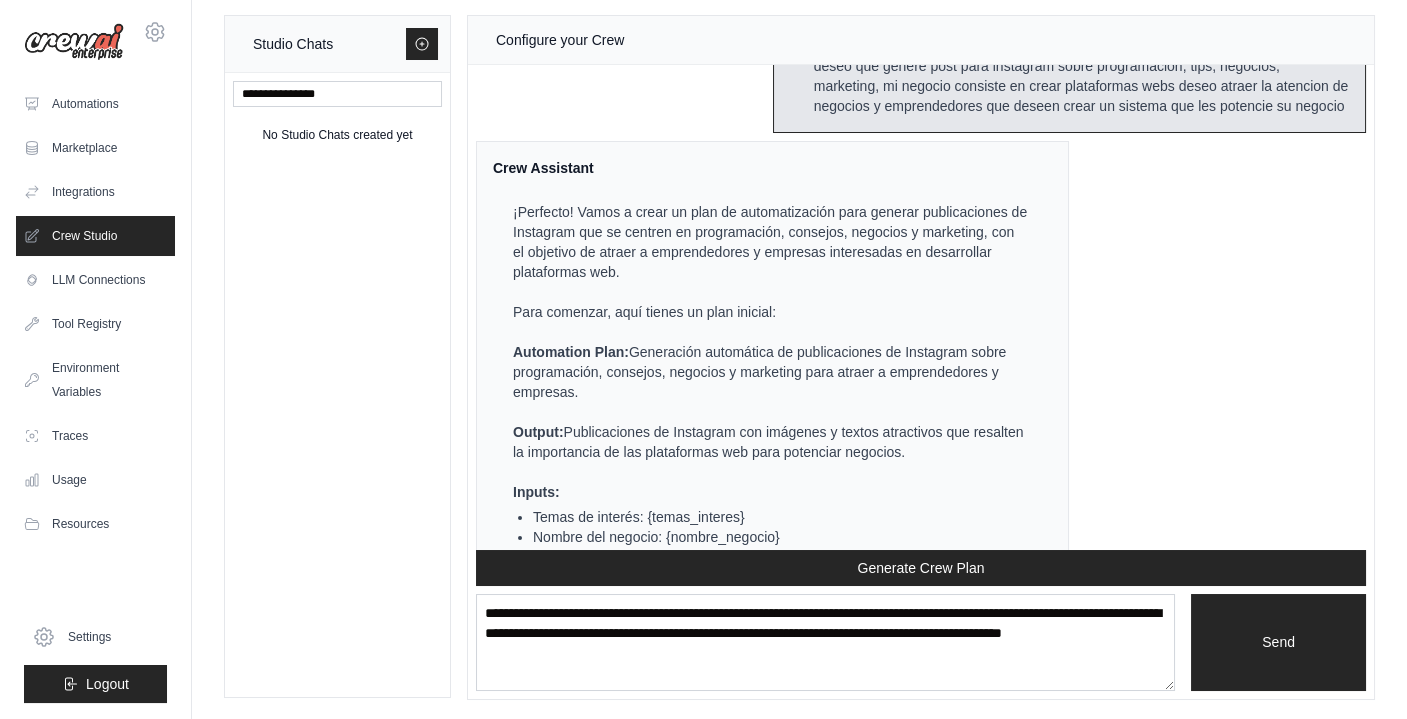drag, startPoint x: 670, startPoint y: 407, endPoint x: 726, endPoint y: 421, distance: 57.72348 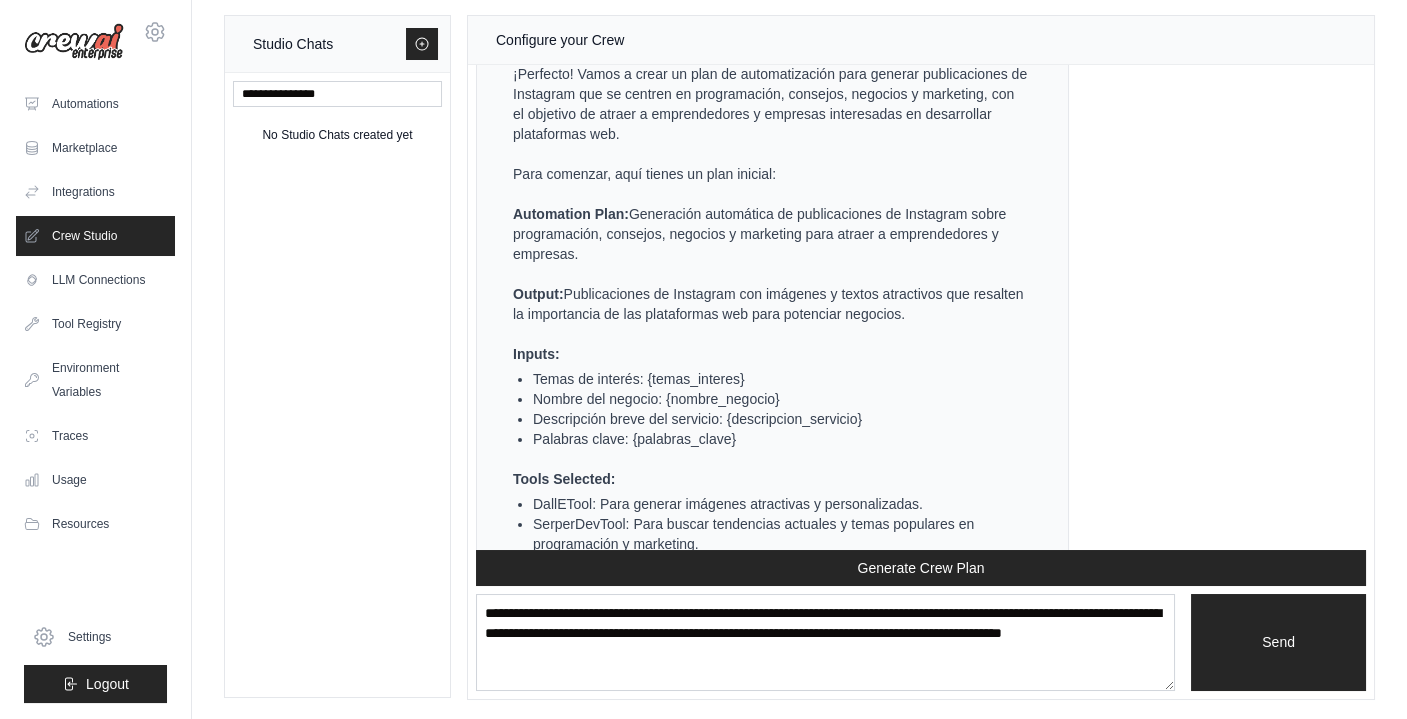 scroll, scrollTop: 1283, scrollLeft: 0, axis: vertical 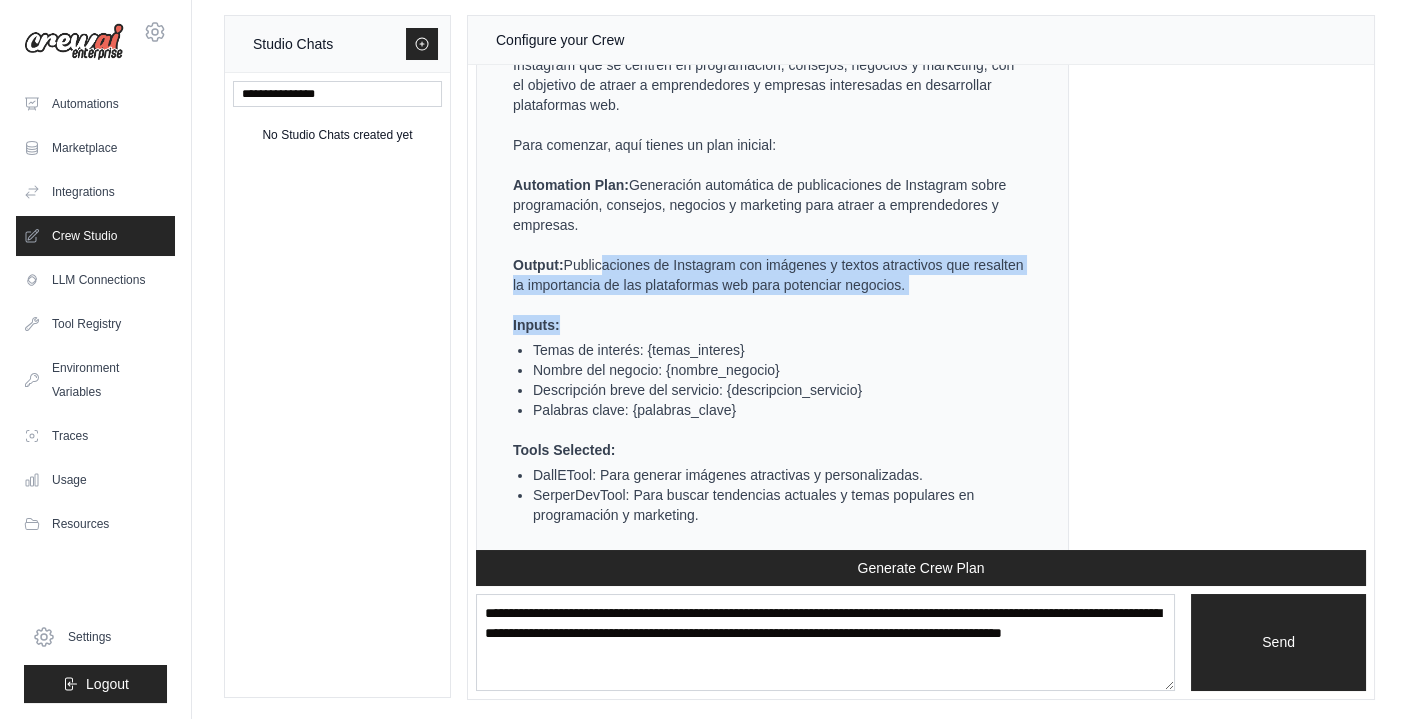 drag, startPoint x: 643, startPoint y: 292, endPoint x: 870, endPoint y: 336, distance: 231.225 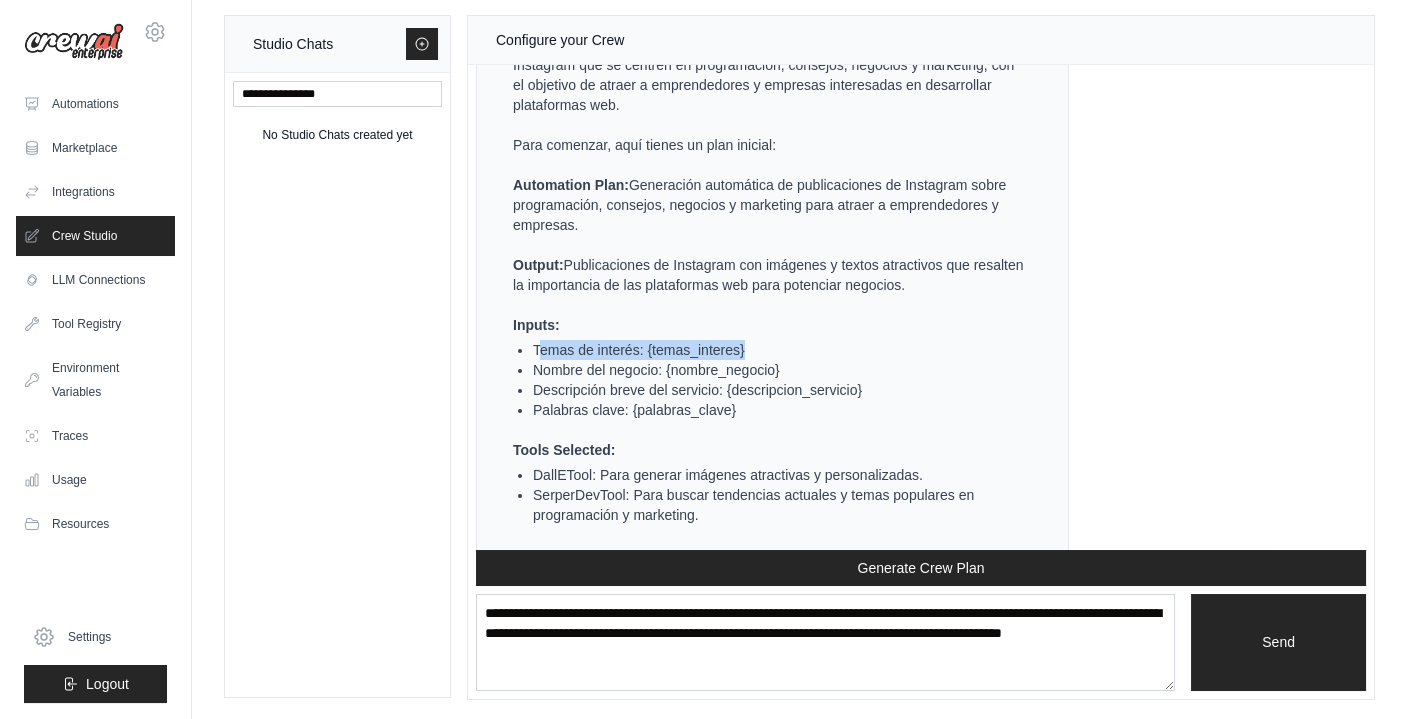 drag, startPoint x: 585, startPoint y: 387, endPoint x: 743, endPoint y: 395, distance: 158.20241 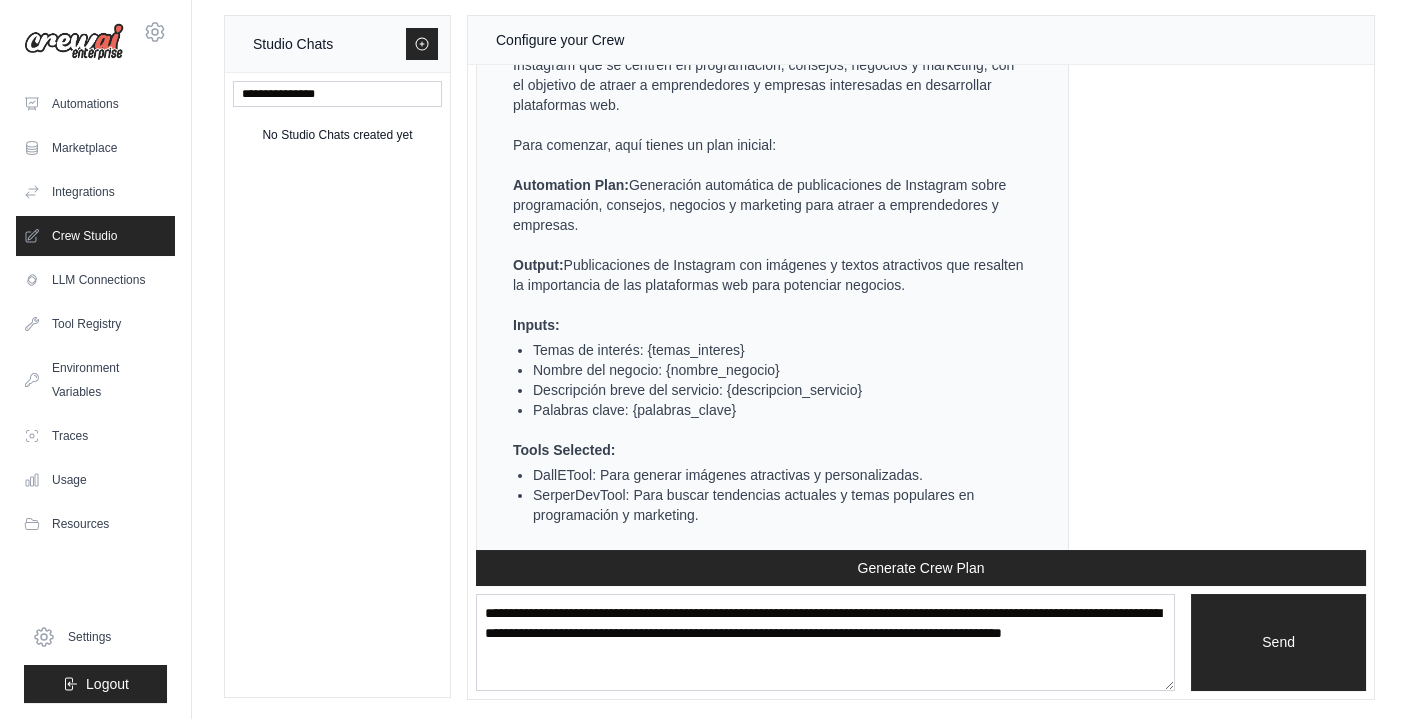 drag, startPoint x: 743, startPoint y: 395, endPoint x: 628, endPoint y: 411, distance: 116.10771 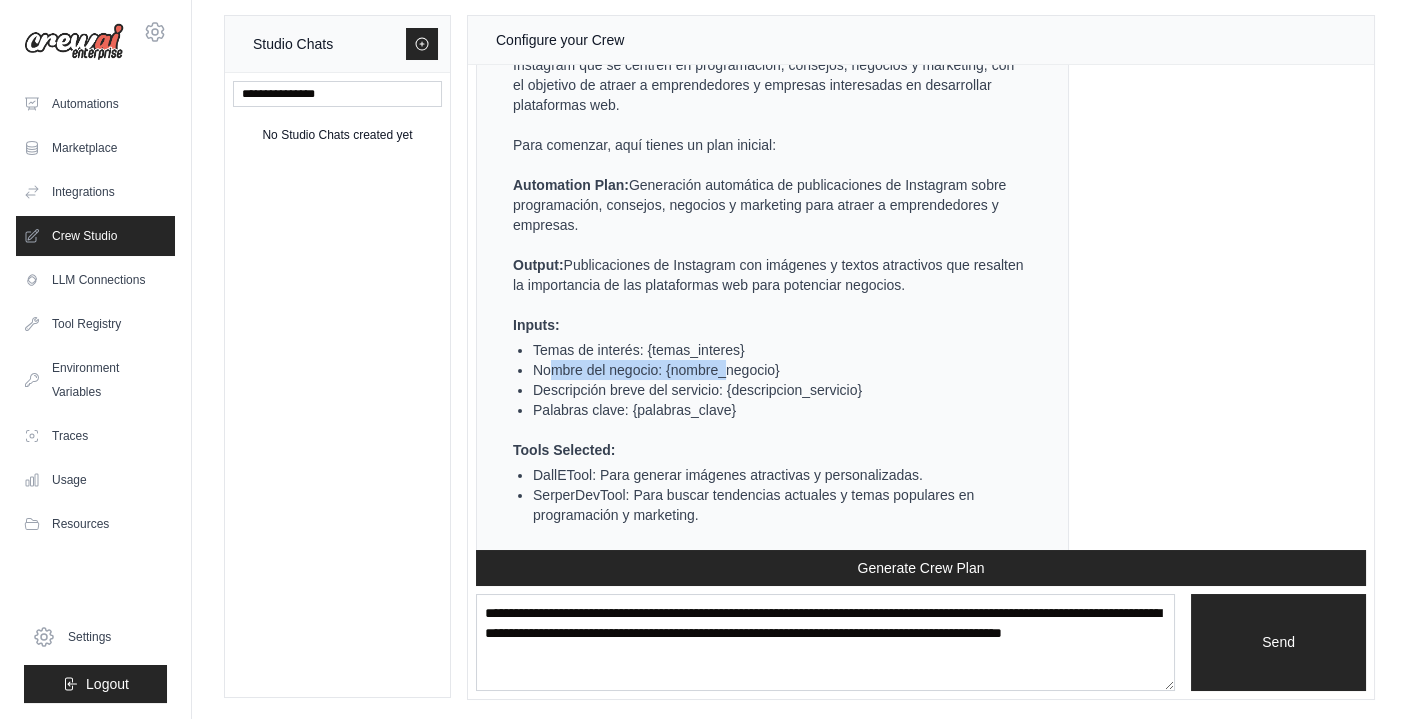 drag, startPoint x: 556, startPoint y: 411, endPoint x: 725, endPoint y: 408, distance: 169.02663 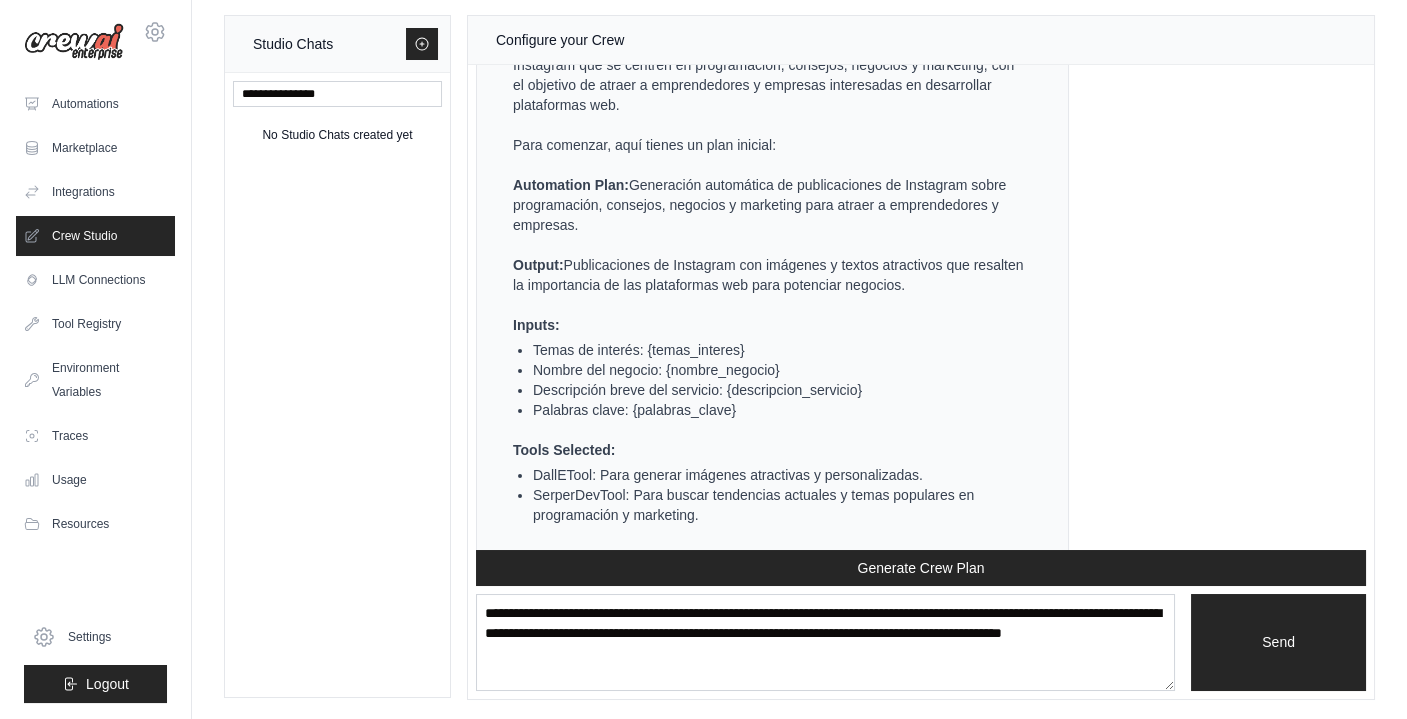 drag, startPoint x: 725, startPoint y: 408, endPoint x: 606, endPoint y: 428, distance: 120.66897 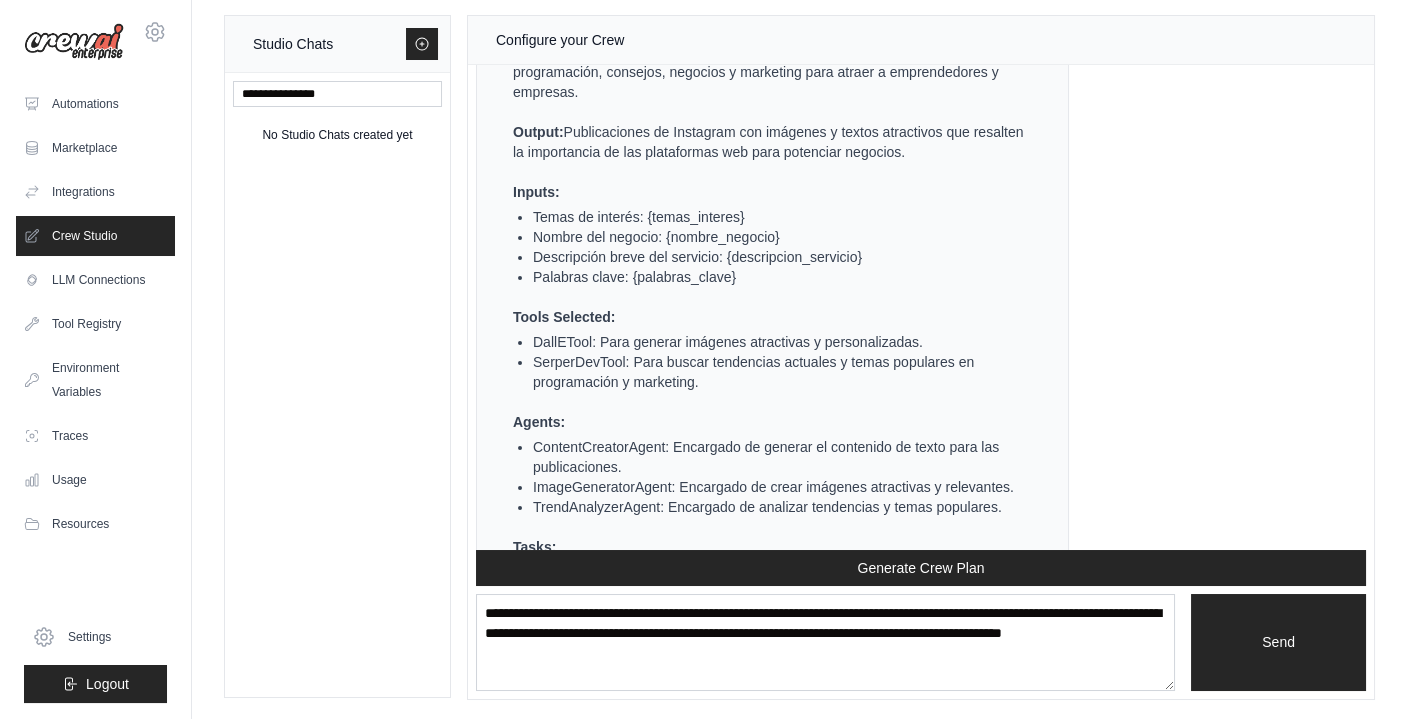 scroll, scrollTop: 1450, scrollLeft: 0, axis: vertical 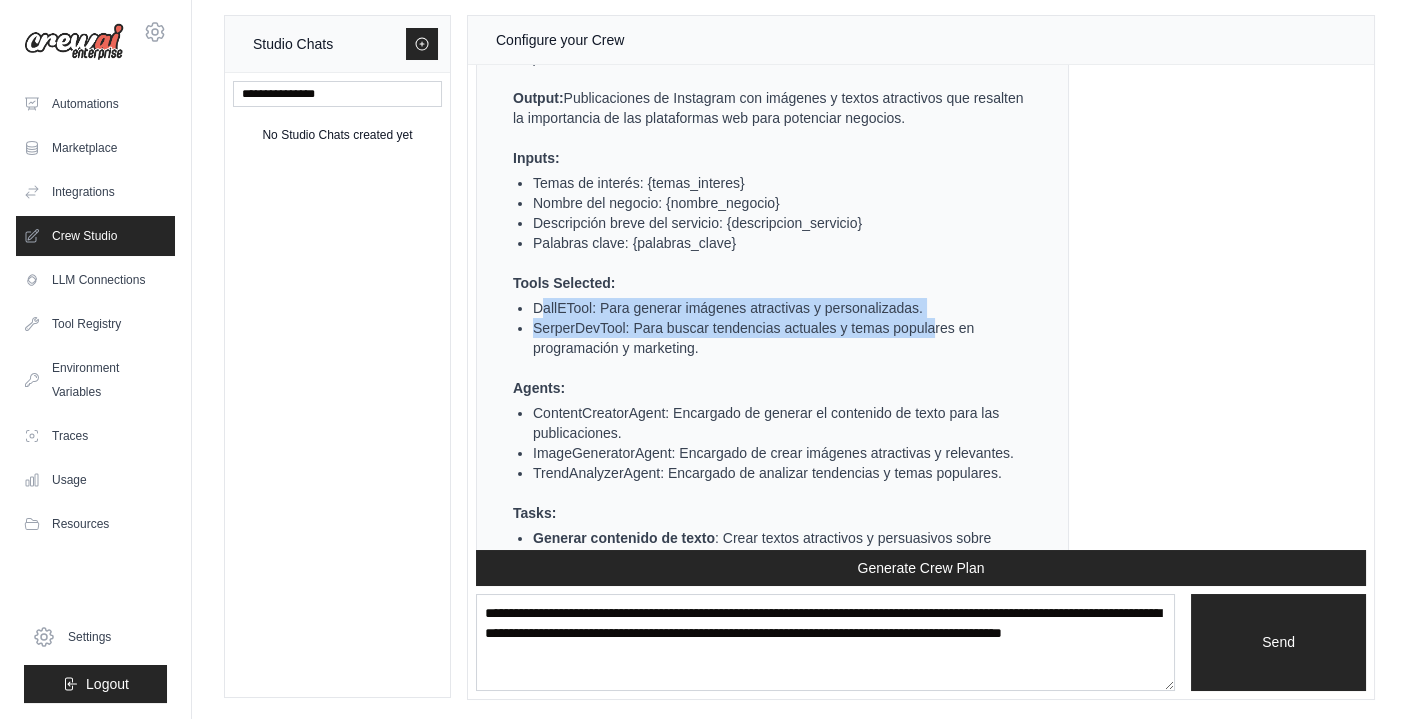 drag, startPoint x: 544, startPoint y: 344, endPoint x: 927, endPoint y: 369, distance: 383.81506 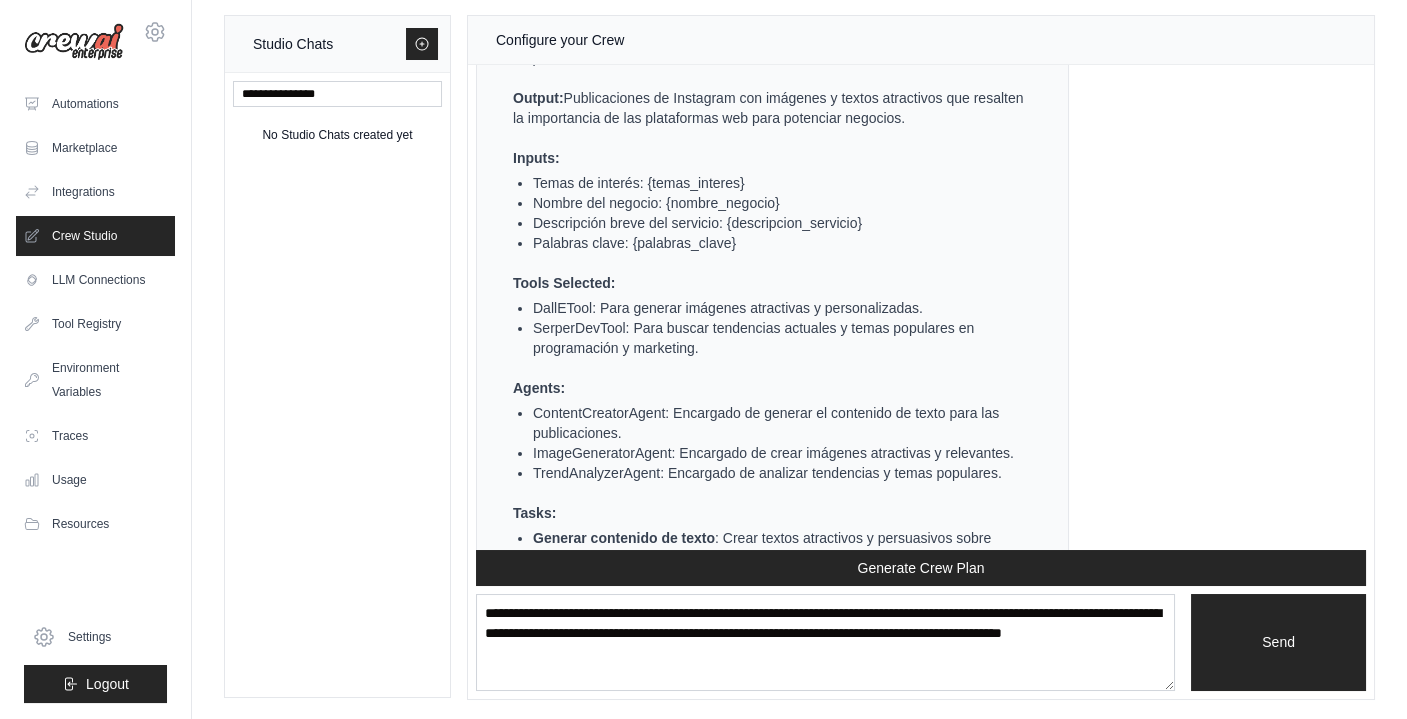 drag, startPoint x: 927, startPoint y: 369, endPoint x: 759, endPoint y: 393, distance: 169.70563 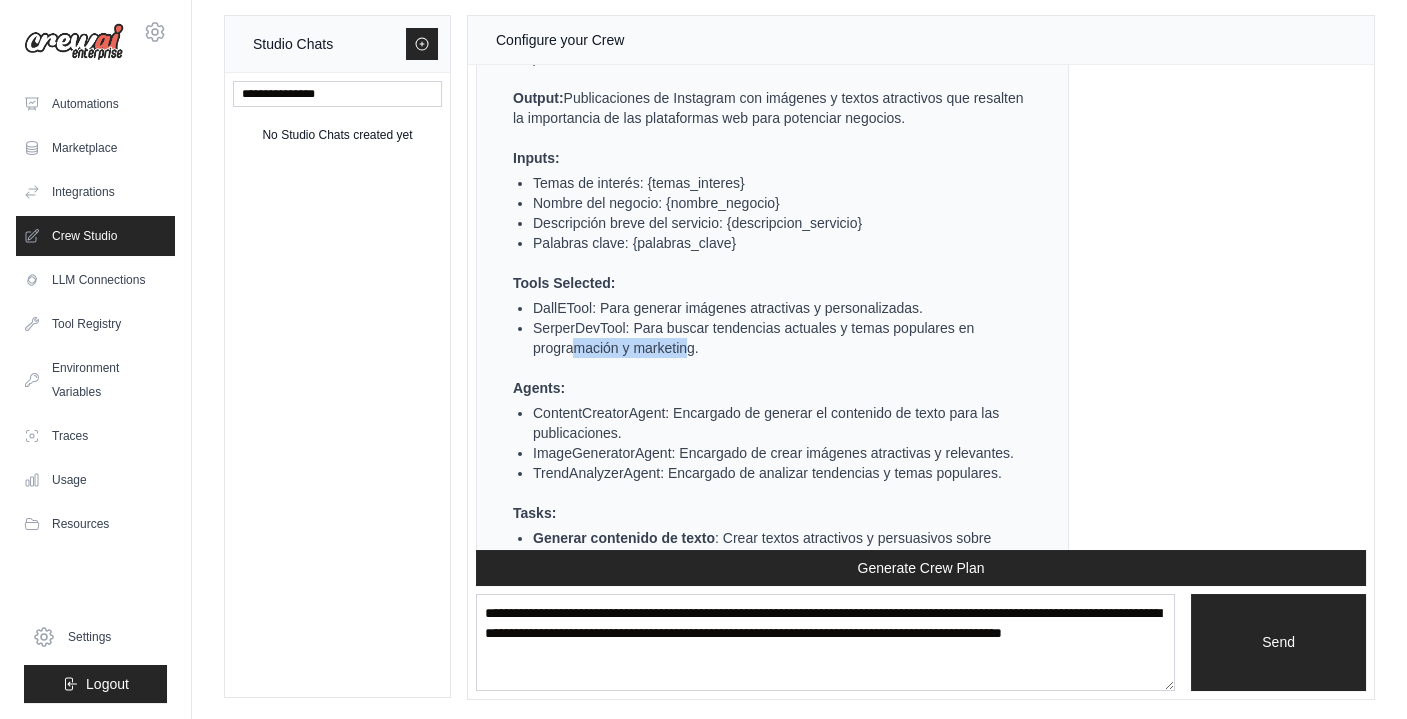 drag, startPoint x: 572, startPoint y: 384, endPoint x: 687, endPoint y: 388, distance: 115.06954 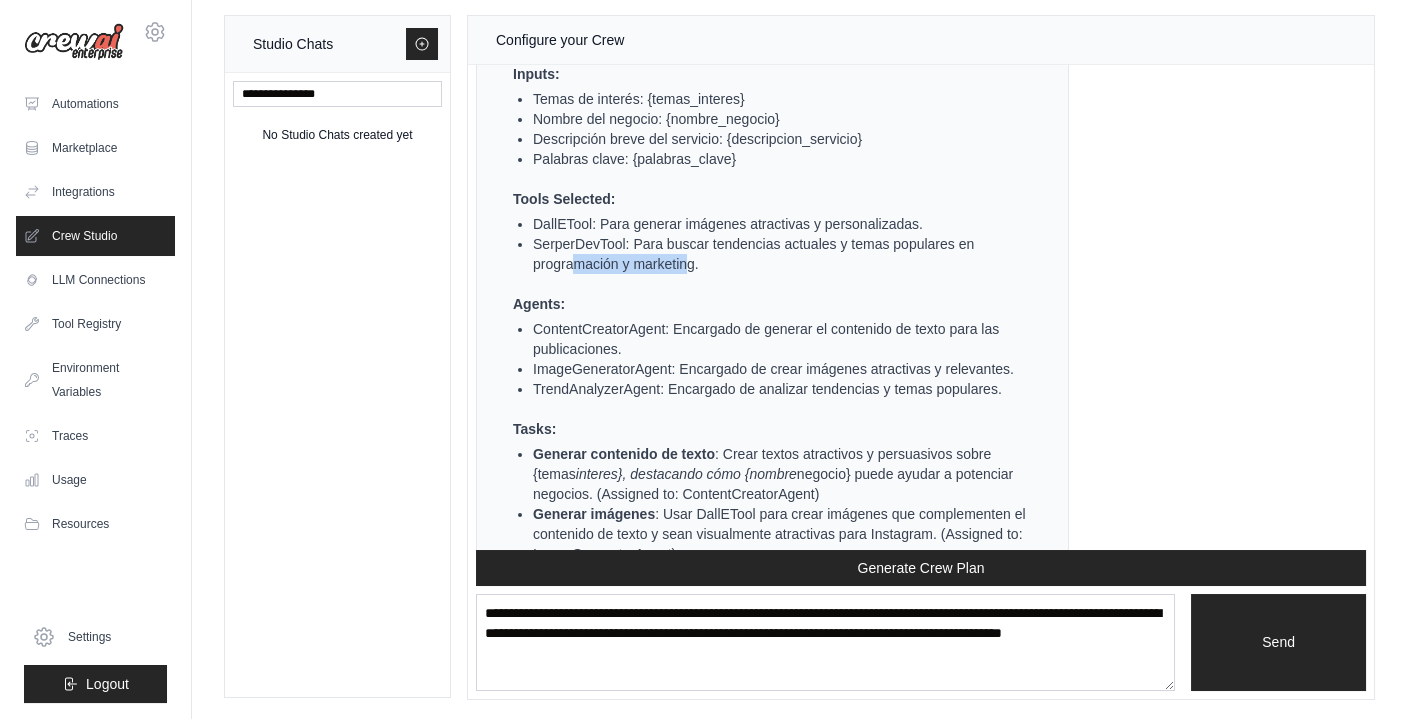 scroll, scrollTop: 1616, scrollLeft: 0, axis: vertical 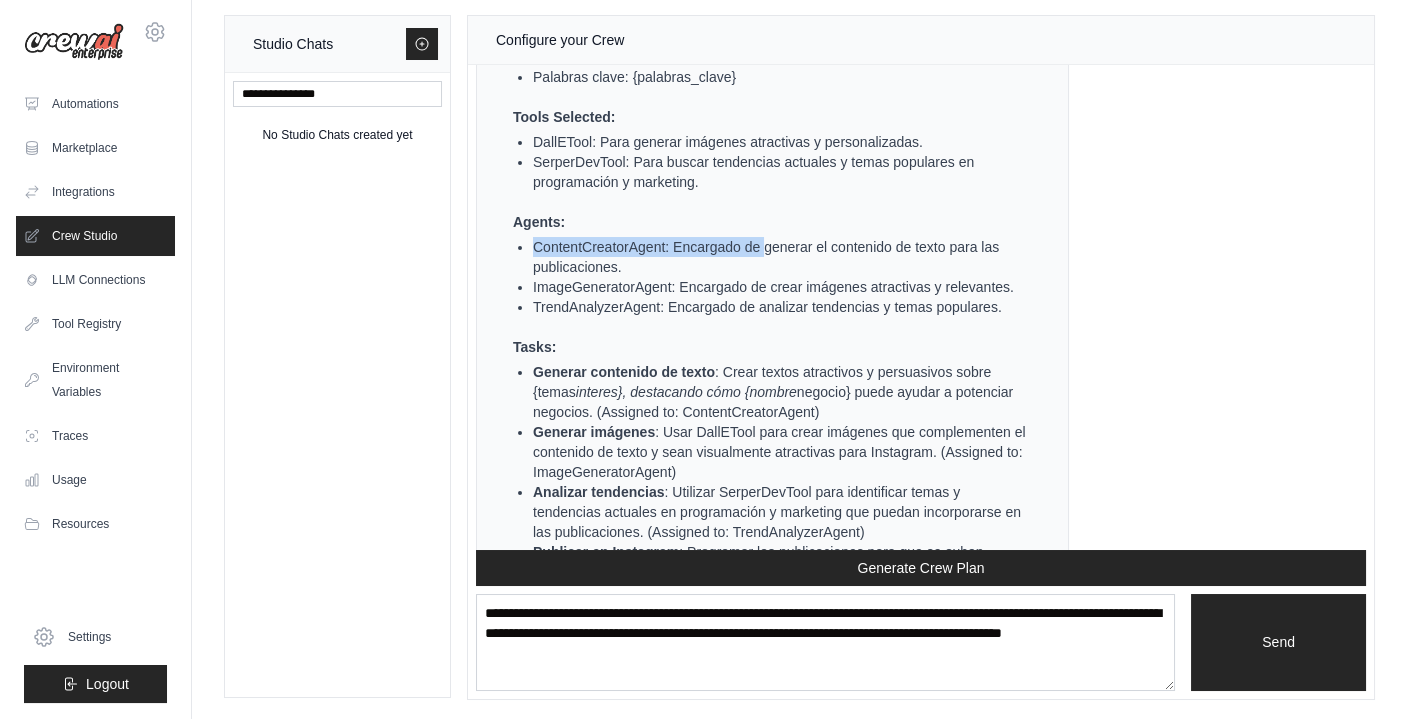 drag, startPoint x: 570, startPoint y: 272, endPoint x: 764, endPoint y: 285, distance: 194.43507 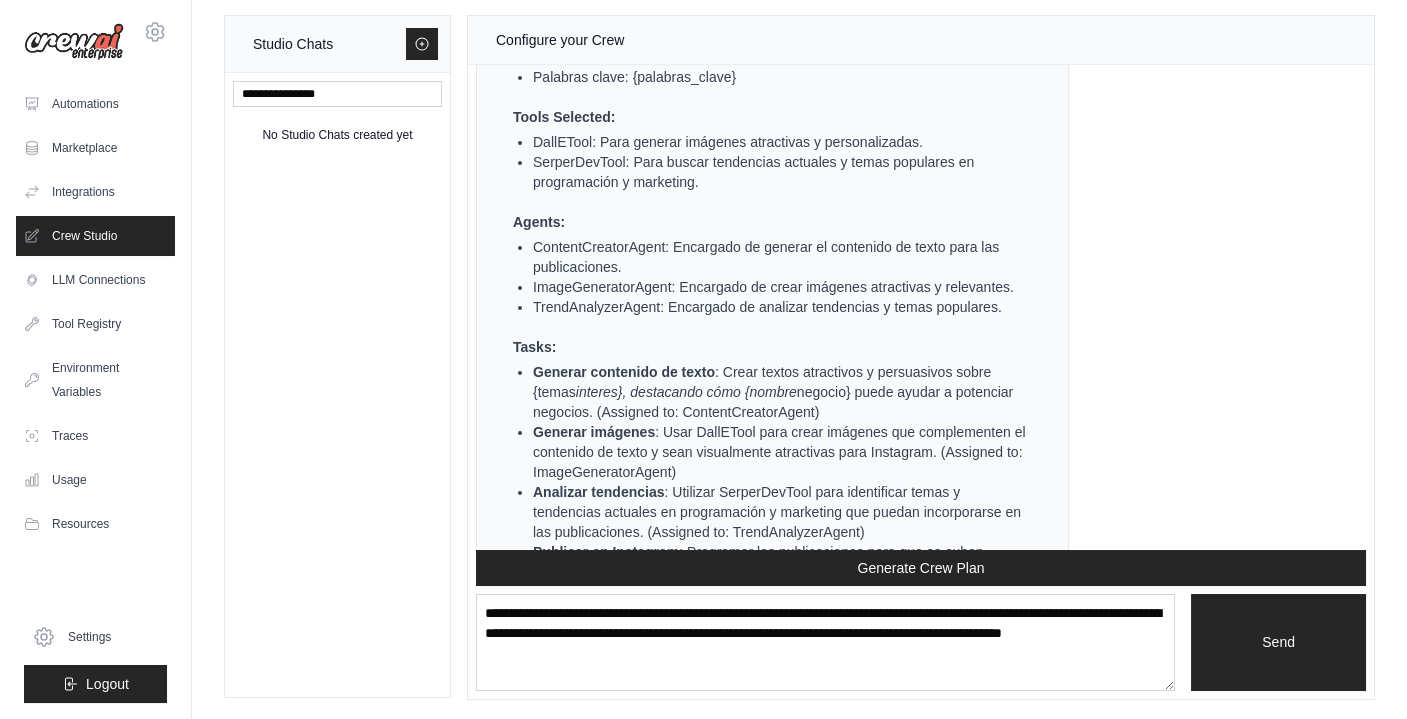 drag, startPoint x: 764, startPoint y: 285, endPoint x: 734, endPoint y: 308, distance: 37.802116 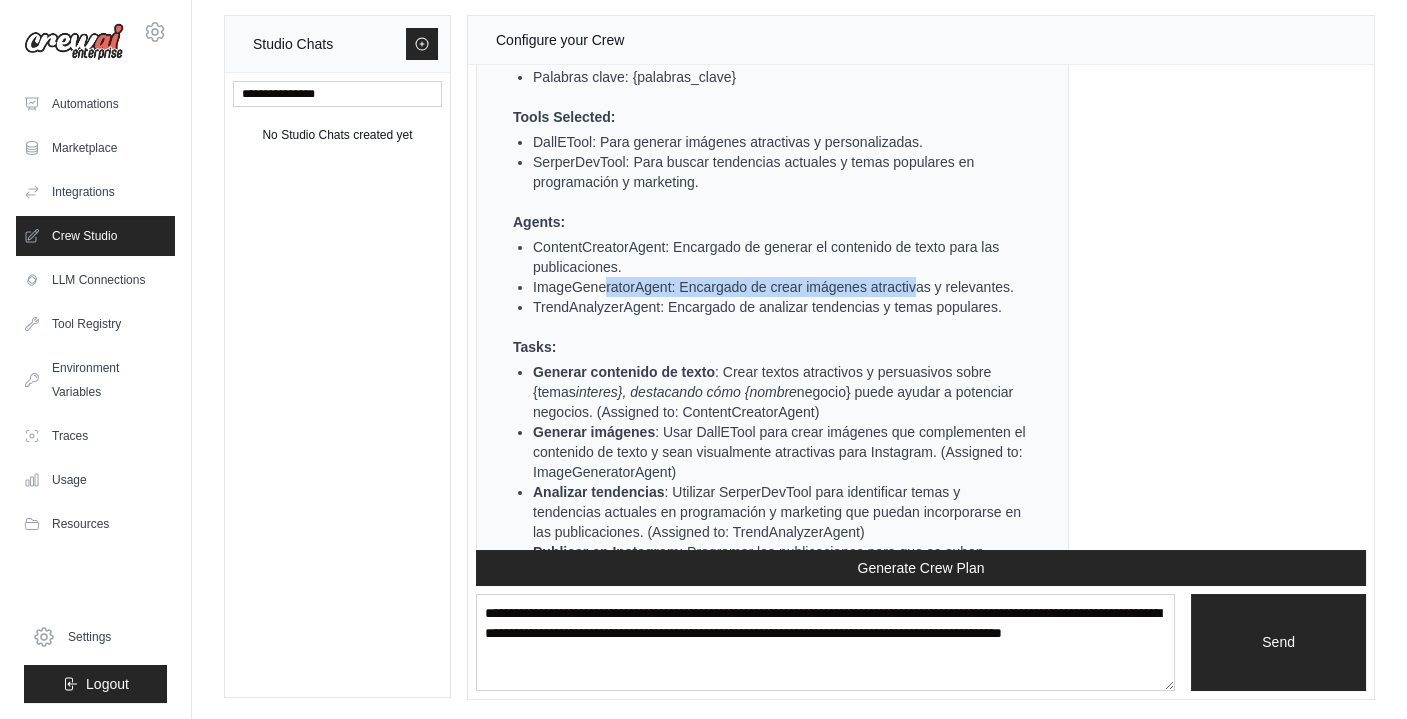 drag, startPoint x: 606, startPoint y: 325, endPoint x: 917, endPoint y: 328, distance: 311.01447 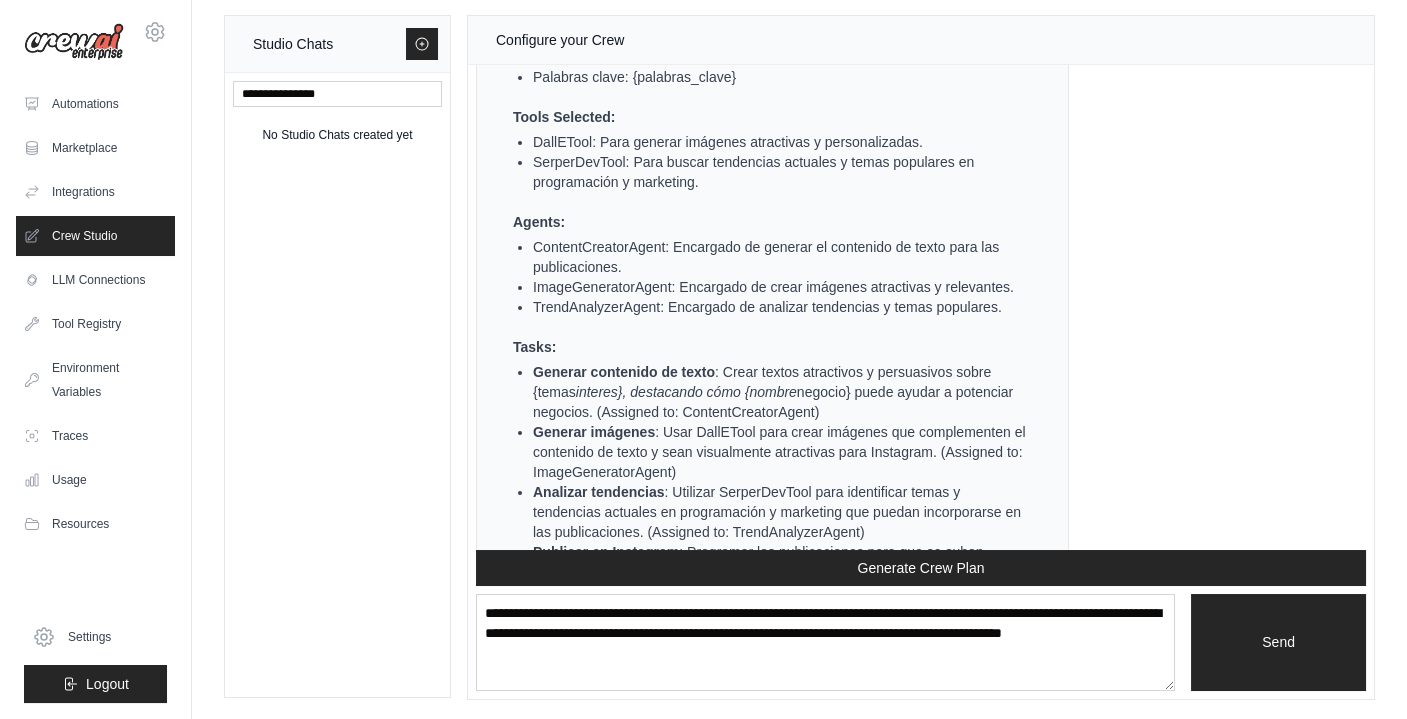 drag, startPoint x: 917, startPoint y: 328, endPoint x: 752, endPoint y: 343, distance: 165.68042 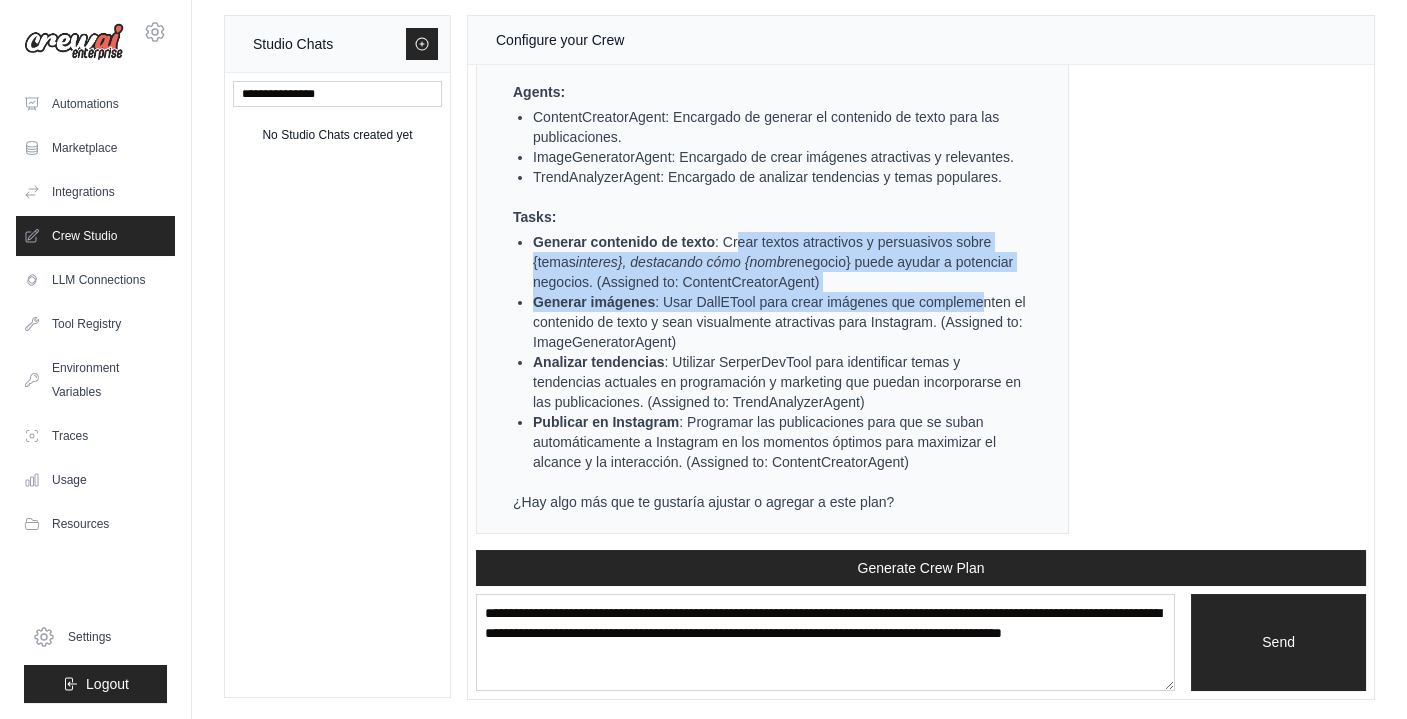 drag, startPoint x: 827, startPoint y: 241, endPoint x: 979, endPoint y: 302, distance: 163.78339 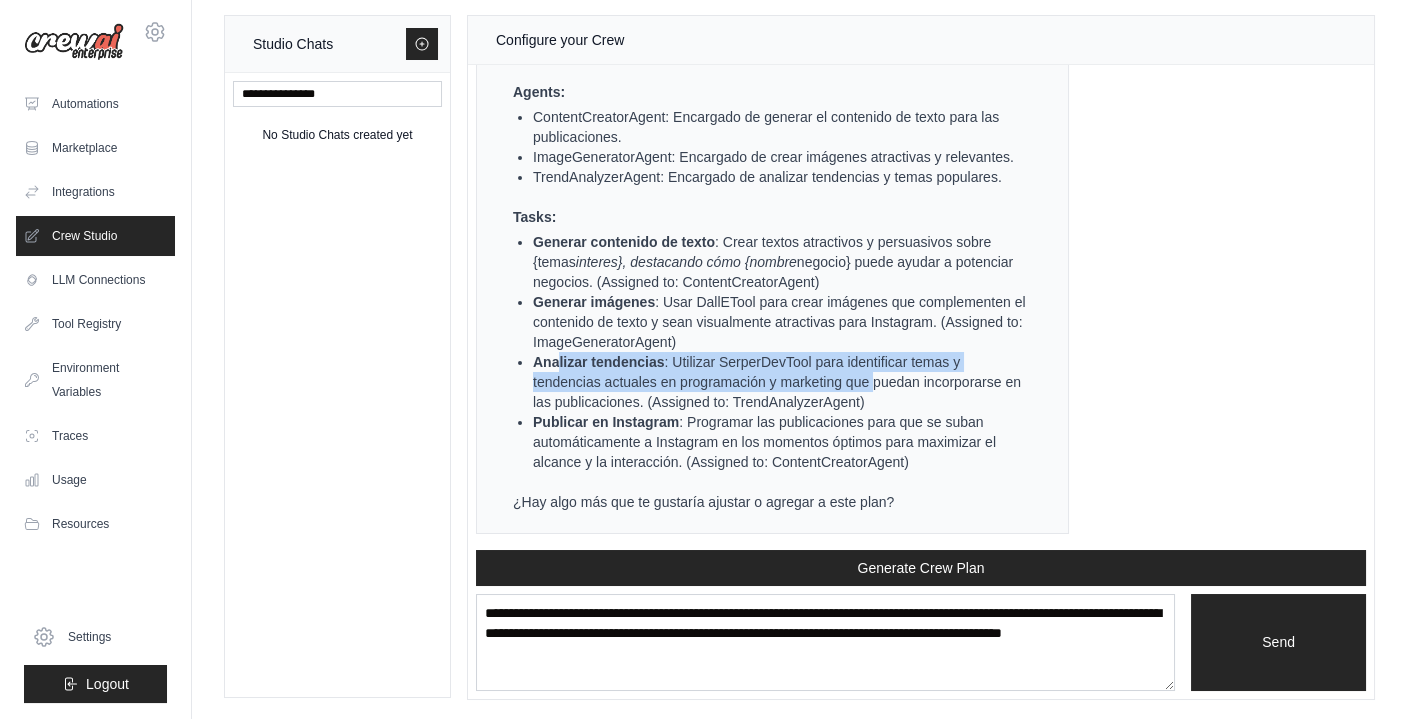 drag, startPoint x: 759, startPoint y: 361, endPoint x: 875, endPoint y: 380, distance: 117.54574 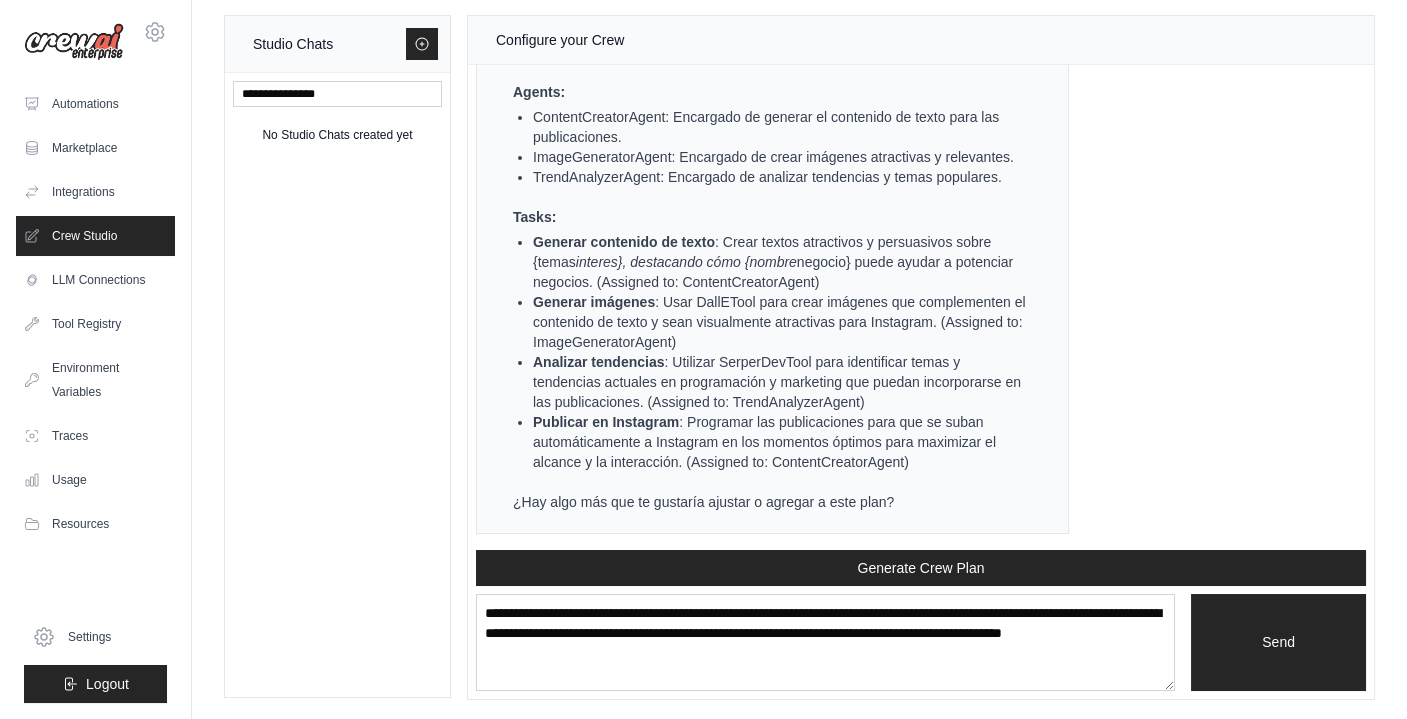 click on "Publicar en Instagram" at bounding box center [606, 422] 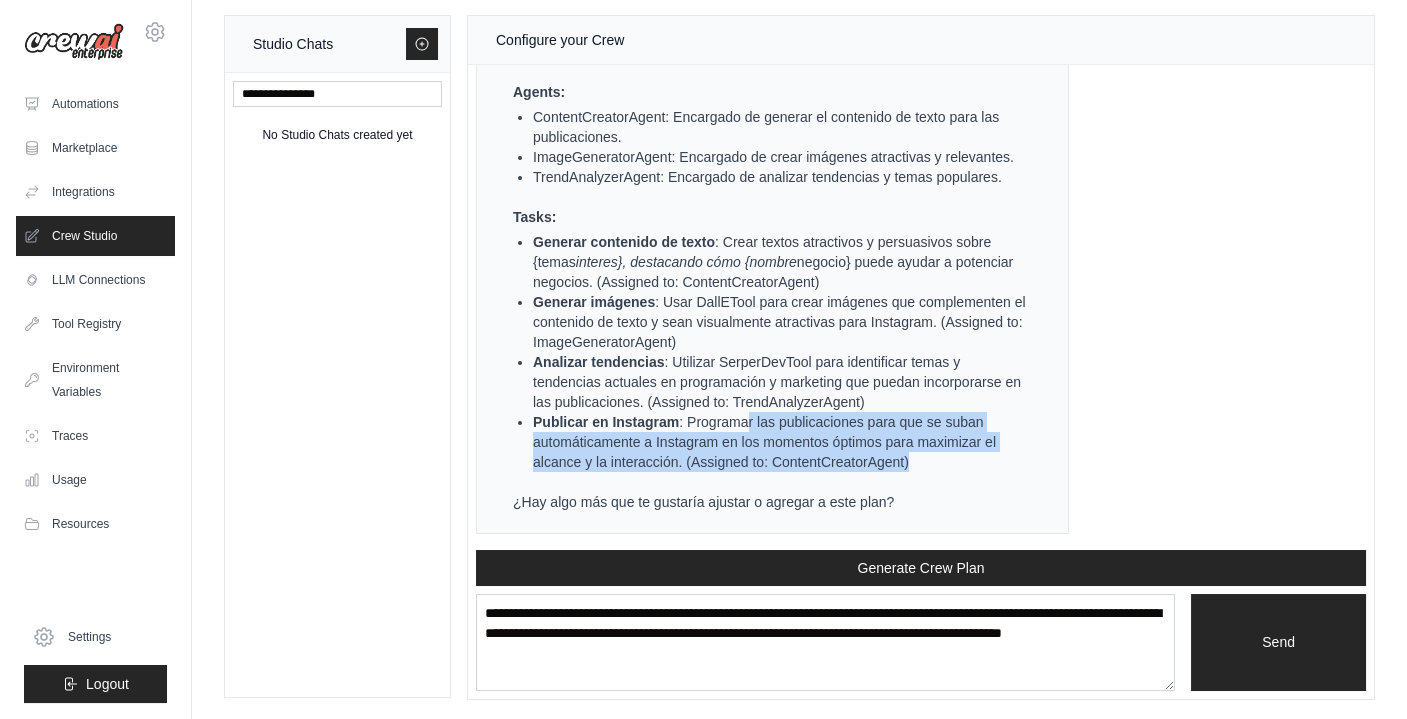 drag, startPoint x: 770, startPoint y: 418, endPoint x: 918, endPoint y: 460, distance: 153.84407 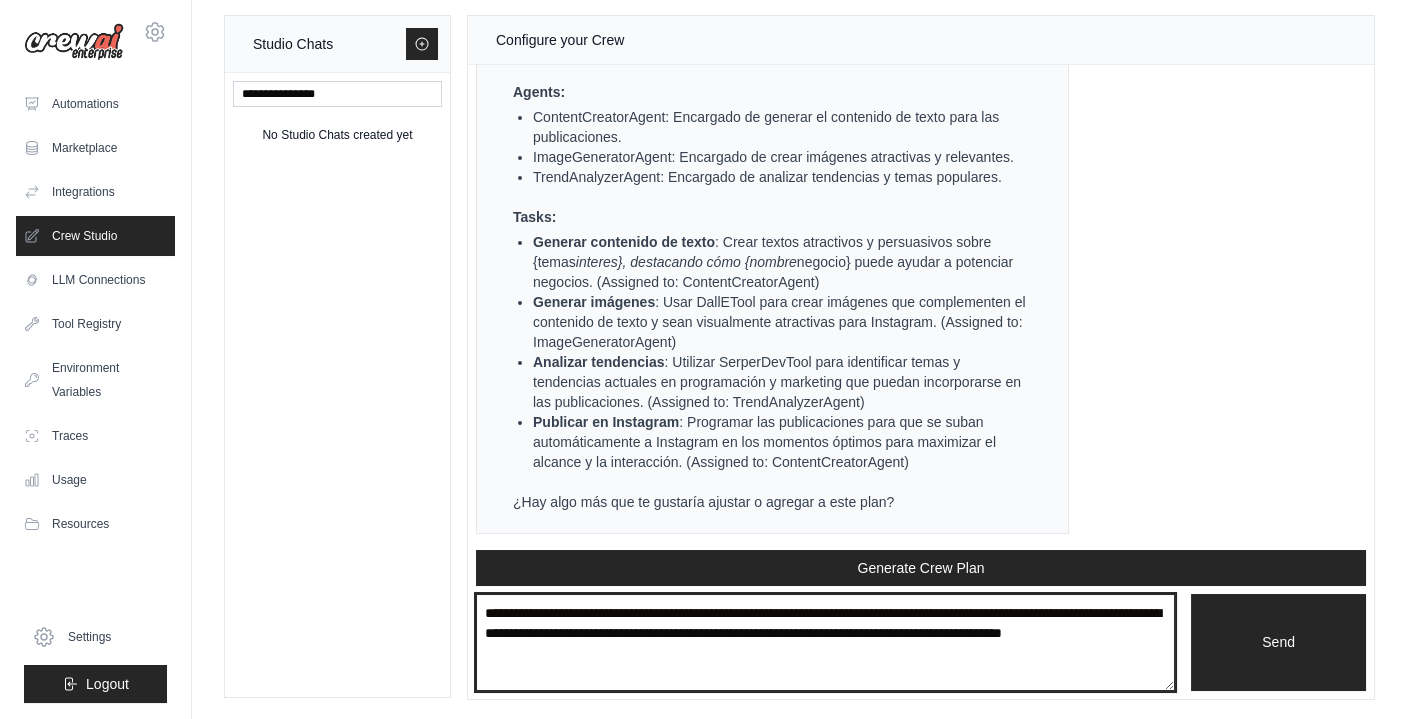 click on "**********" at bounding box center (825, 643) 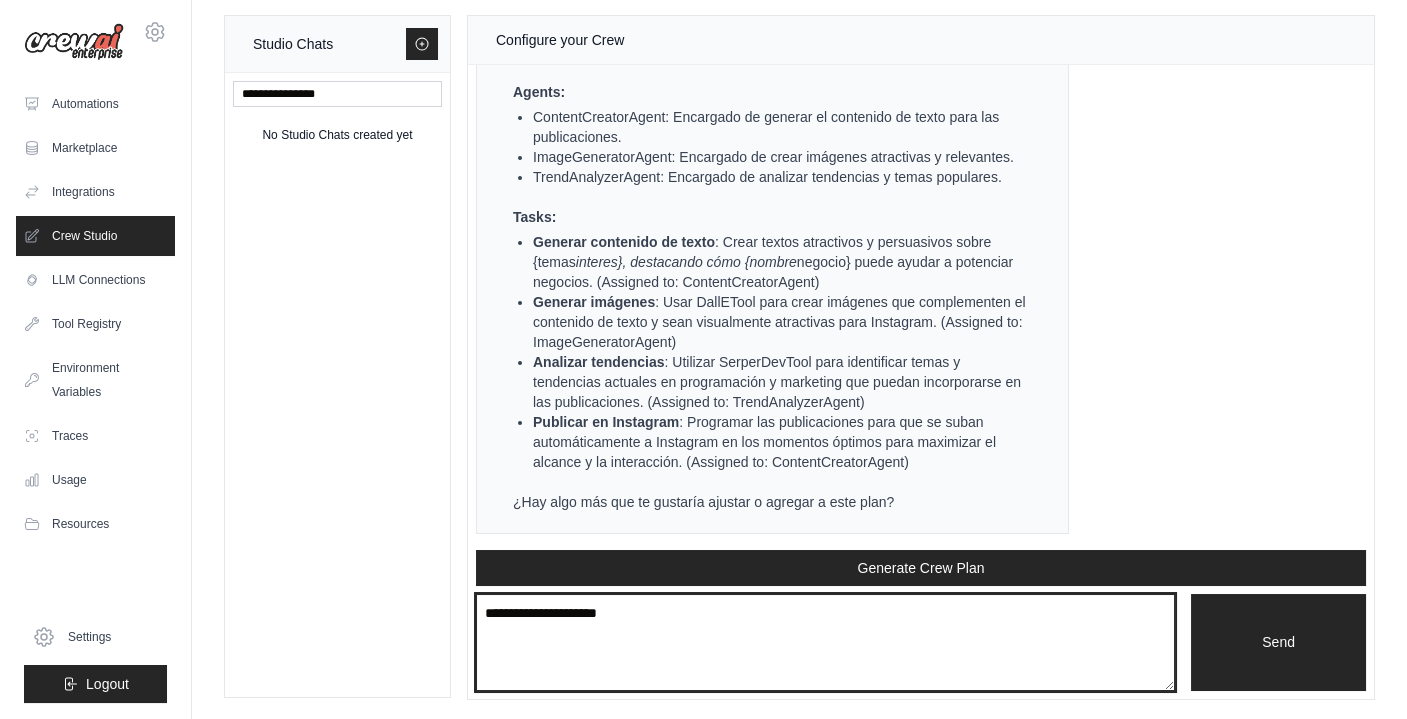 type on "**********" 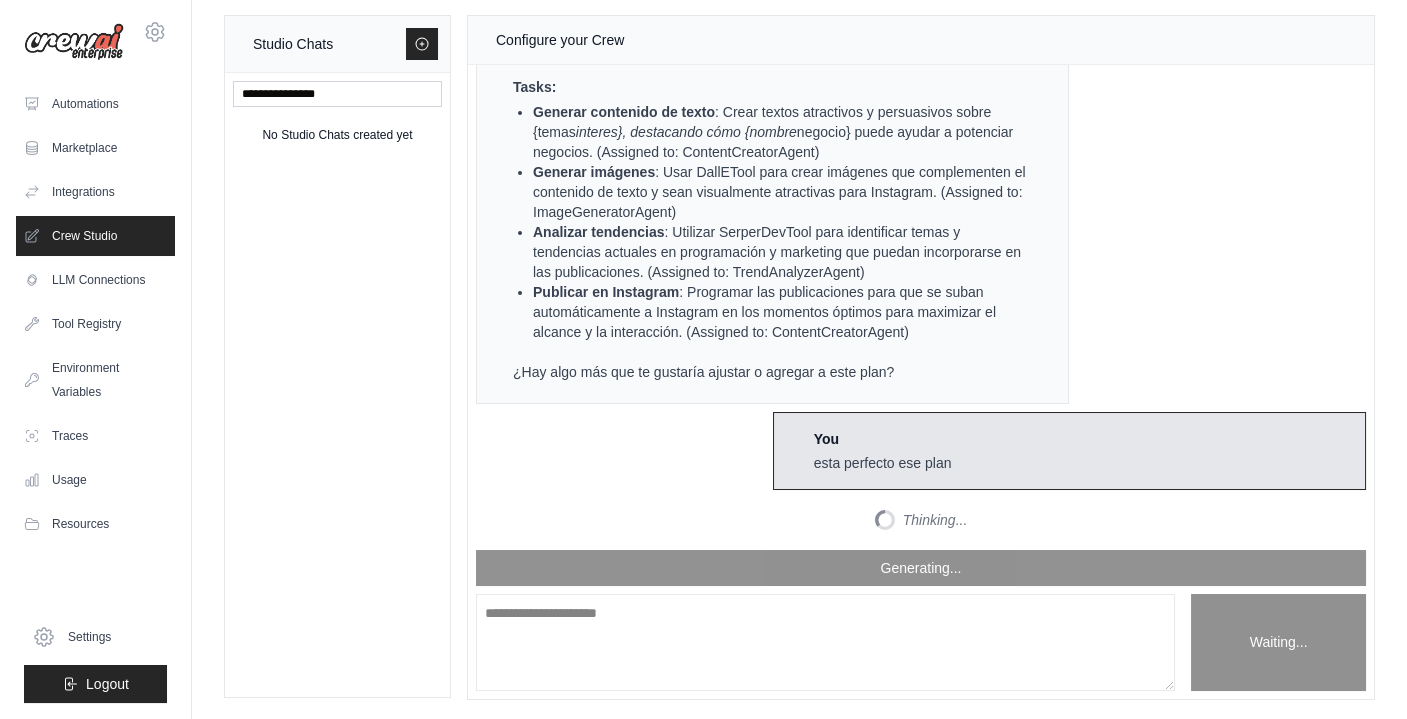 scroll, scrollTop: 2098, scrollLeft: 0, axis: vertical 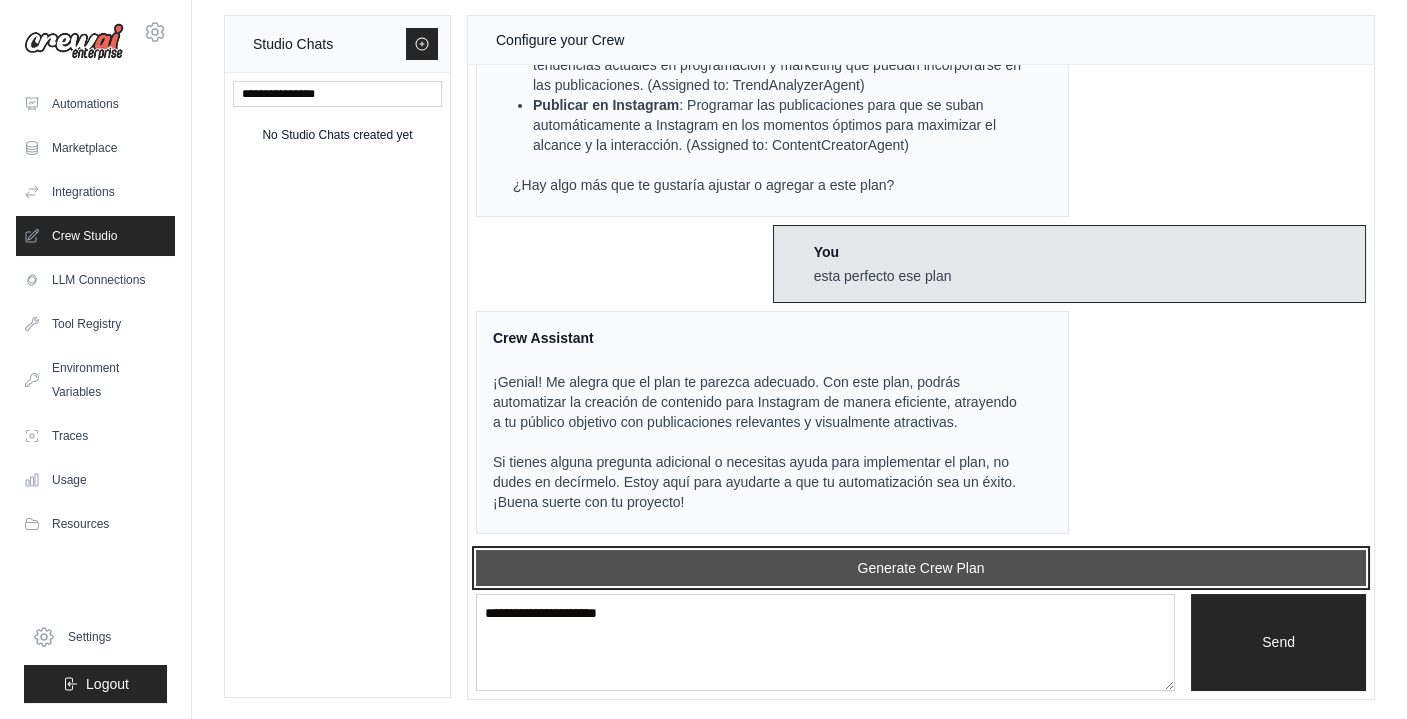 click on "Generate Crew Plan" at bounding box center [921, 568] 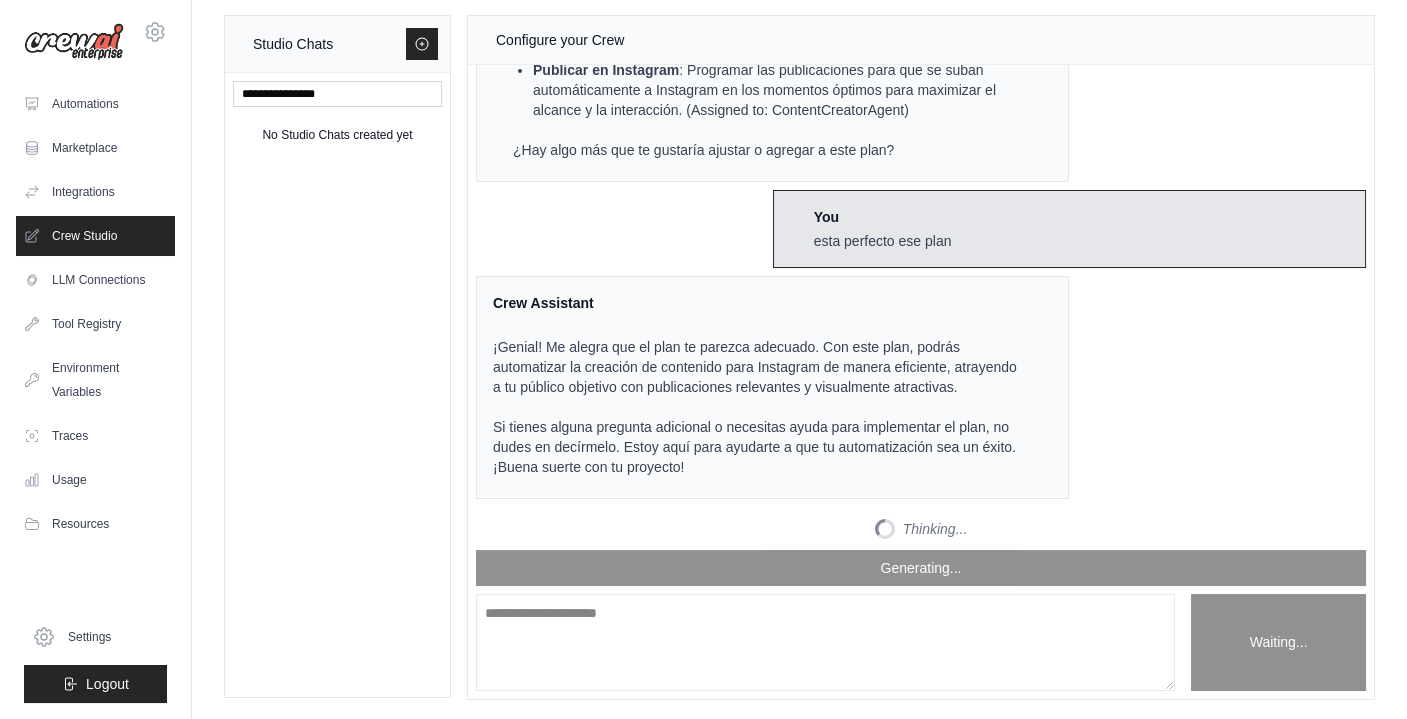 scroll, scrollTop: 3110, scrollLeft: 0, axis: vertical 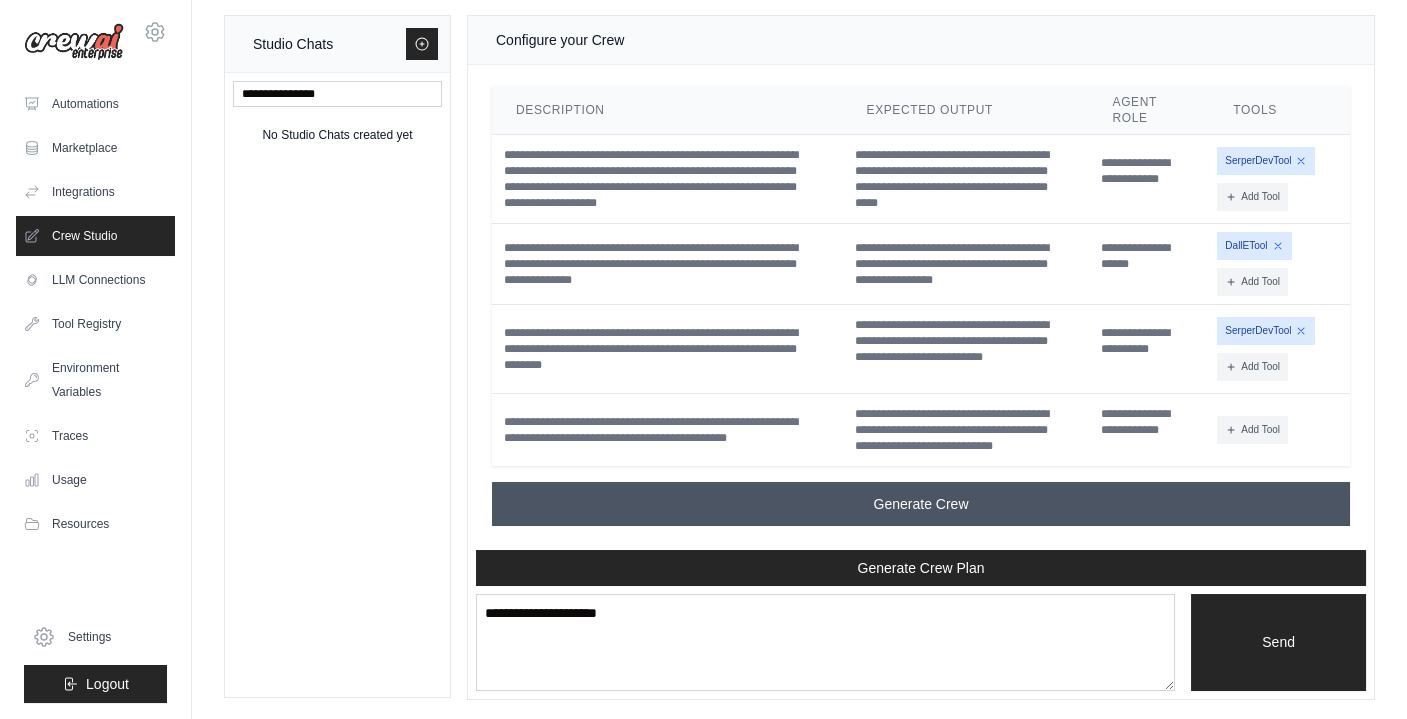 click on "Generate Crew" at bounding box center (921, 504) 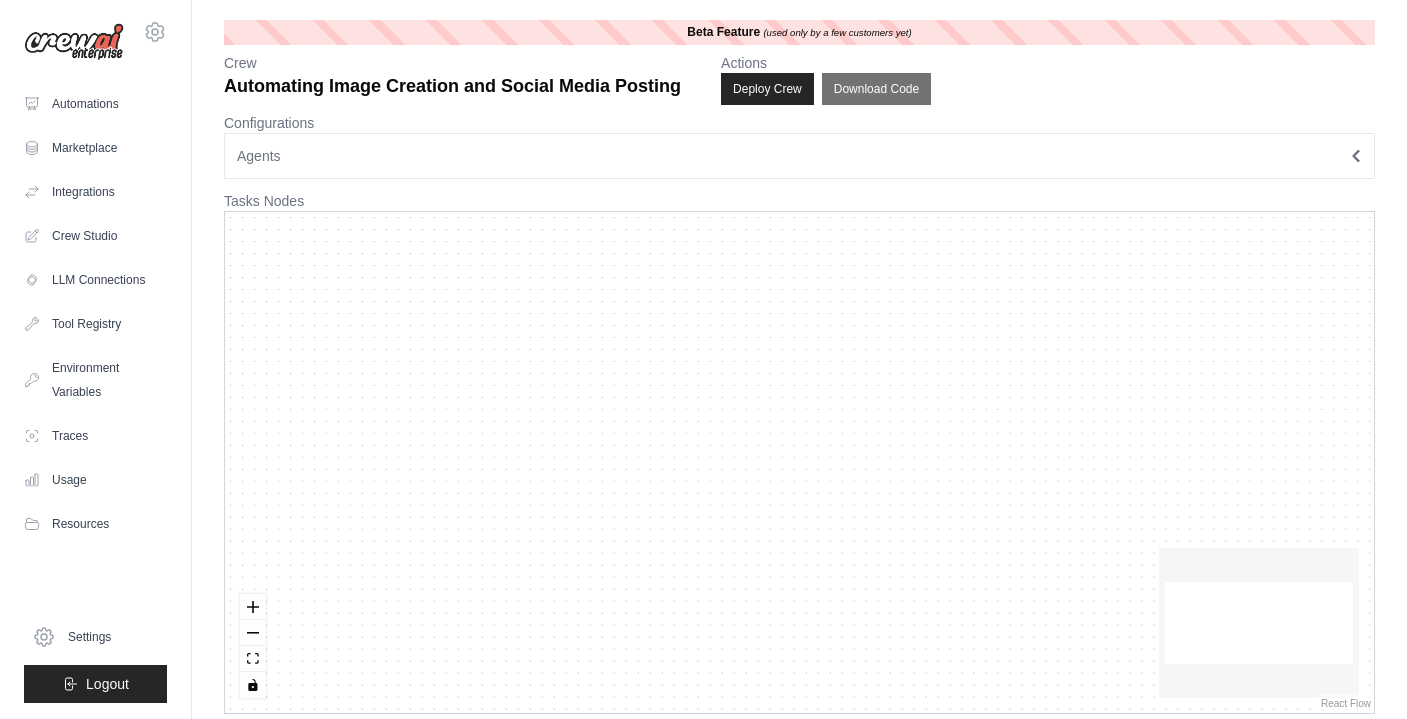 scroll, scrollTop: 0, scrollLeft: 0, axis: both 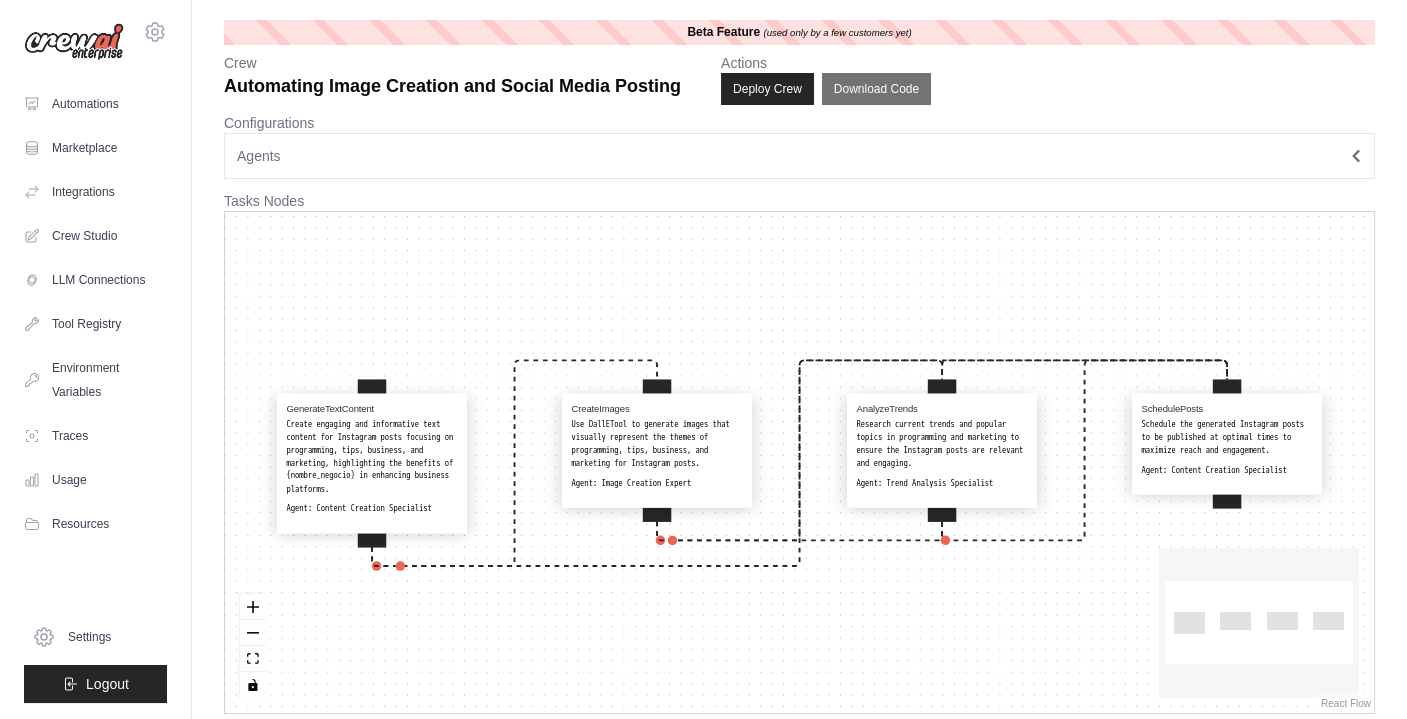 click on "Agents" at bounding box center (799, 156) 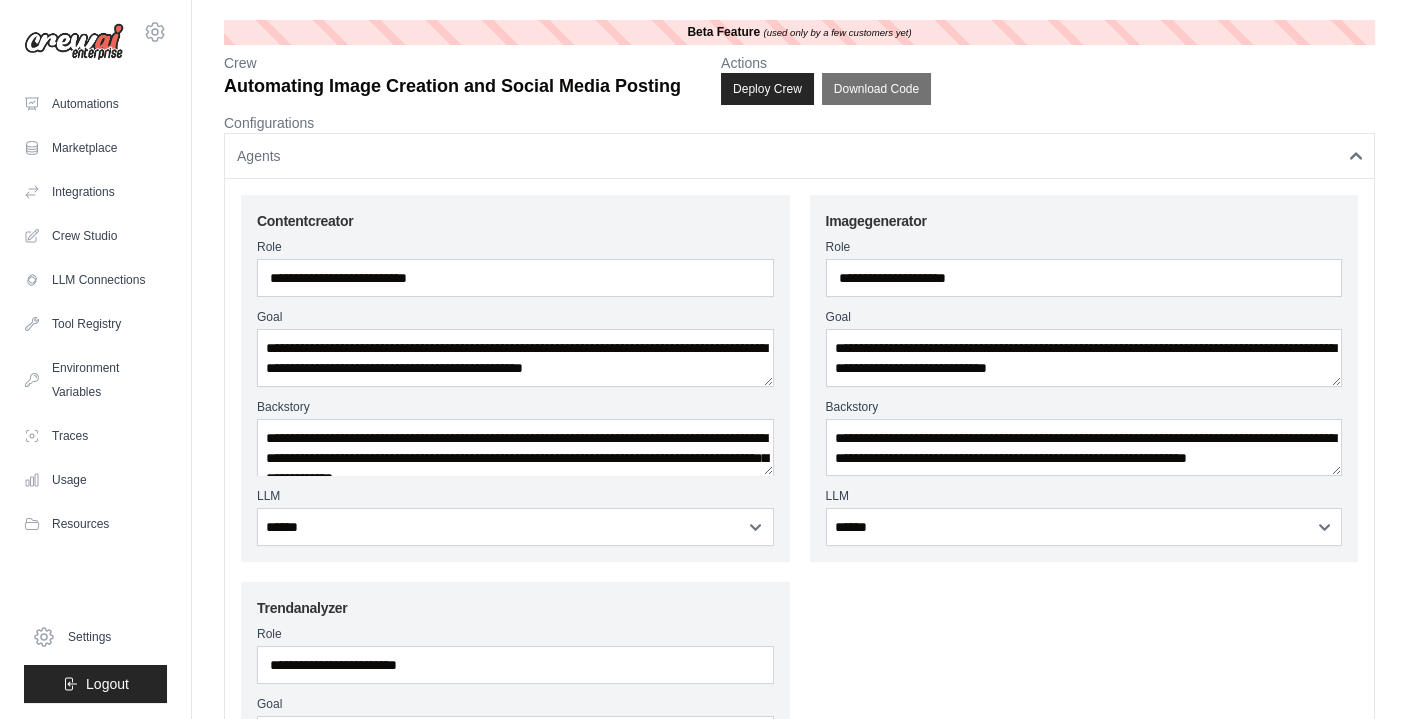 click on "Agents" at bounding box center [799, 156] 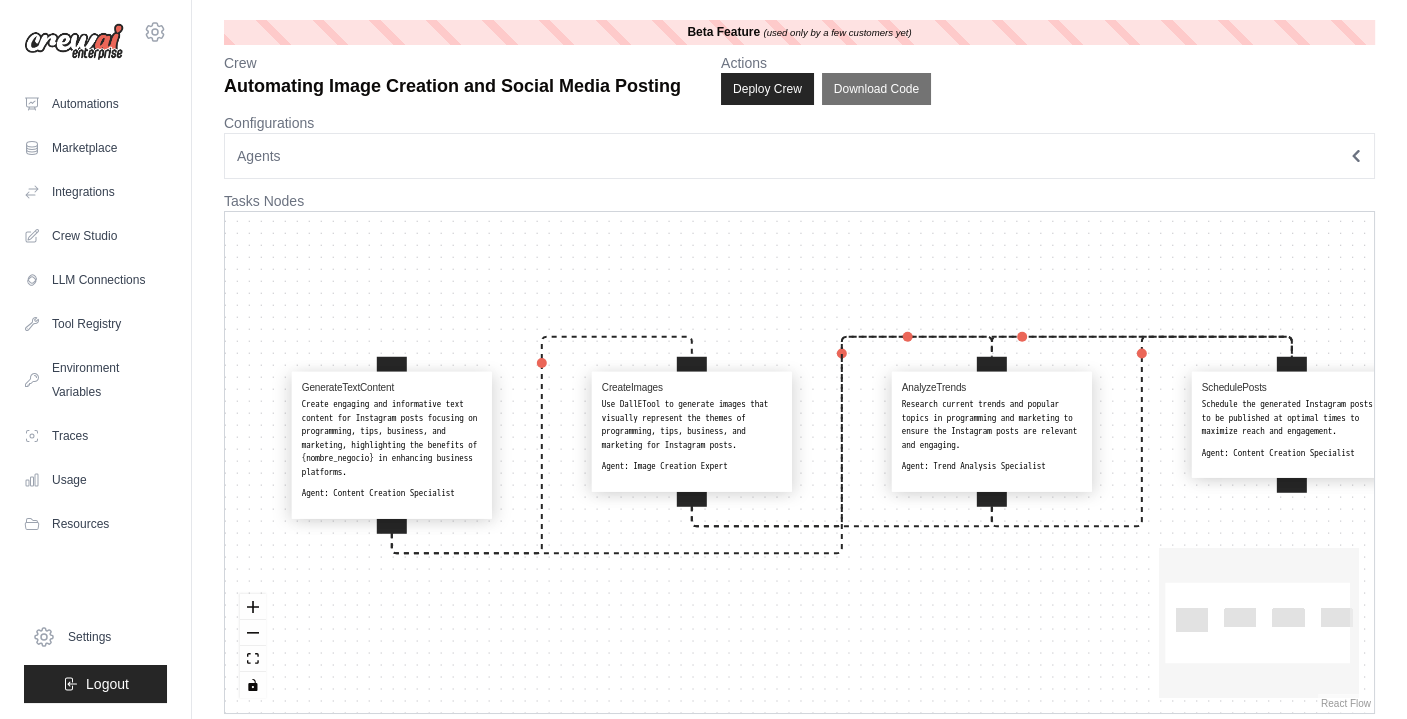 click on "Create engaging and informative text content for Instagram posts focusing on programming, tips, business, and marketing, highlighting the benefits of {nombre_negocio} in enhancing business platforms." at bounding box center (392, 438) 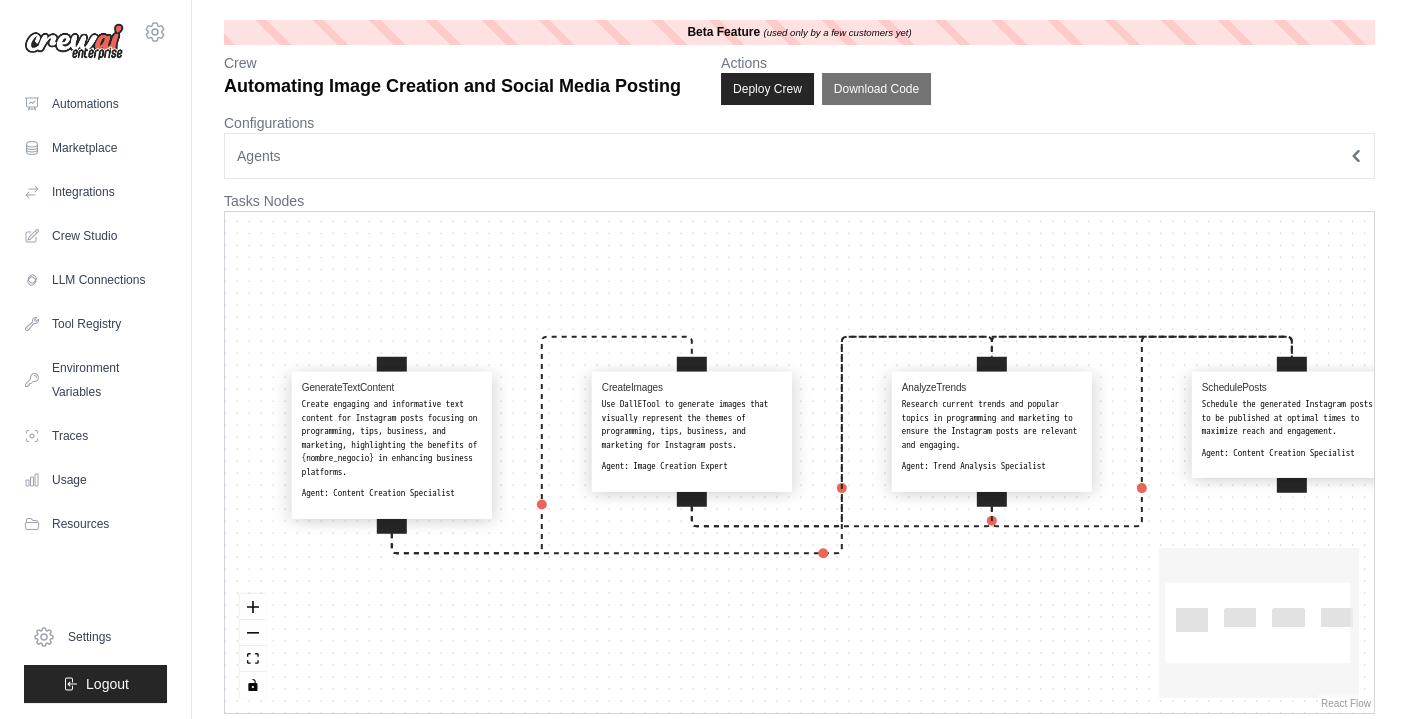 click on "Create engaging and informative text content for Instagram posts focusing on programming, tips, business, and marketing, highlighting the benefits of {nombre_negocio} in enhancing business platforms." at bounding box center (392, 438) 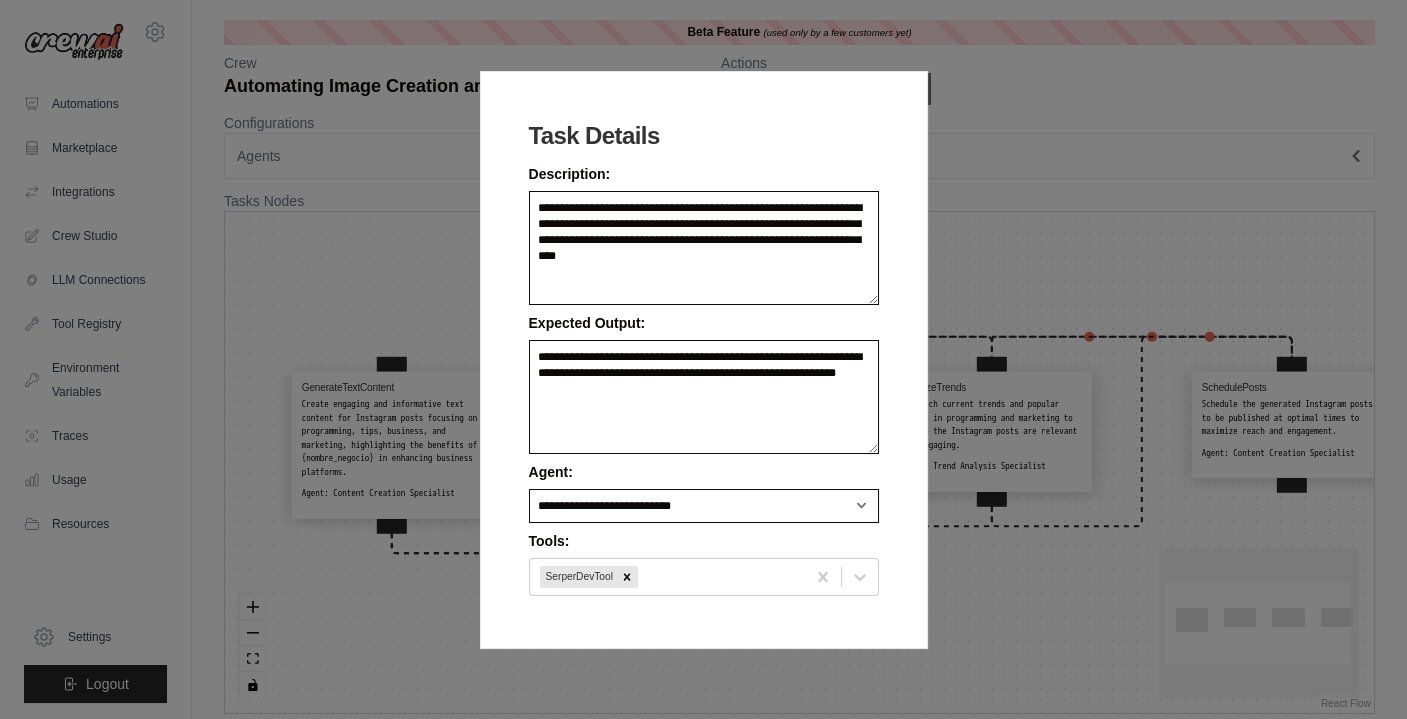 click on "**********" at bounding box center [703, 359] 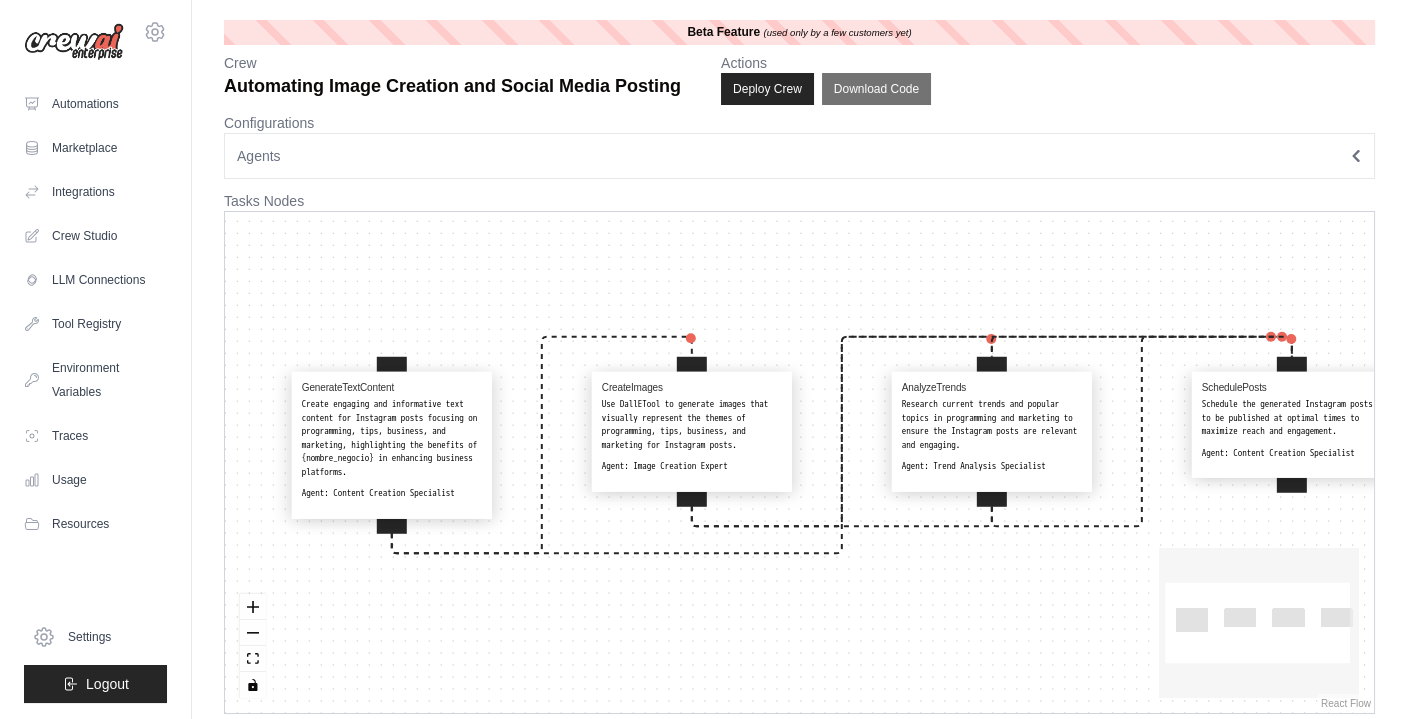 click on "Create engaging and informative text content for Instagram posts focusing on programming, tips, business, and marketing, highlighting the benefits of {nombre_negocio} in enhancing business platforms." at bounding box center [392, 438] 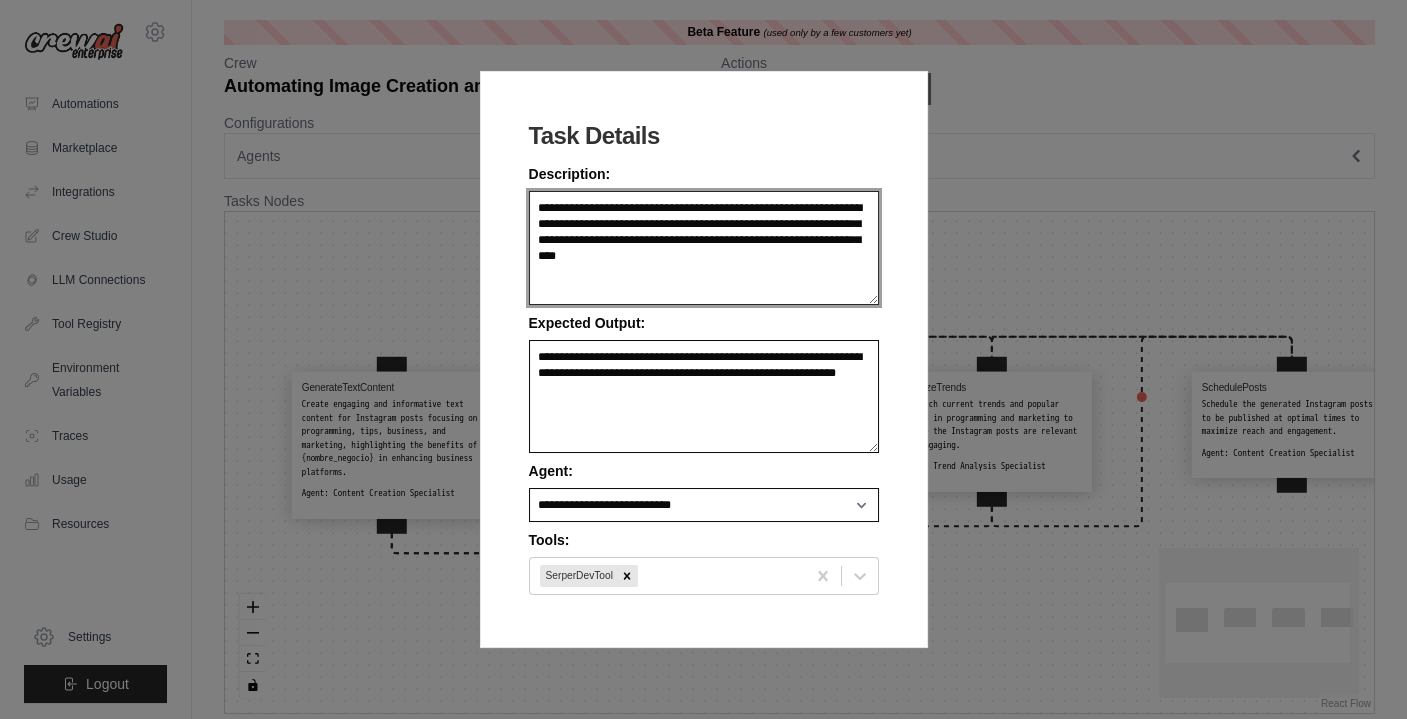 click on "**********" at bounding box center (704, 248) 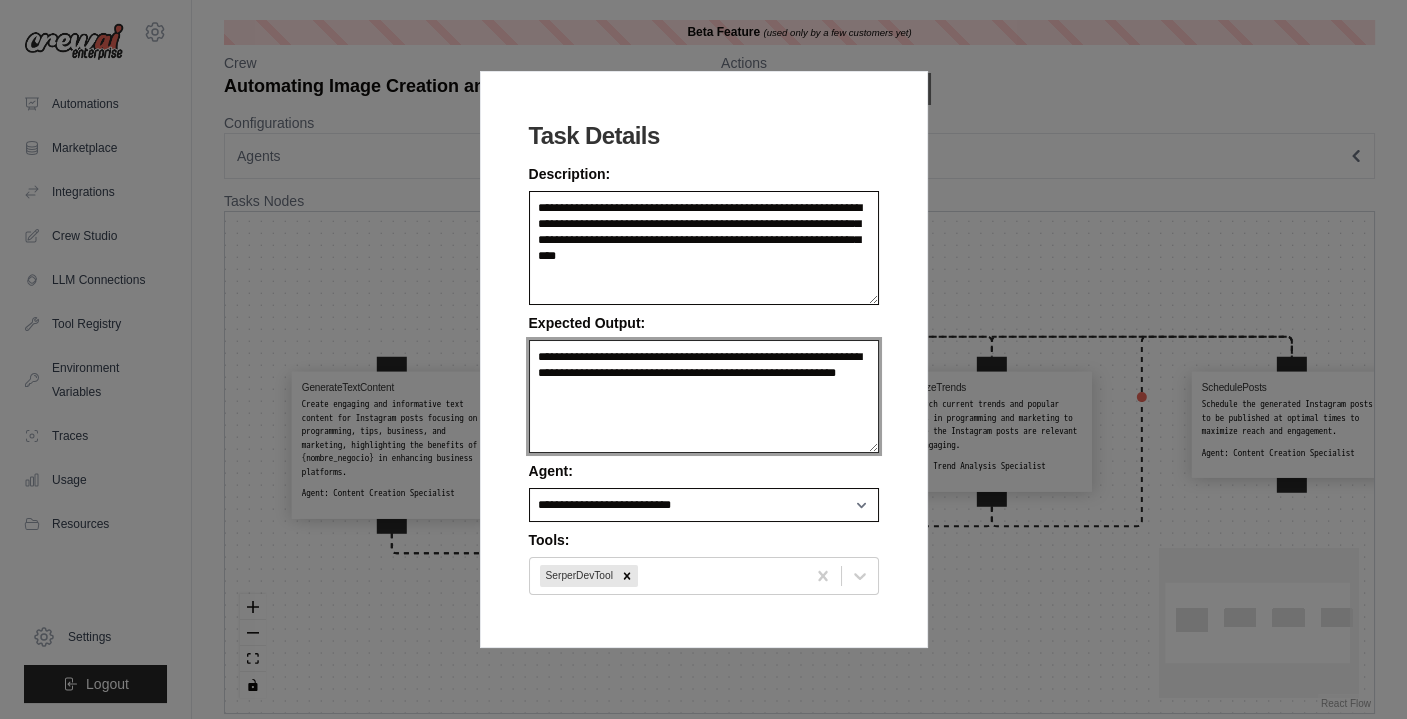 click on "**********" at bounding box center (704, 397) 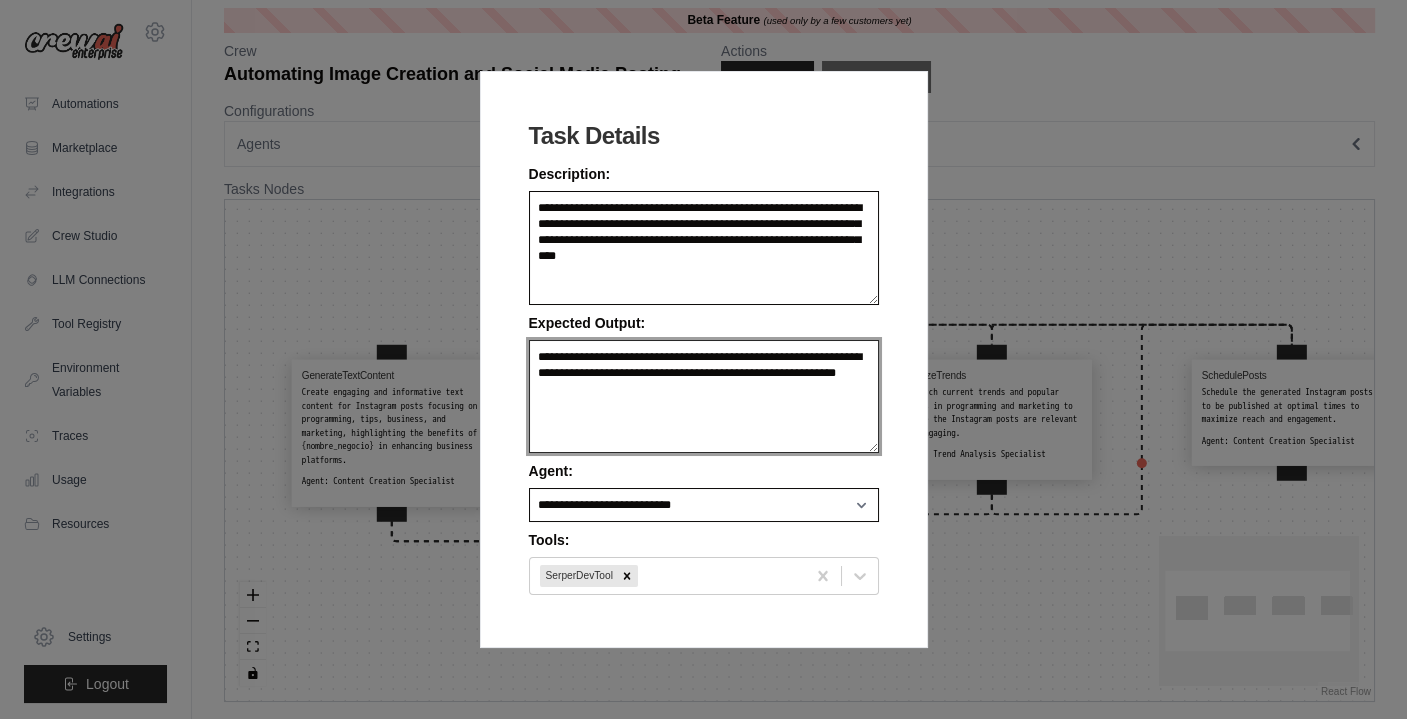 scroll, scrollTop: 14, scrollLeft: 0, axis: vertical 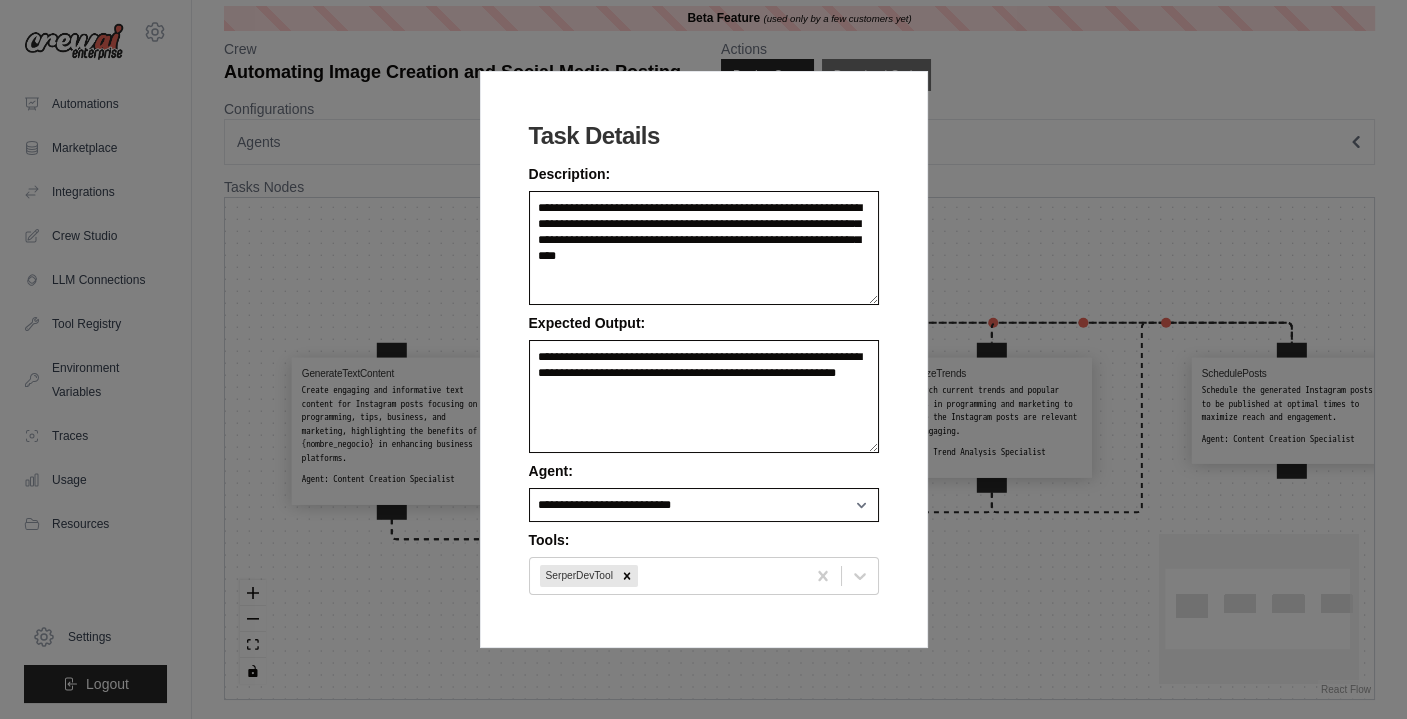 click on "**********" at bounding box center [703, 359] 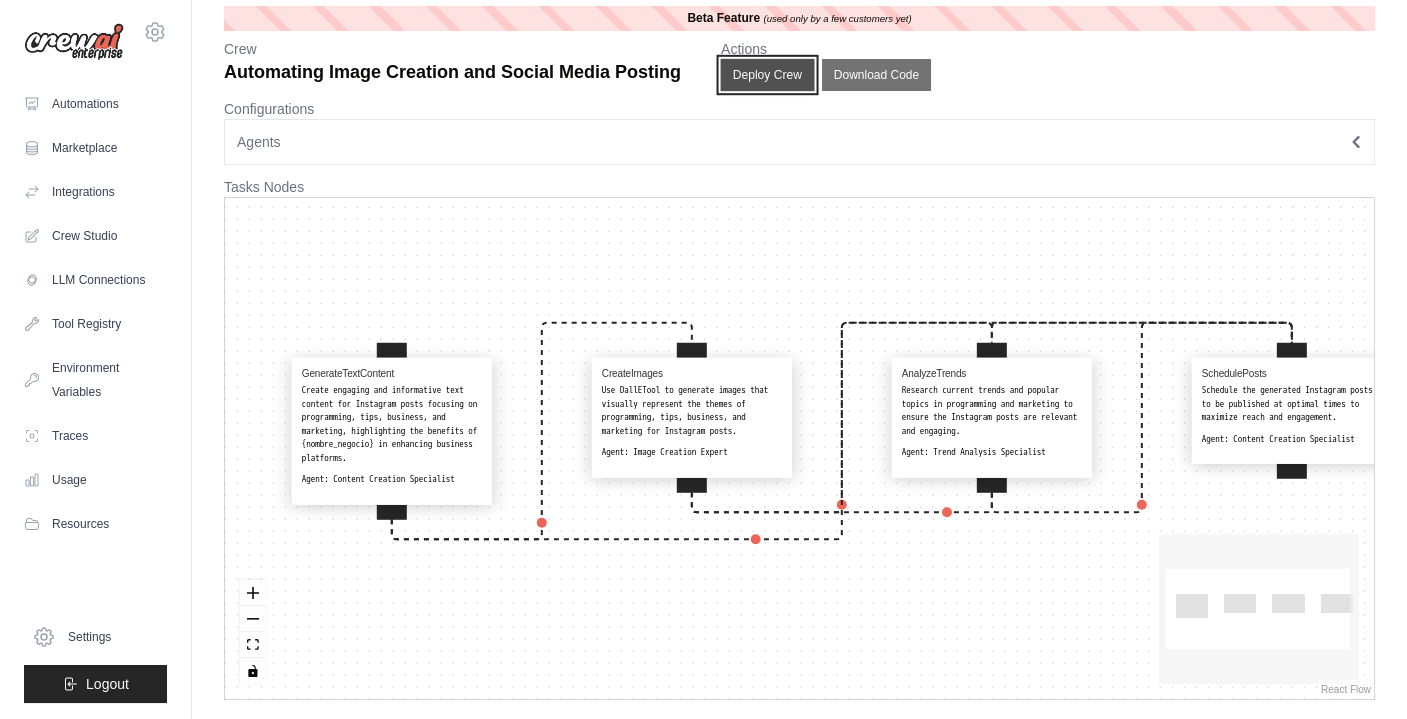 click on "Deploy Crew" at bounding box center (768, 75) 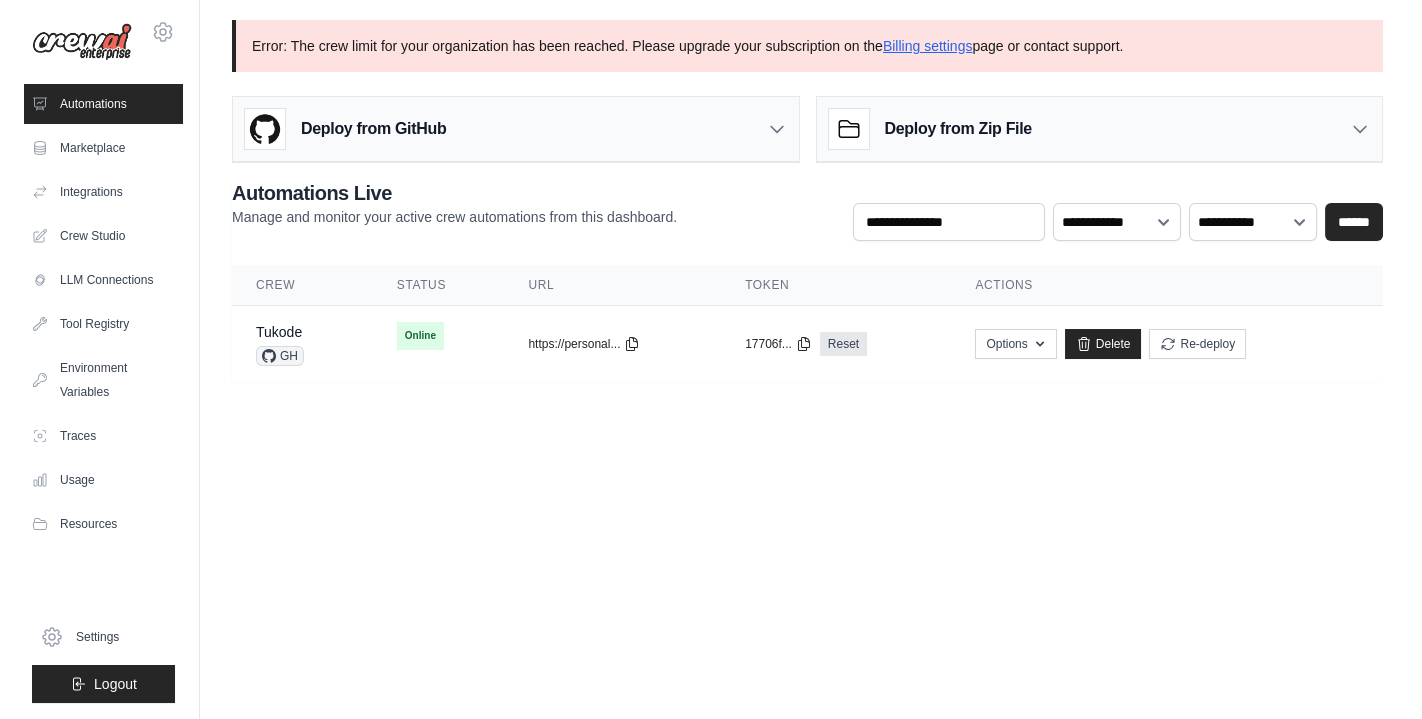 scroll, scrollTop: 0, scrollLeft: 0, axis: both 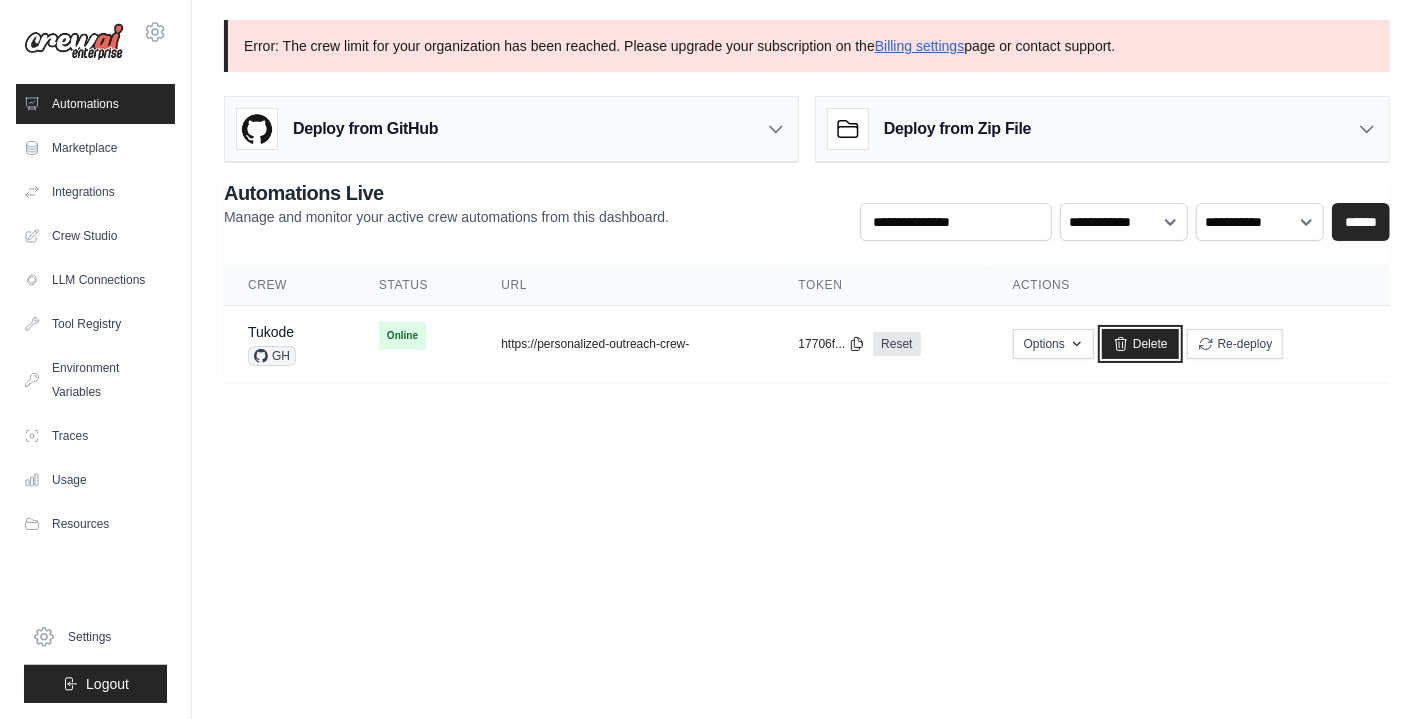 drag, startPoint x: 1159, startPoint y: 342, endPoint x: 806, endPoint y: 88, distance: 434.88504 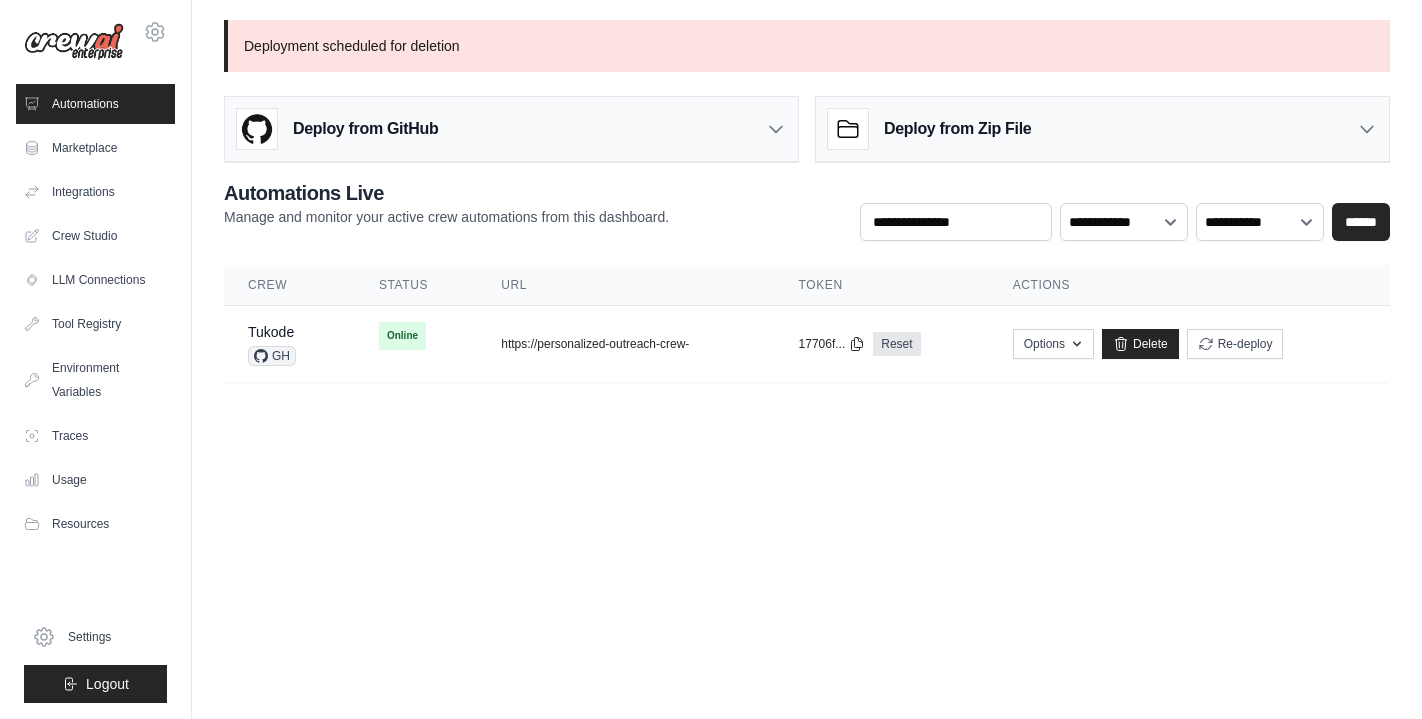 scroll, scrollTop: 0, scrollLeft: 0, axis: both 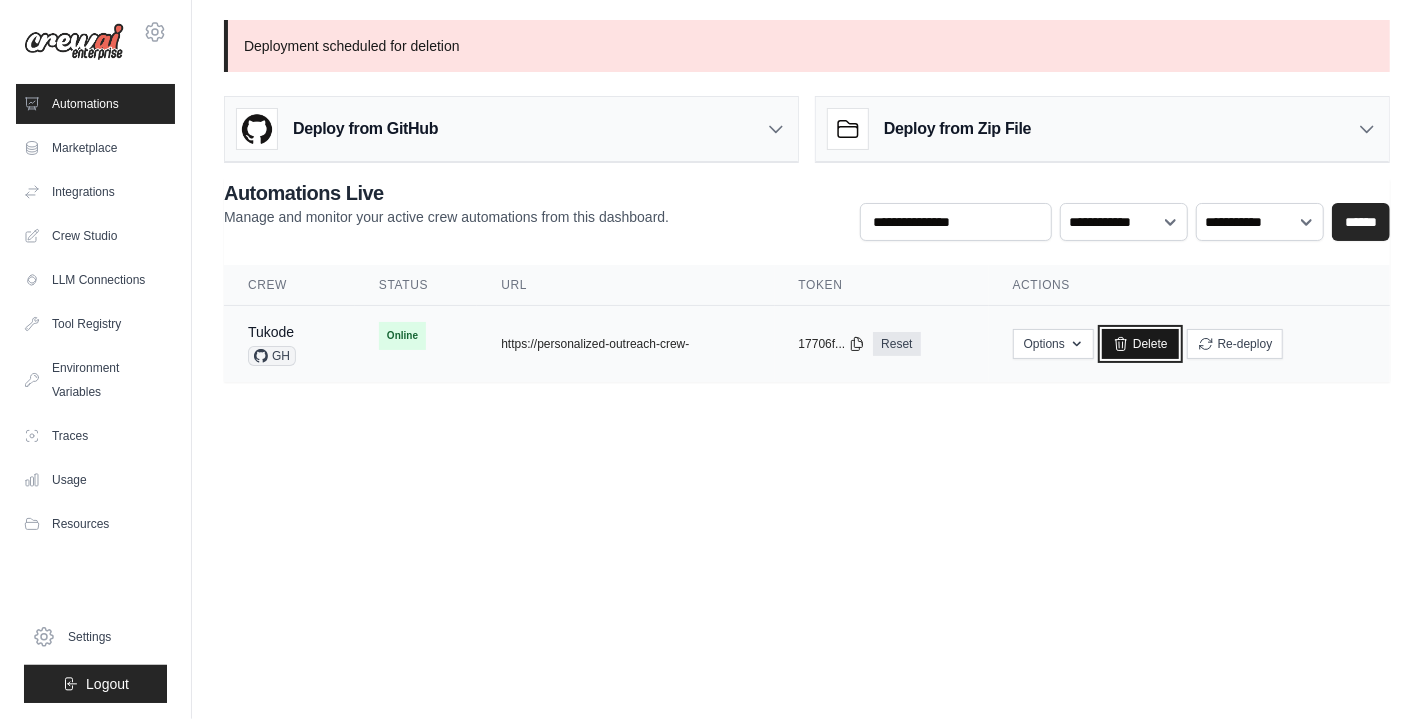 click on "Delete" at bounding box center [1140, 344] 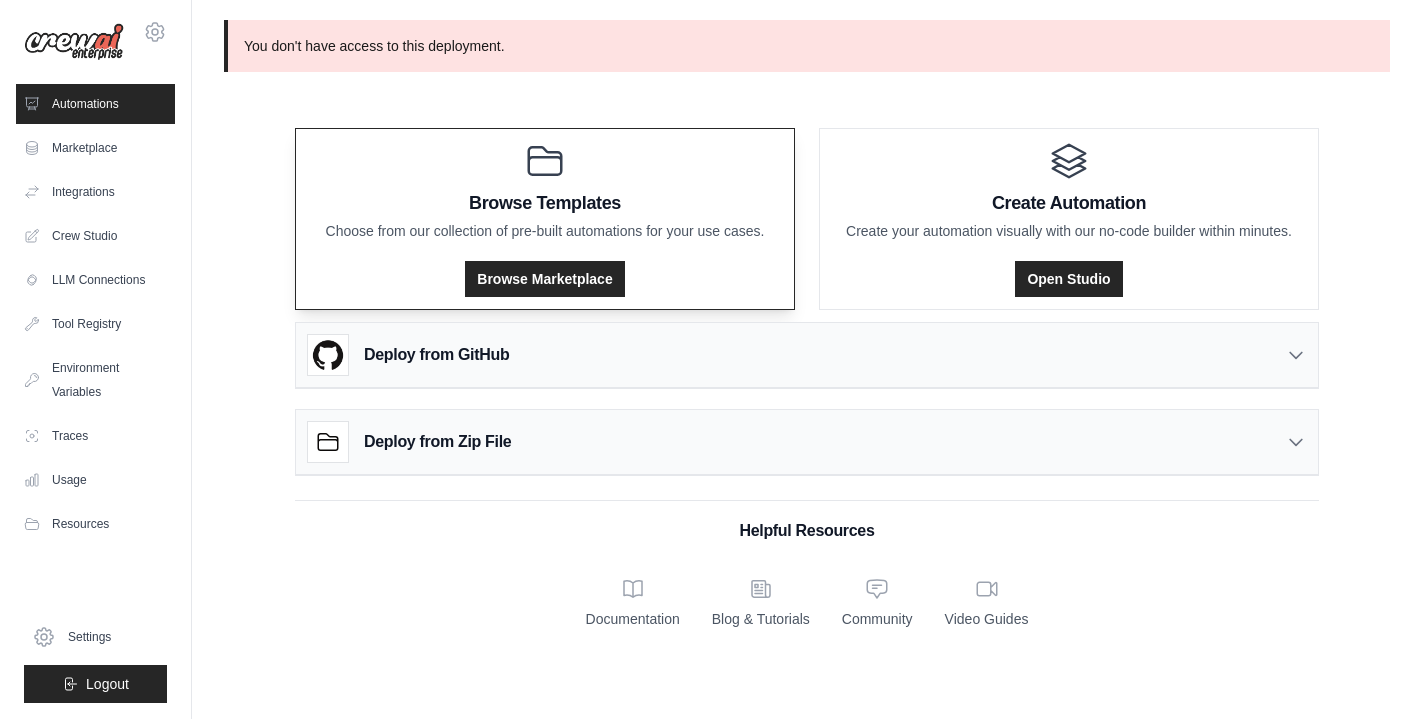 scroll, scrollTop: 0, scrollLeft: 0, axis: both 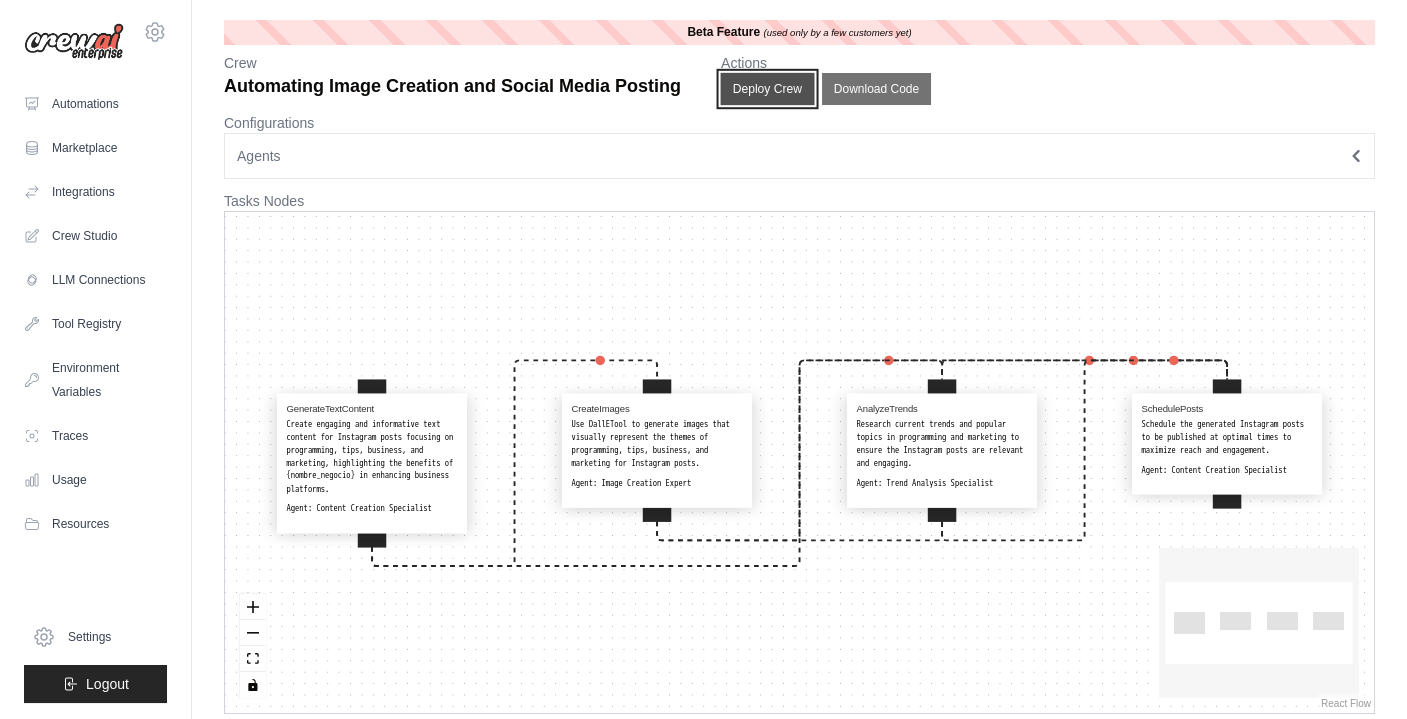 click on "Deploy Crew" at bounding box center (768, 89) 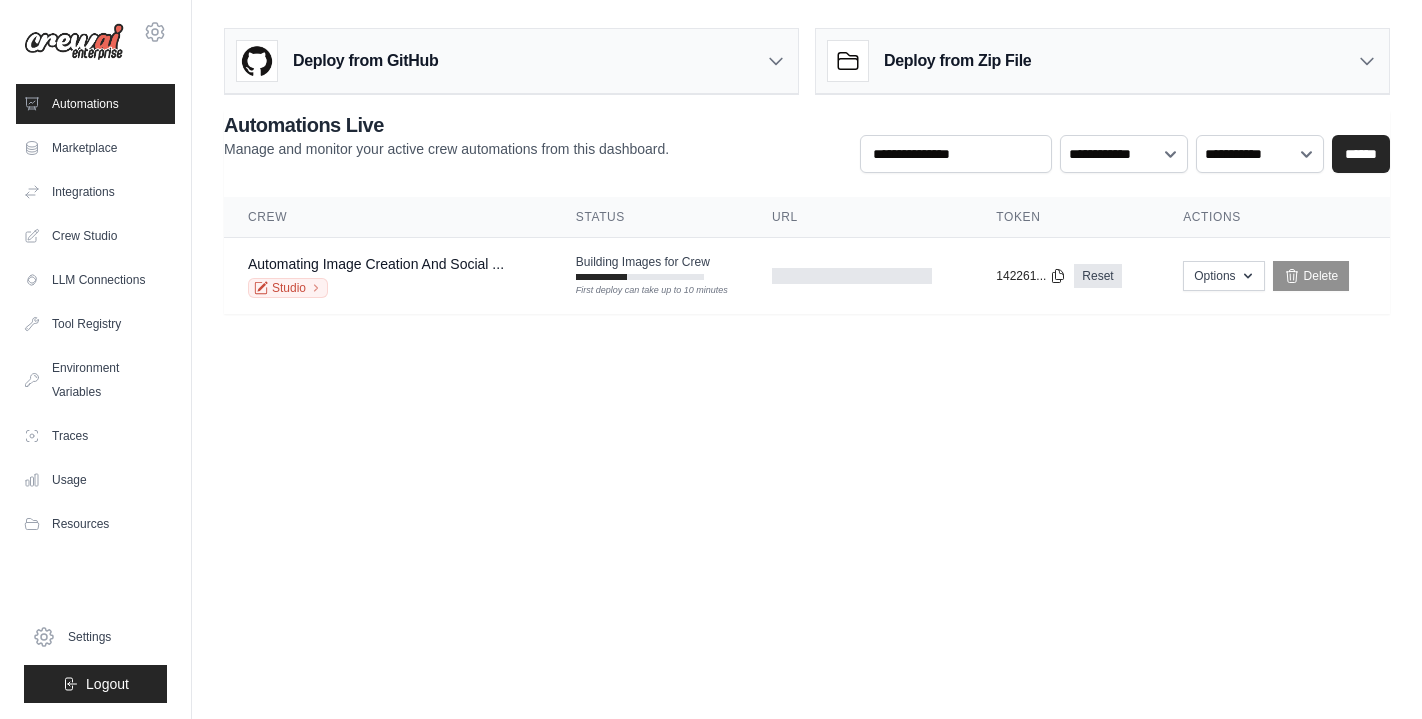 scroll, scrollTop: 0, scrollLeft: 0, axis: both 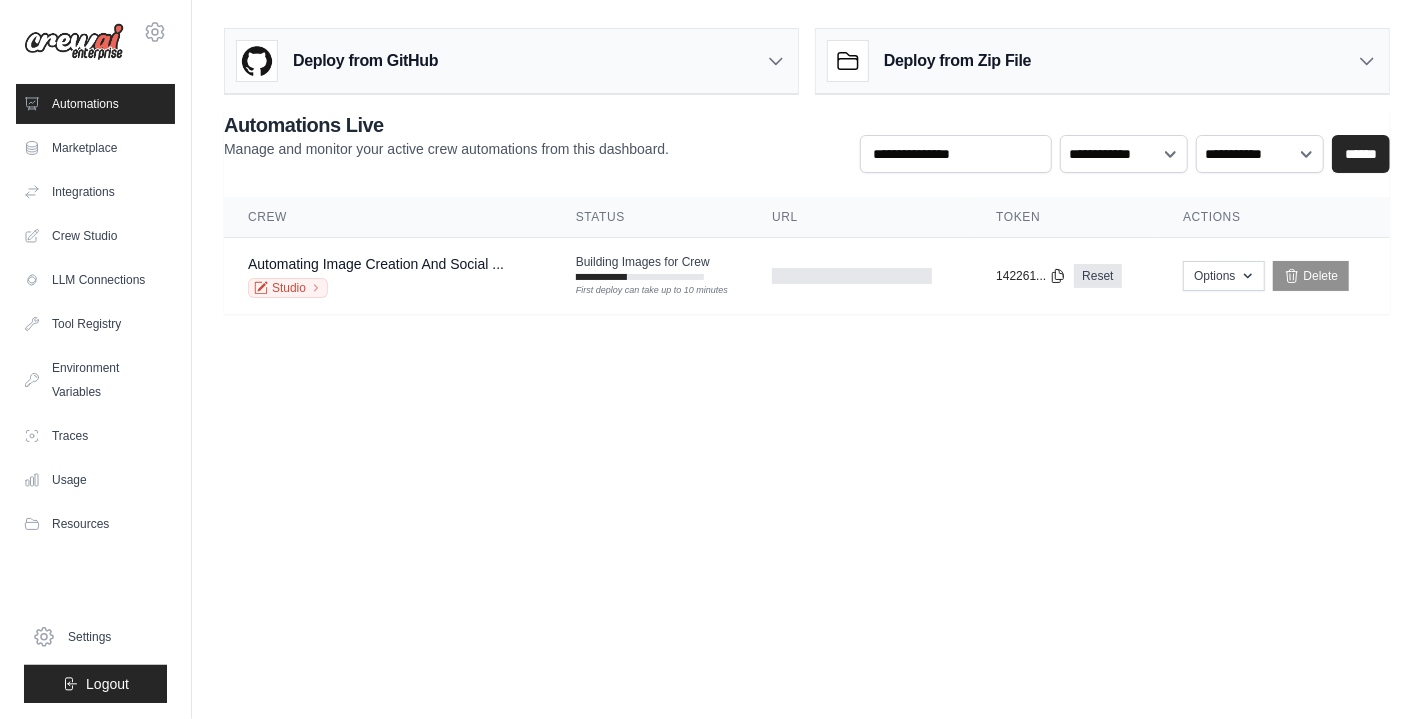 click on "[EMAIL]" at bounding box center [711, 359] 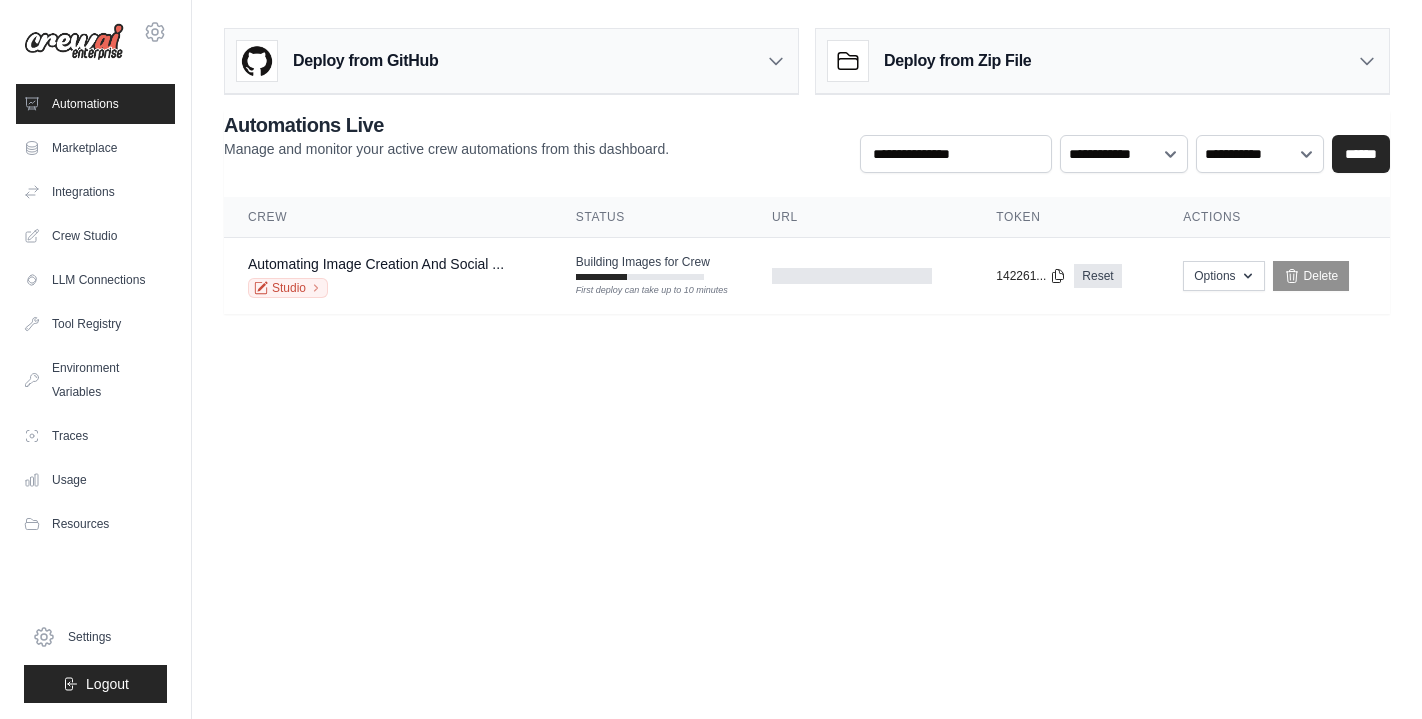 scroll, scrollTop: 0, scrollLeft: 0, axis: both 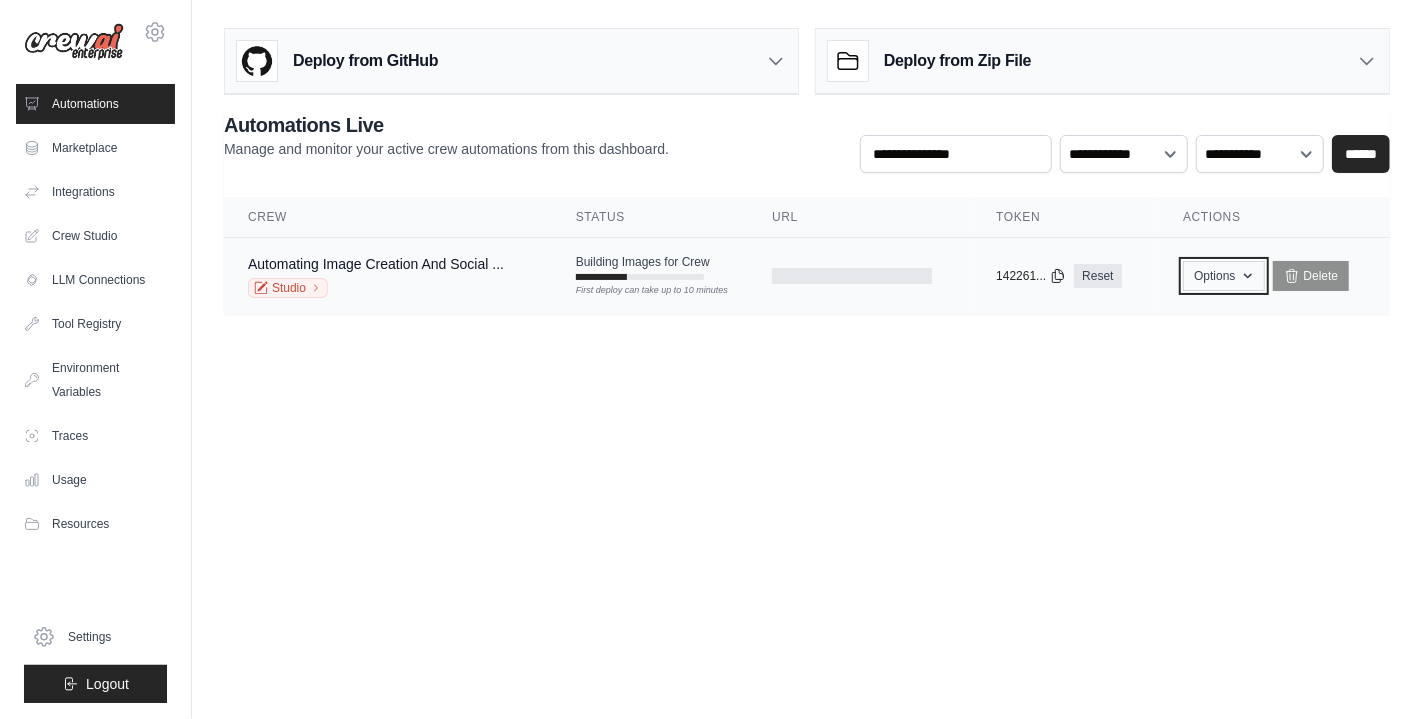 click on "Options" at bounding box center (1223, 276) 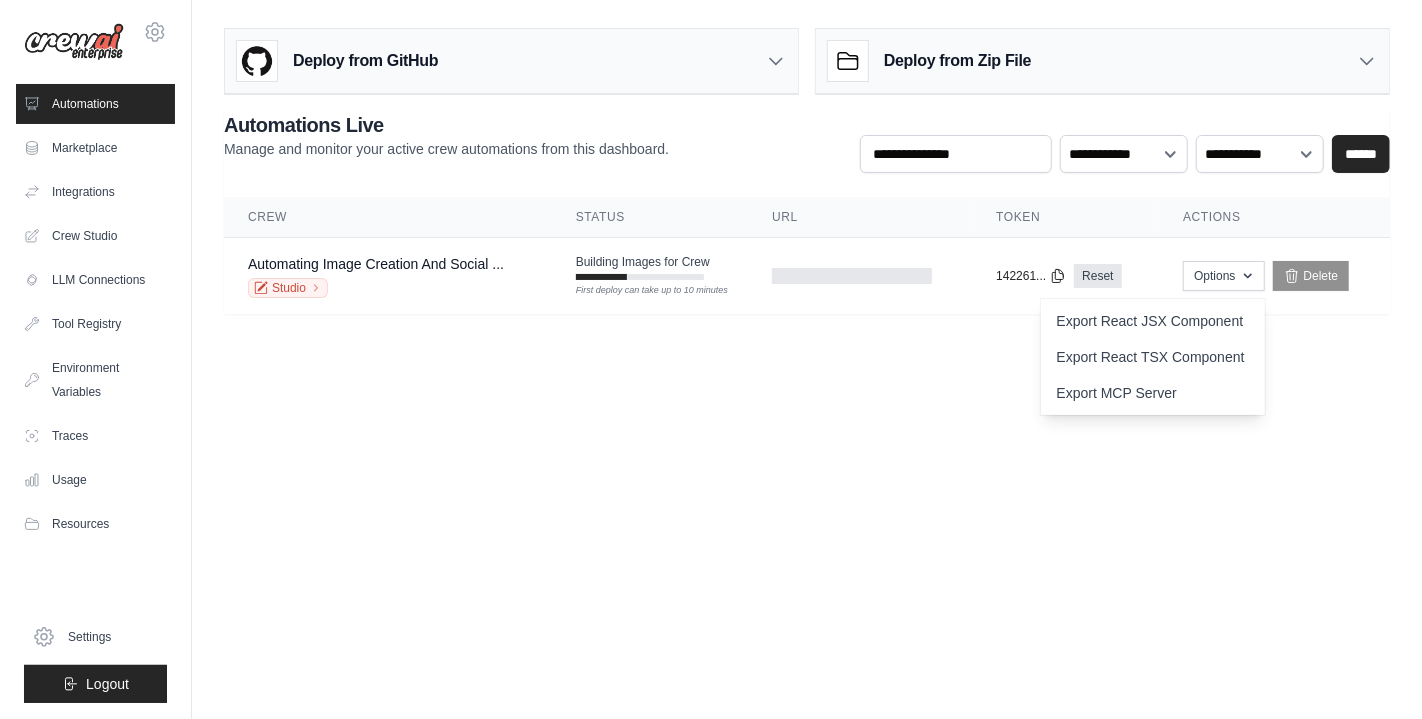 click on "[EMAIL]" at bounding box center [711, 359] 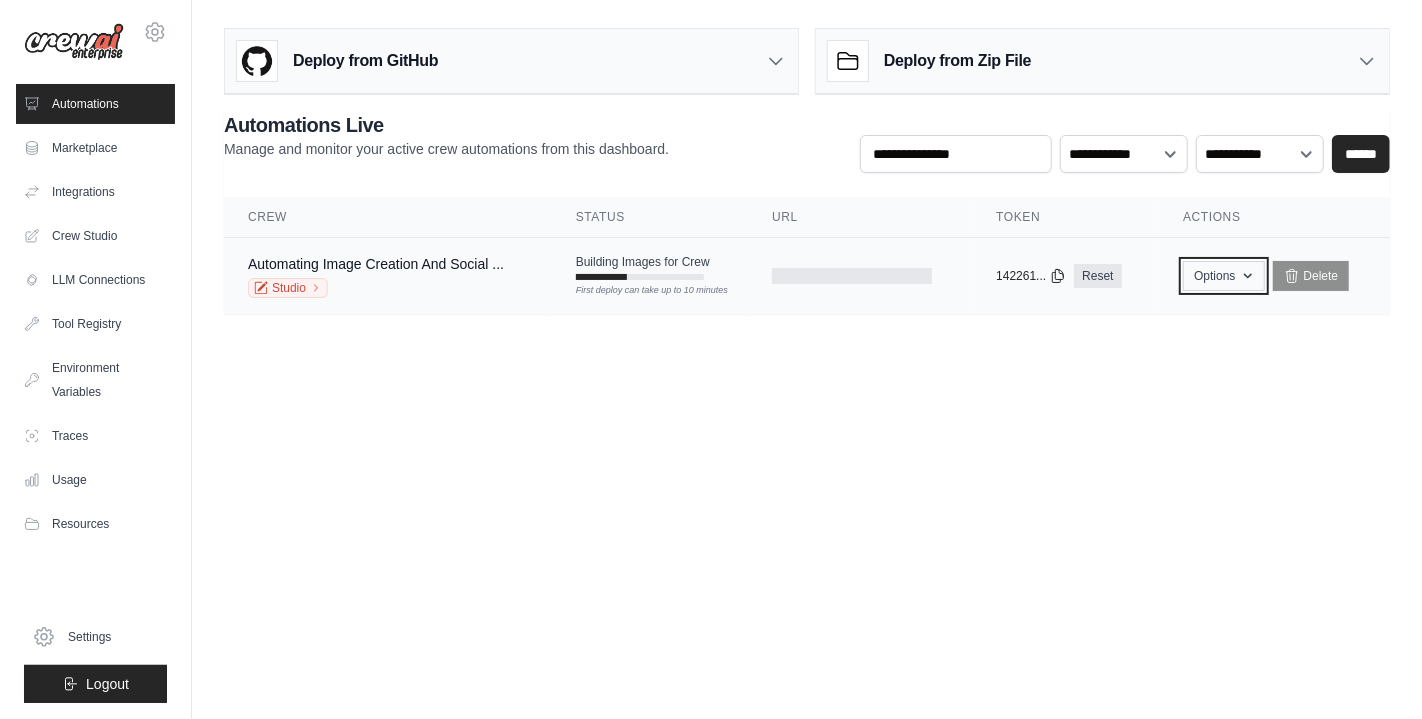 click on "Options" at bounding box center (1223, 276) 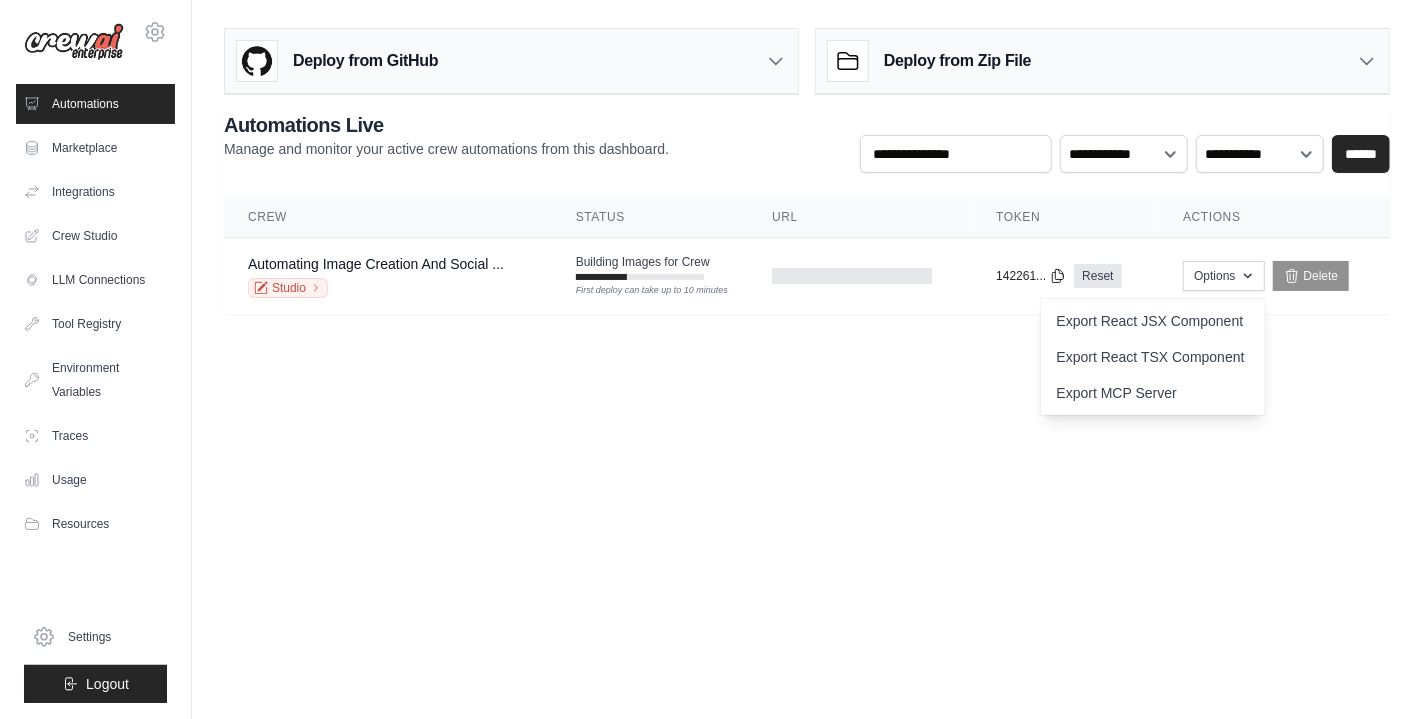 drag, startPoint x: 623, startPoint y: 386, endPoint x: 600, endPoint y: 396, distance: 25.079872 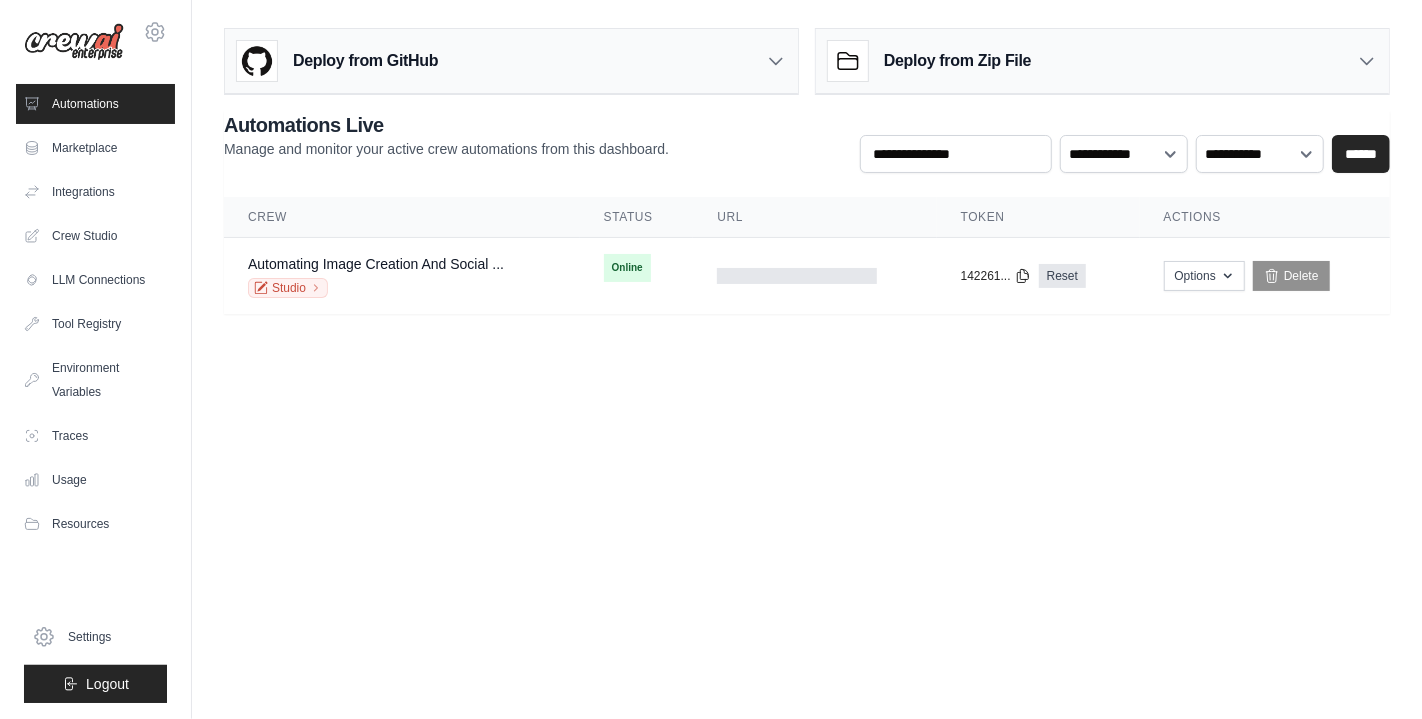 click on "mmedina@tukode.cl
Settings
Automations
Marketplace
Integrations
Blog" at bounding box center [711, 359] 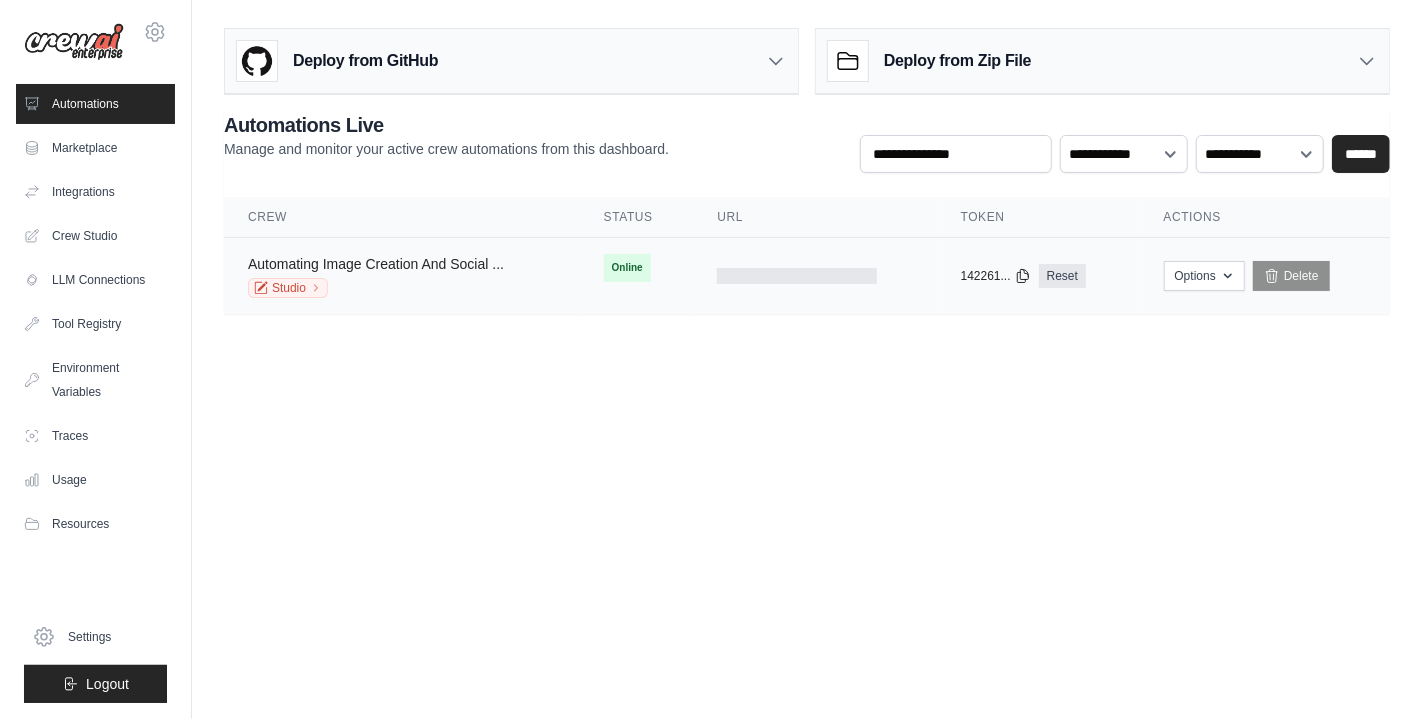 click on "Automating Image Creation And Social ..." at bounding box center [376, 264] 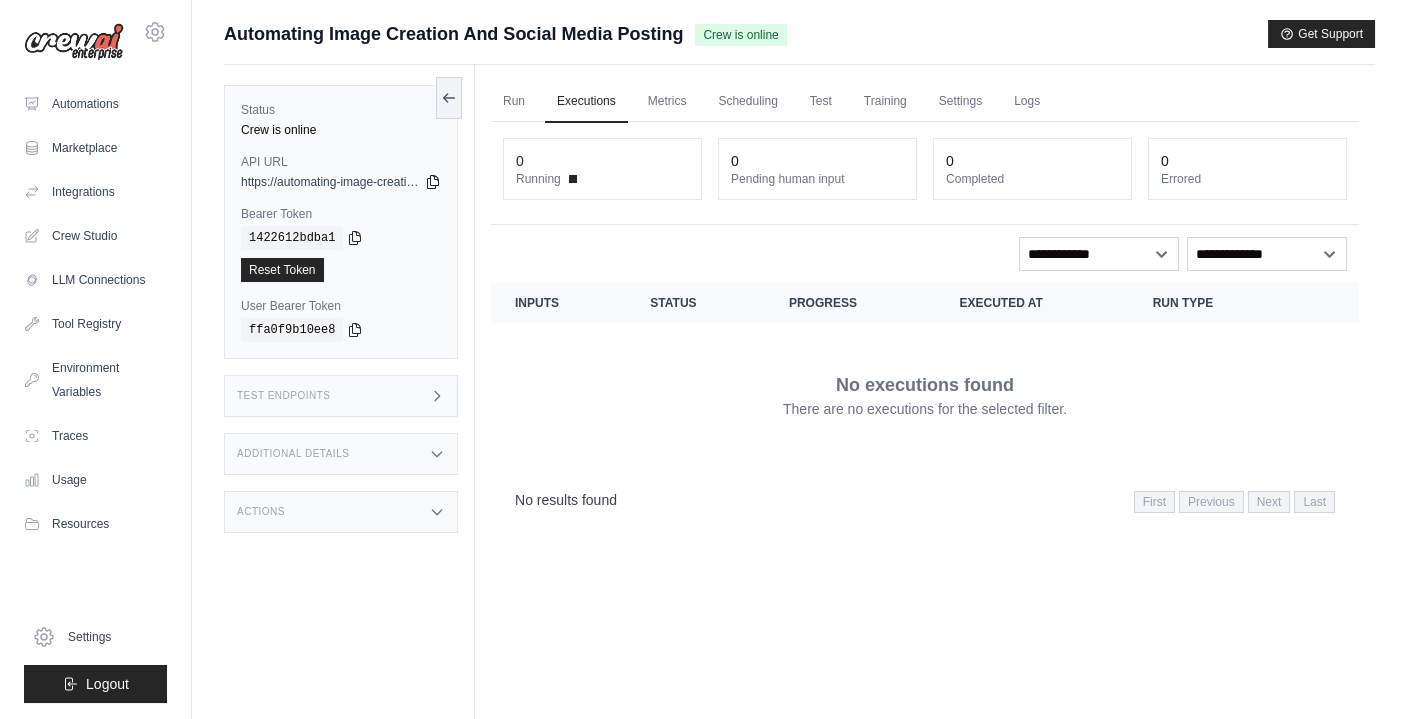 click 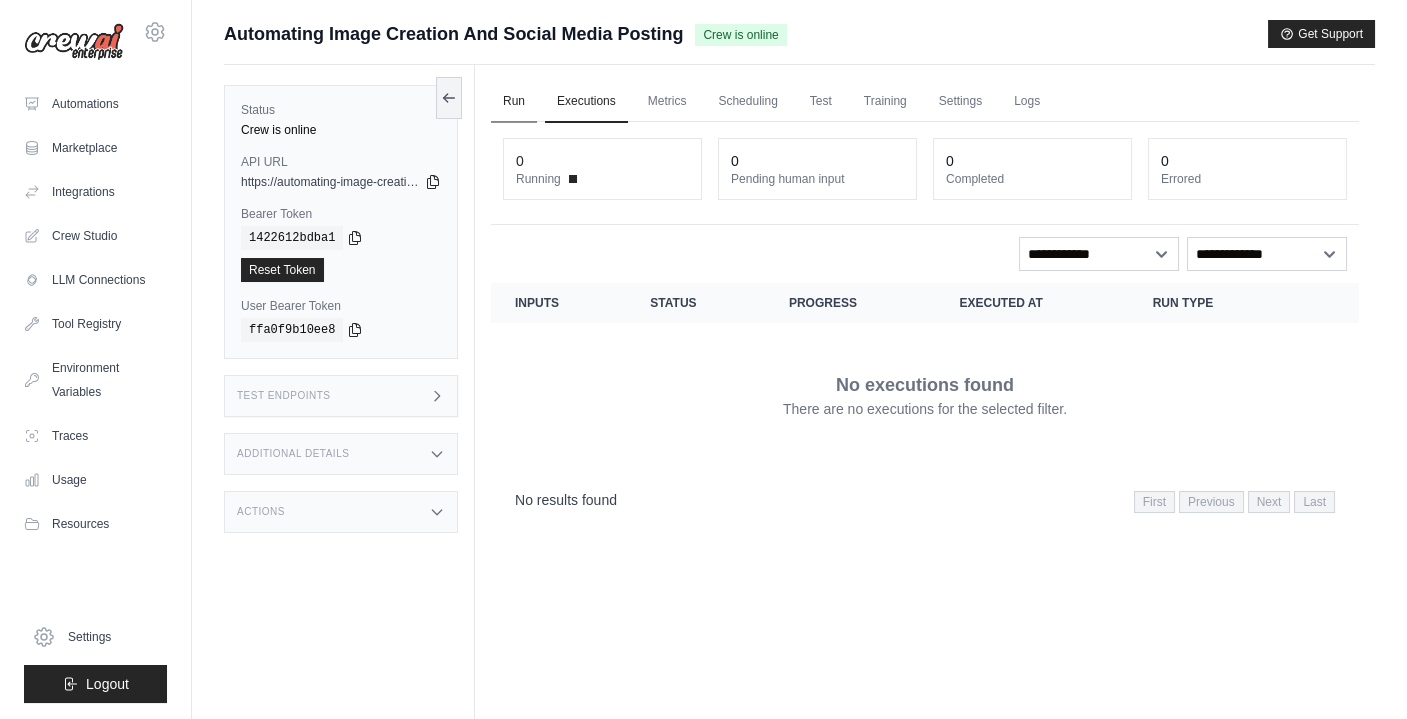 click on "Run" at bounding box center (514, 102) 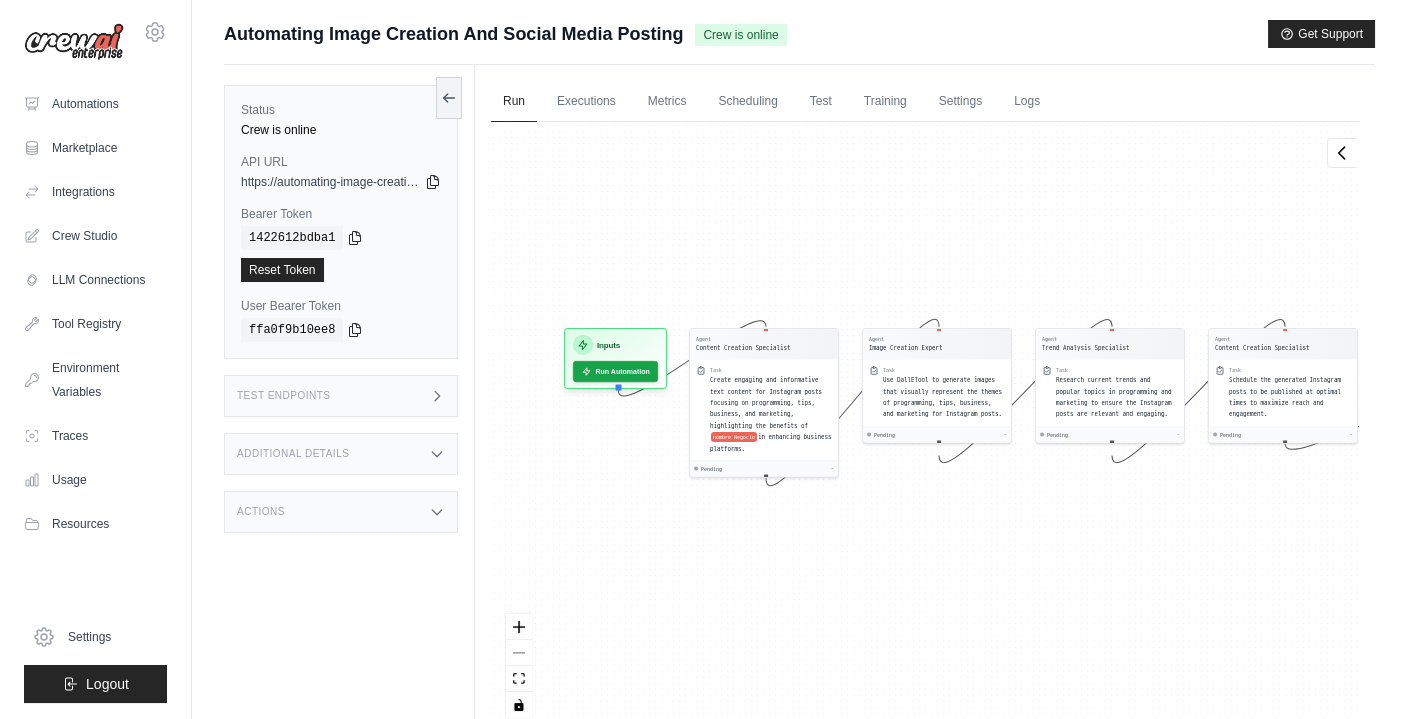 drag, startPoint x: 641, startPoint y: 615, endPoint x: 750, endPoint y: 592, distance: 111.40018 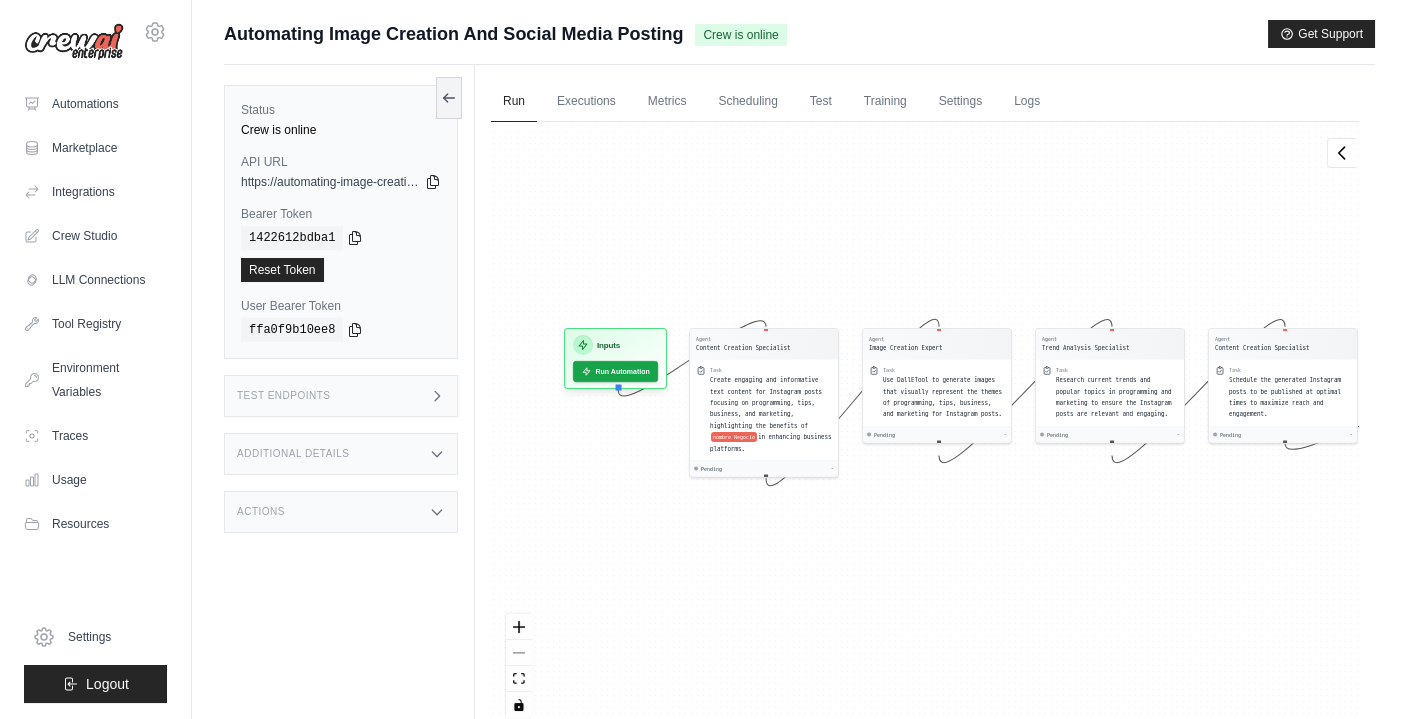 click on "Agent Content Creation Specialist Task Create engaging and informative text content for Instagram posts focusing on programming, tips, business, and marketing, highlighting the benefits of  nombre Negocio  in enhancing business platforms. Pending - Agent Image Creation Expert Task Use DallETool to generate images that visually represent the themes of programming, tips, business, and marketing for Instagram posts. Pending - Agent Trend Analysis Specialist Task Research current trends and popular topics in programming and marketing to ensure the Instagram posts are relevant and engaging. Pending - Agent Content Creation Specialist Task Schedule the generated Instagram posts to be published at optimal times to maximize reach and engagement. Pending - Inputs Run Automation Output Status:  Waiting No Result Yet" at bounding box center (925, 427) 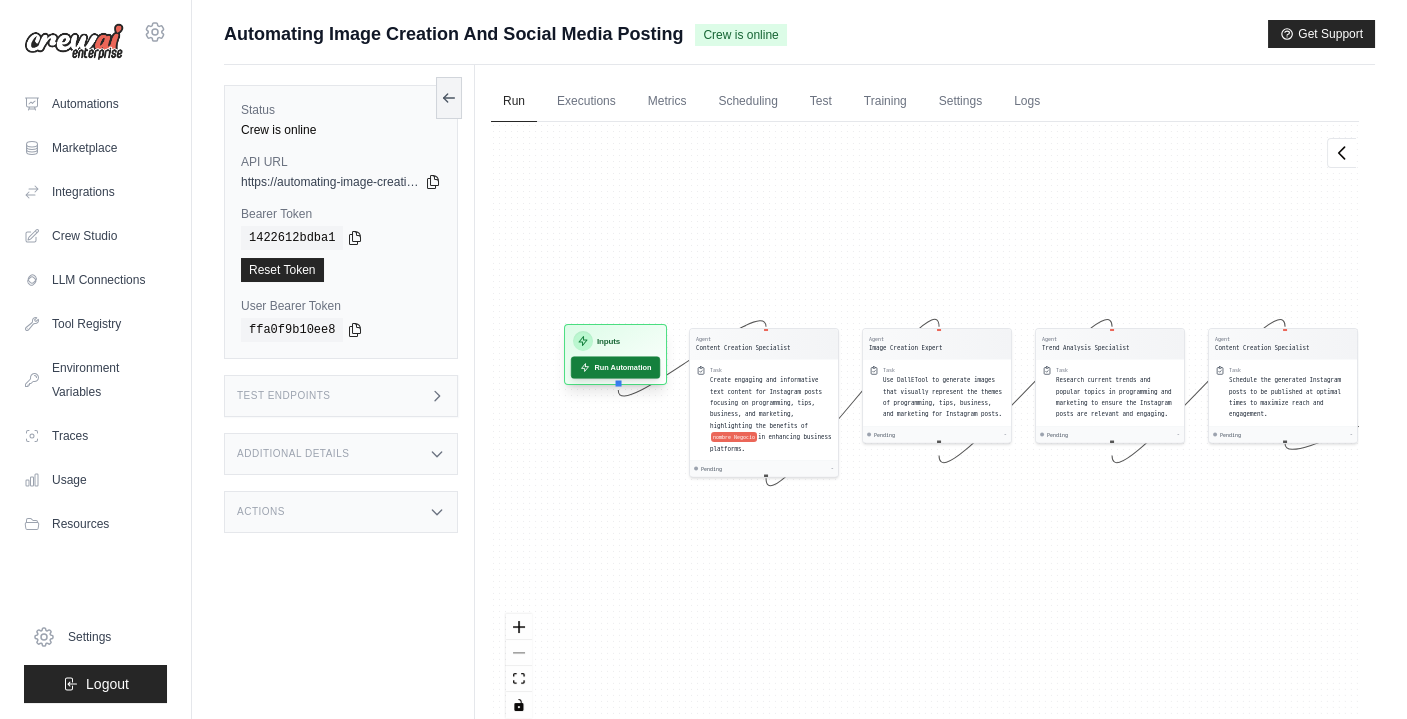 click on "Run Automation" at bounding box center [615, 367] 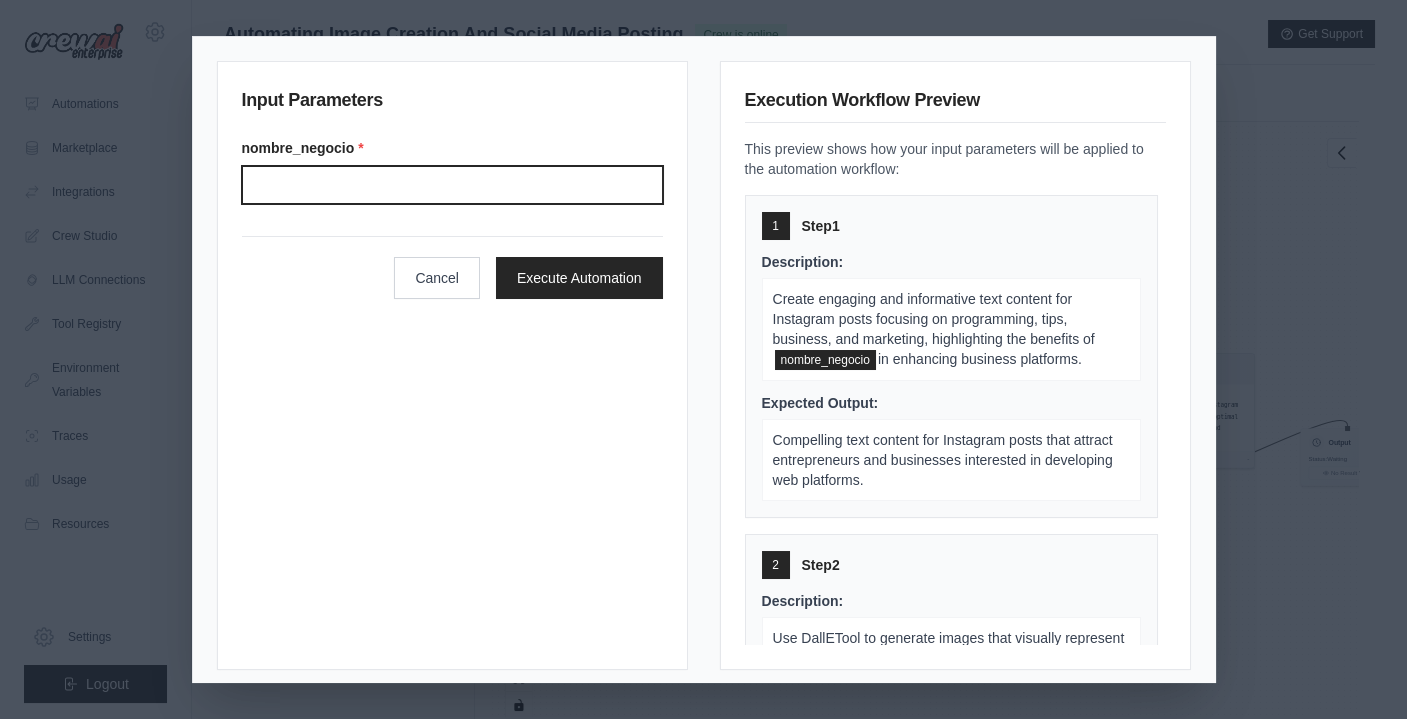 click on "Nombre negocio" at bounding box center (452, 185) 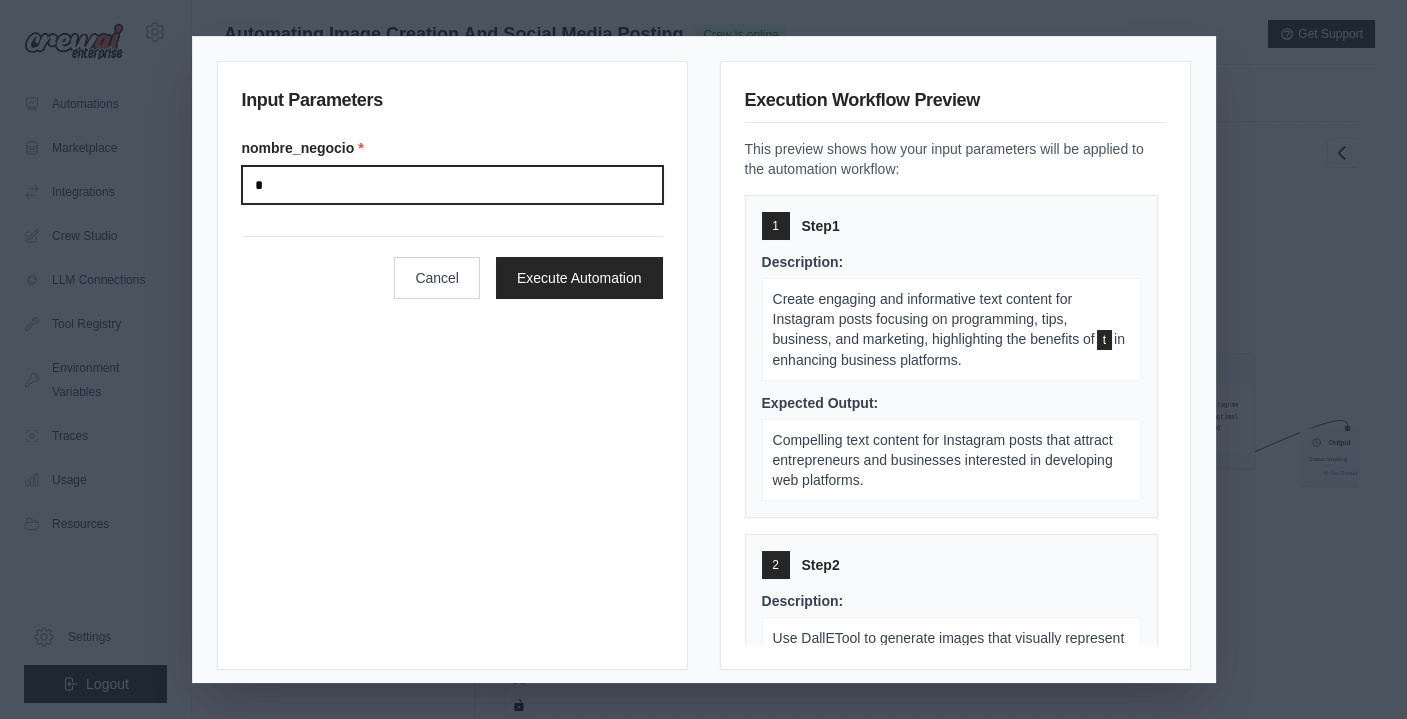 click on "*" at bounding box center (452, 185) 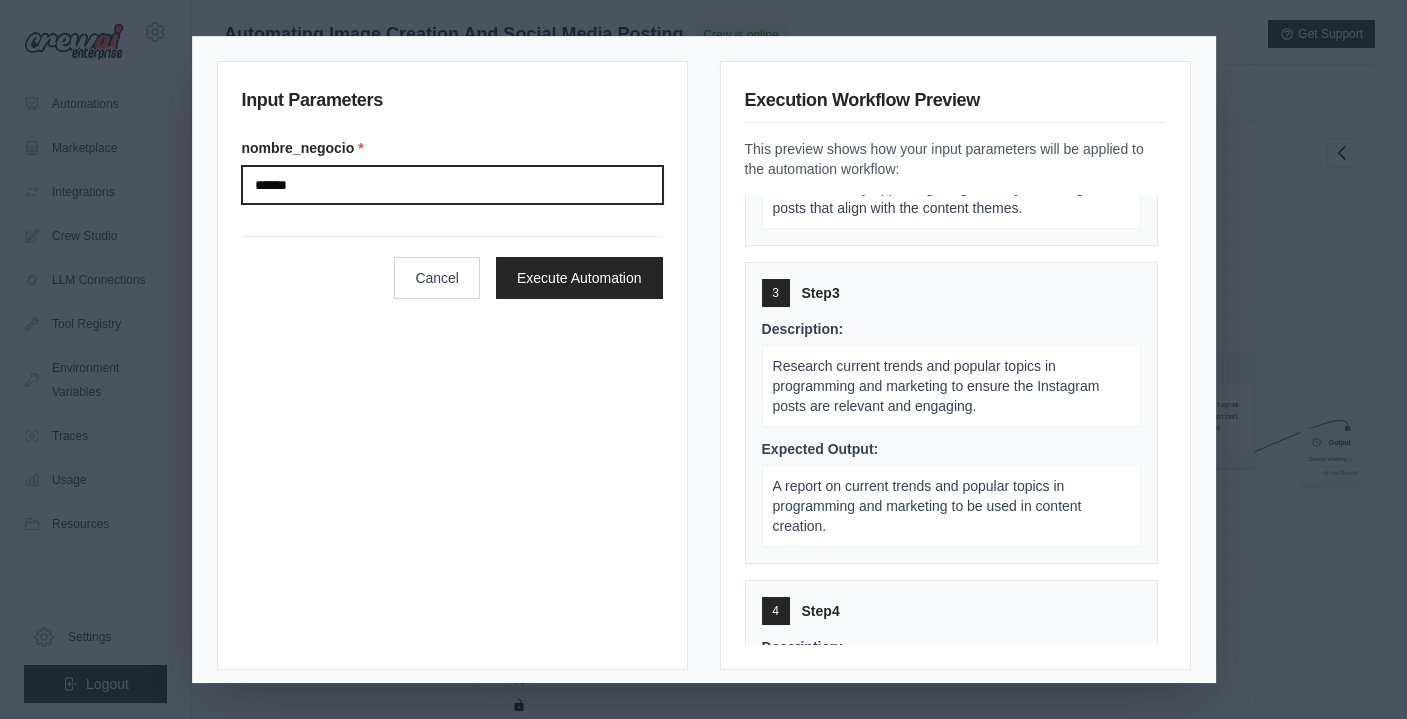 scroll, scrollTop: 666, scrollLeft: 0, axis: vertical 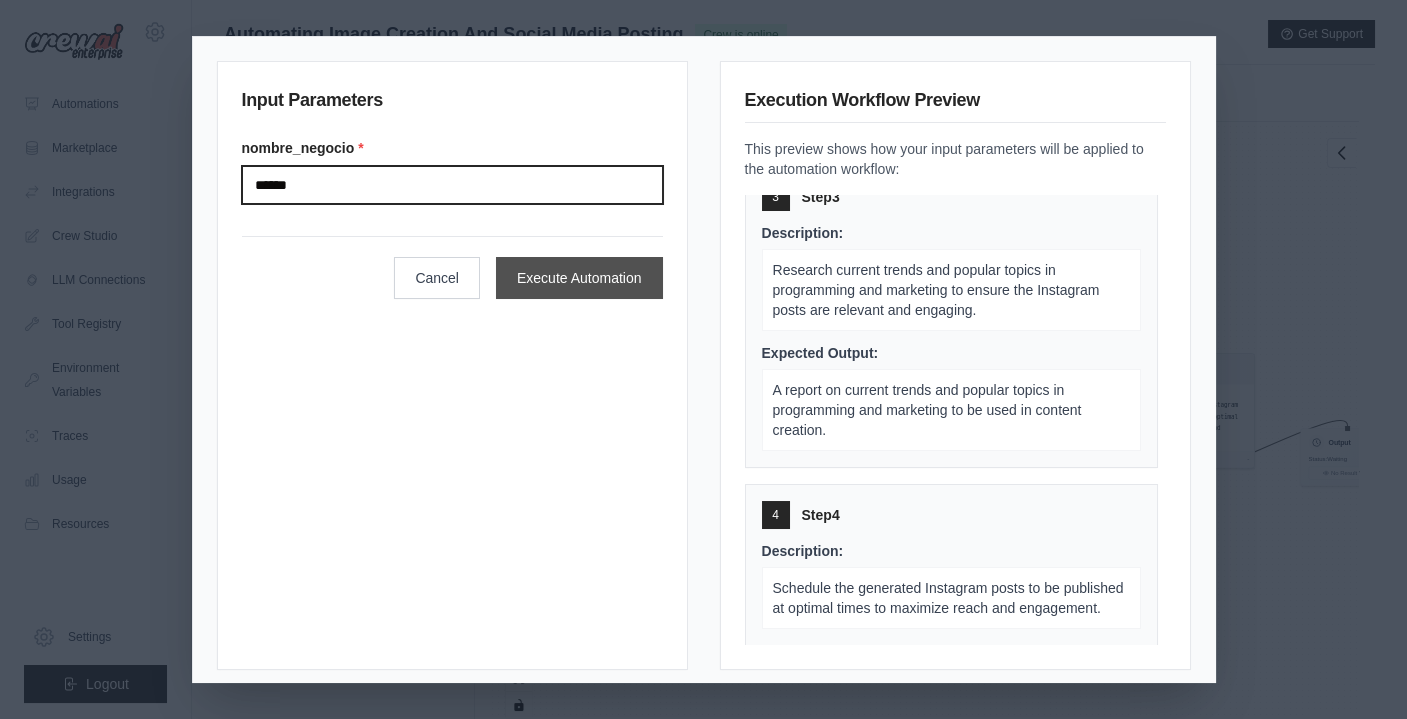 type on "******" 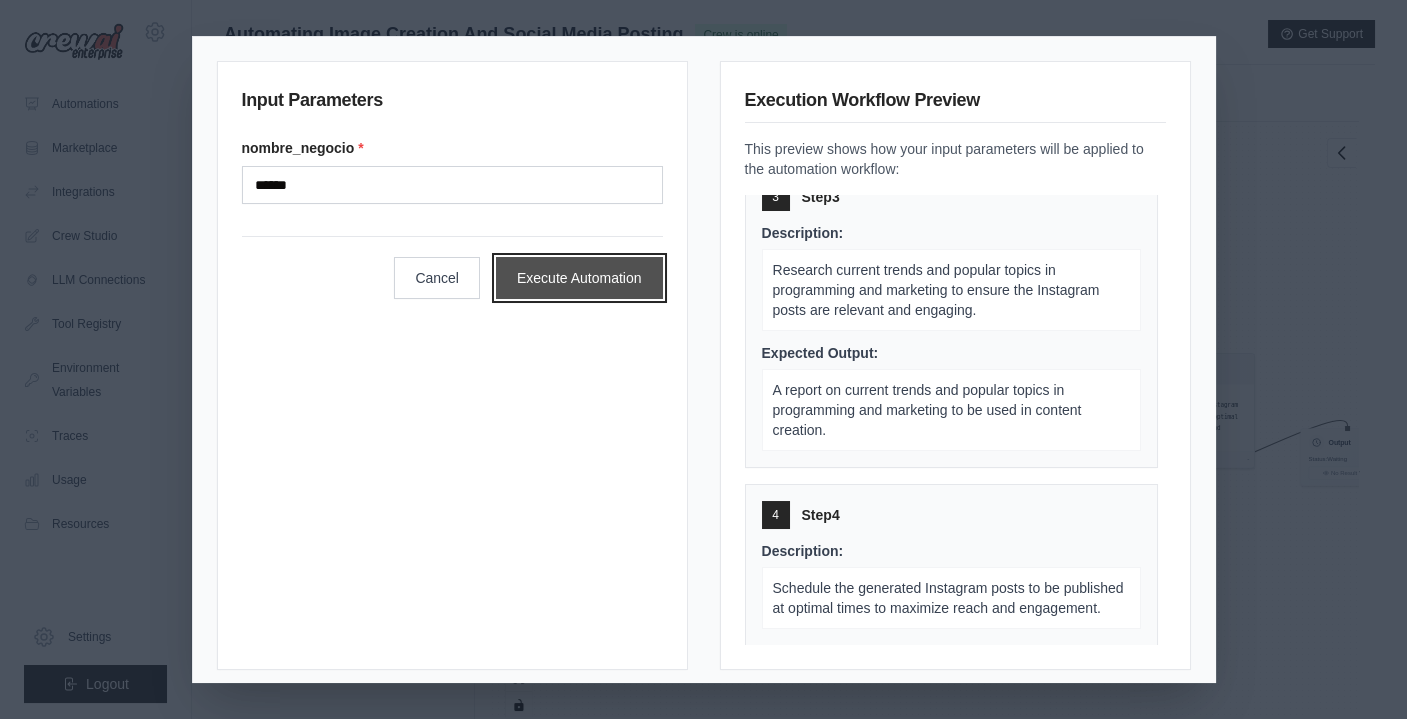 click on "Execute Automation" at bounding box center (579, 278) 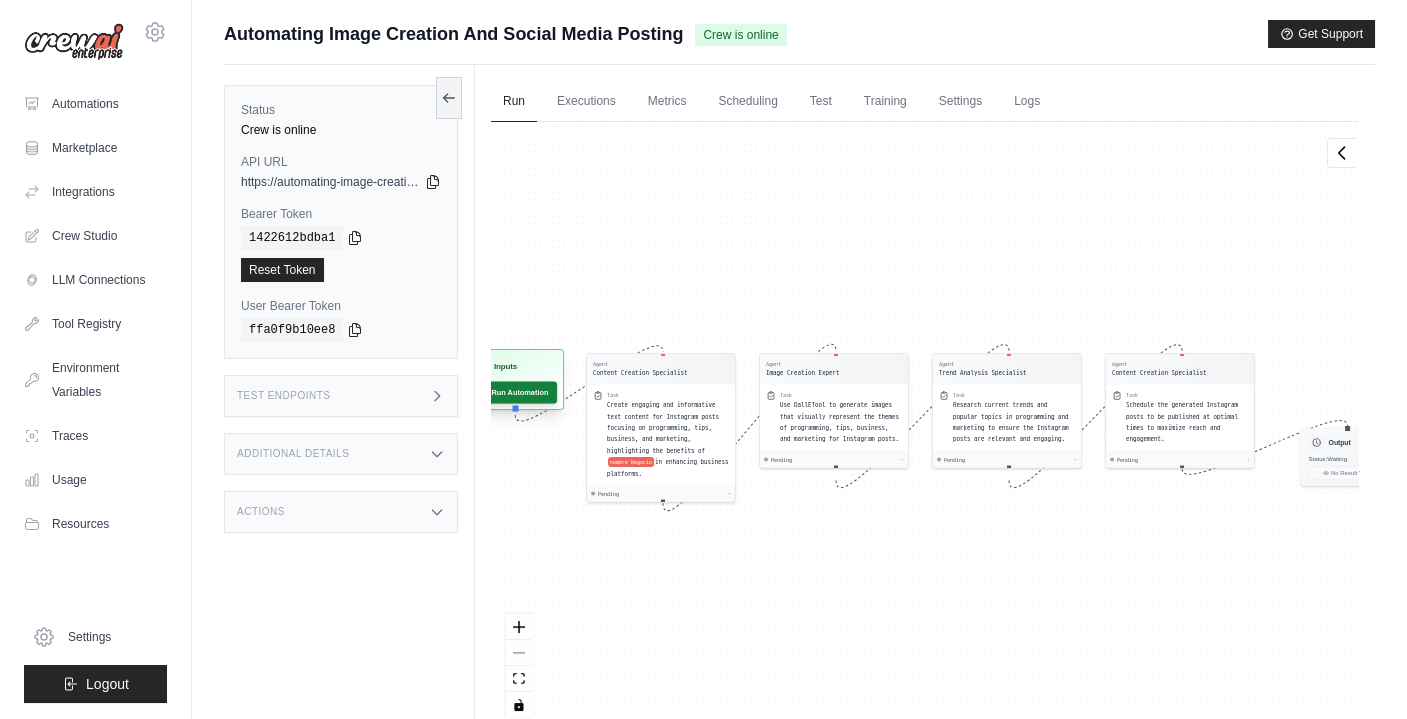 click on "Run Automation" at bounding box center [512, 392] 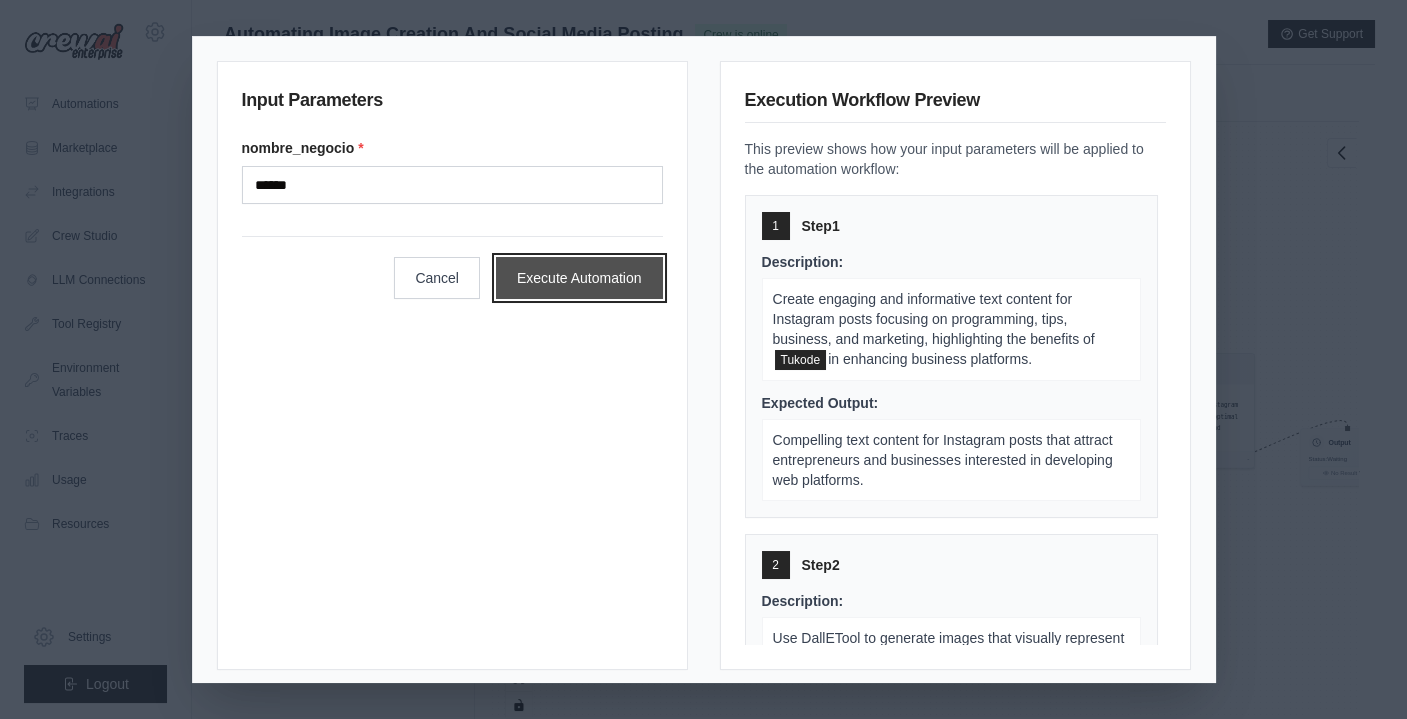 click on "Execute Automation" at bounding box center [579, 278] 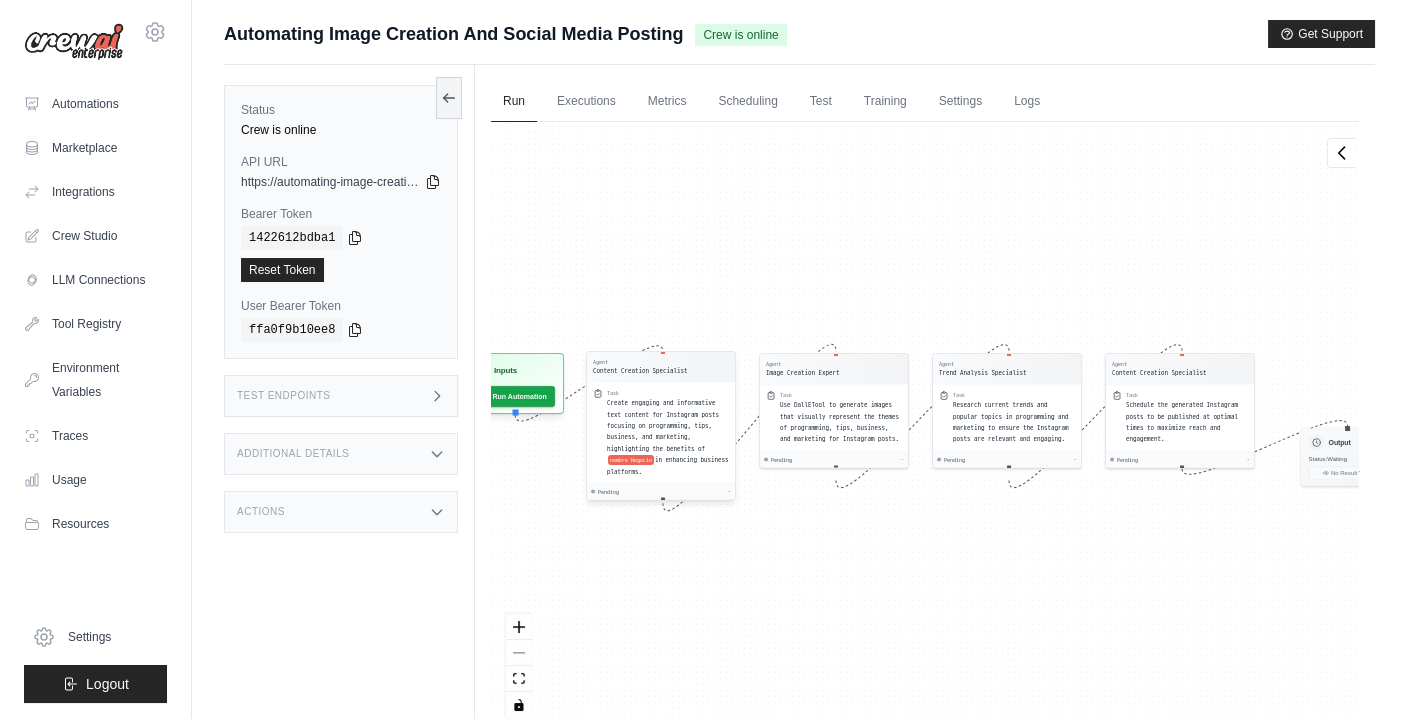 scroll, scrollTop: 27, scrollLeft: 0, axis: vertical 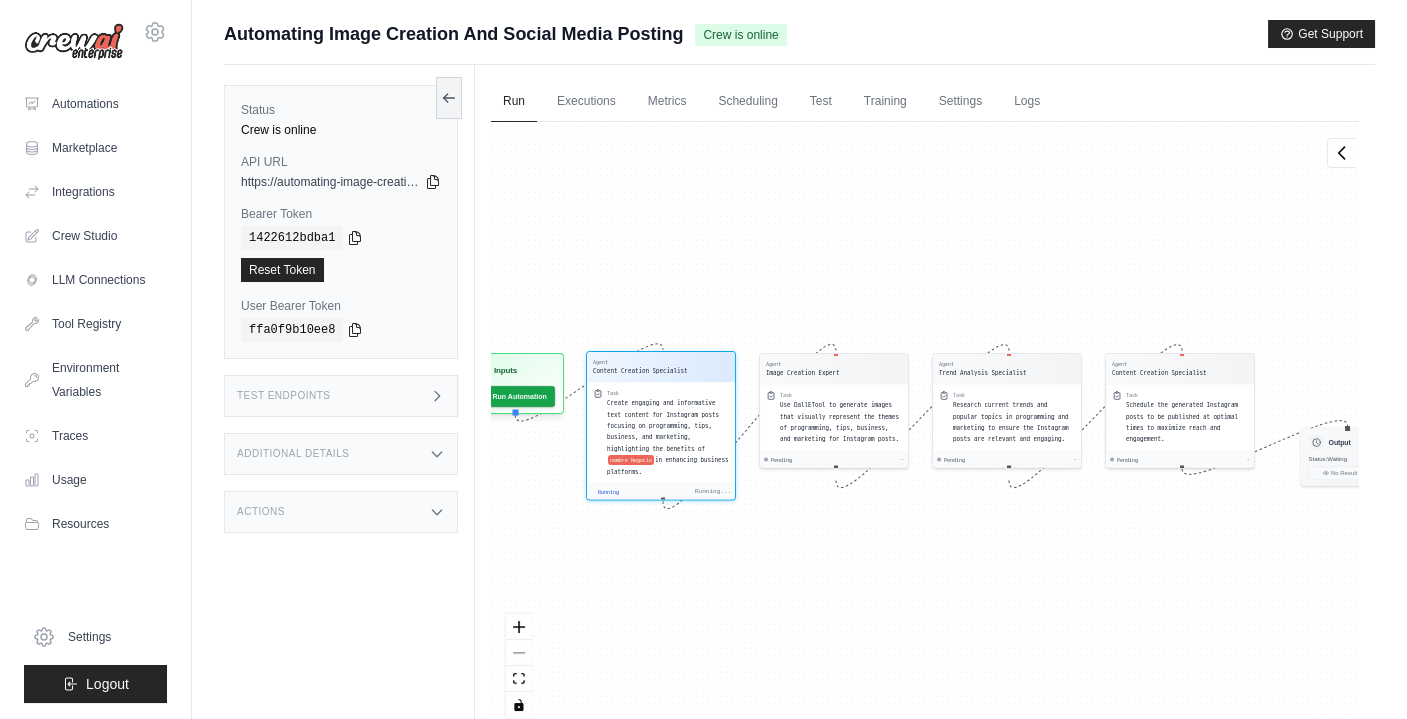 click on "Create engaging and informative text content for Instagram posts focusing on programming, tips, business, and marketing, highlighting the benefits of" at bounding box center [663, 426] 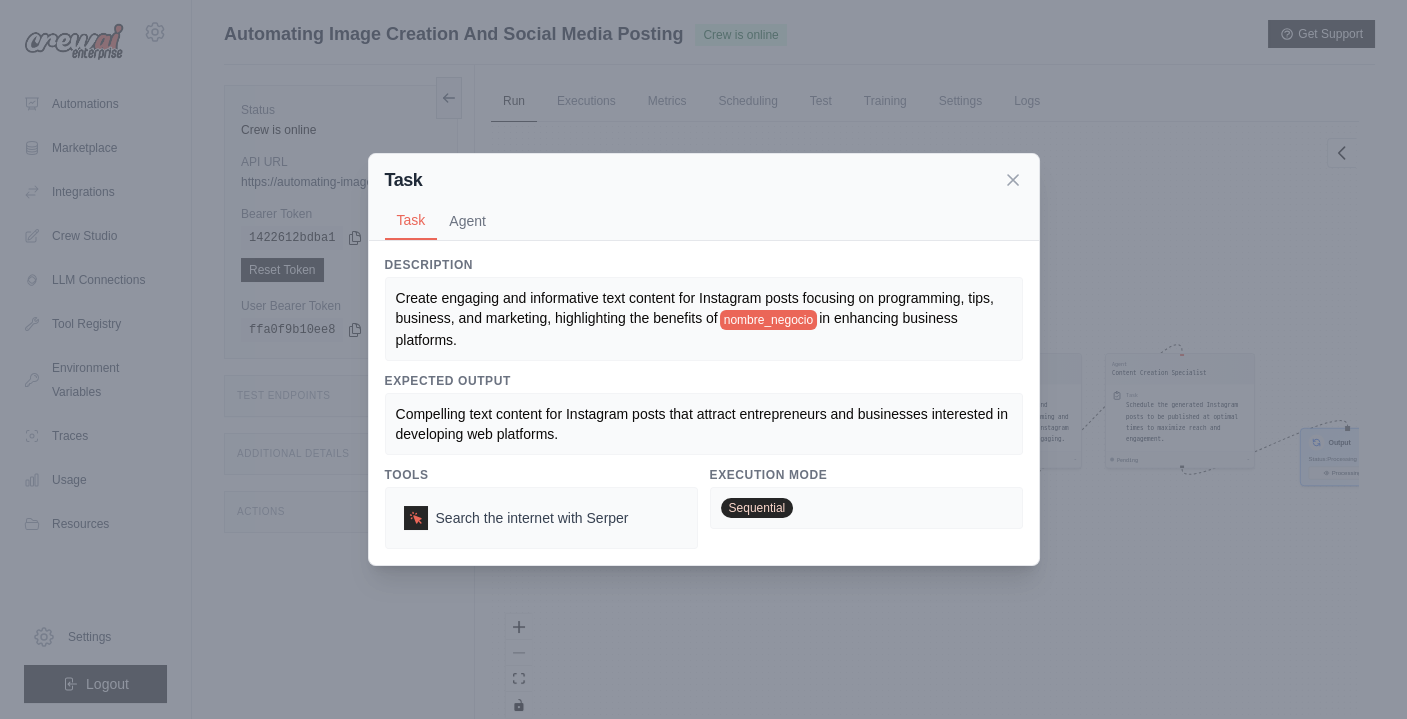 scroll, scrollTop: 47, scrollLeft: 0, axis: vertical 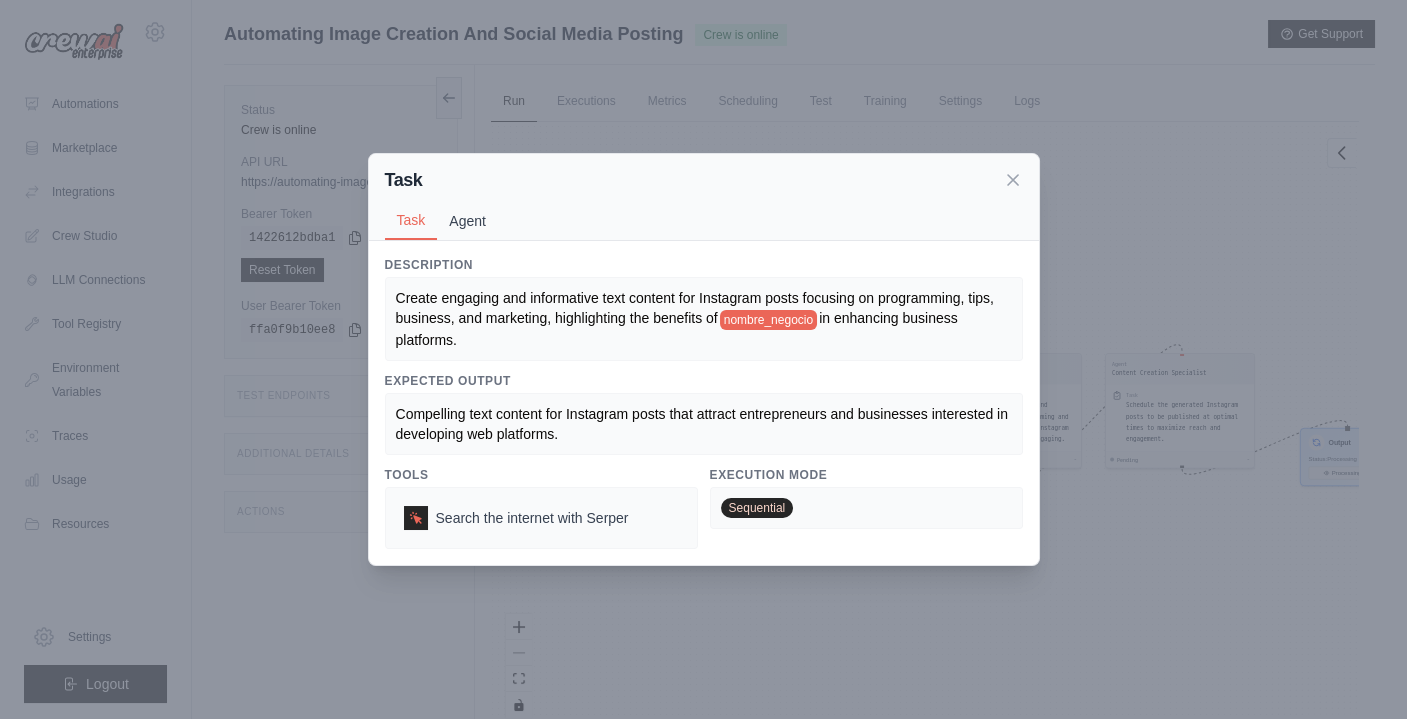 click on "Agent" at bounding box center [467, 221] 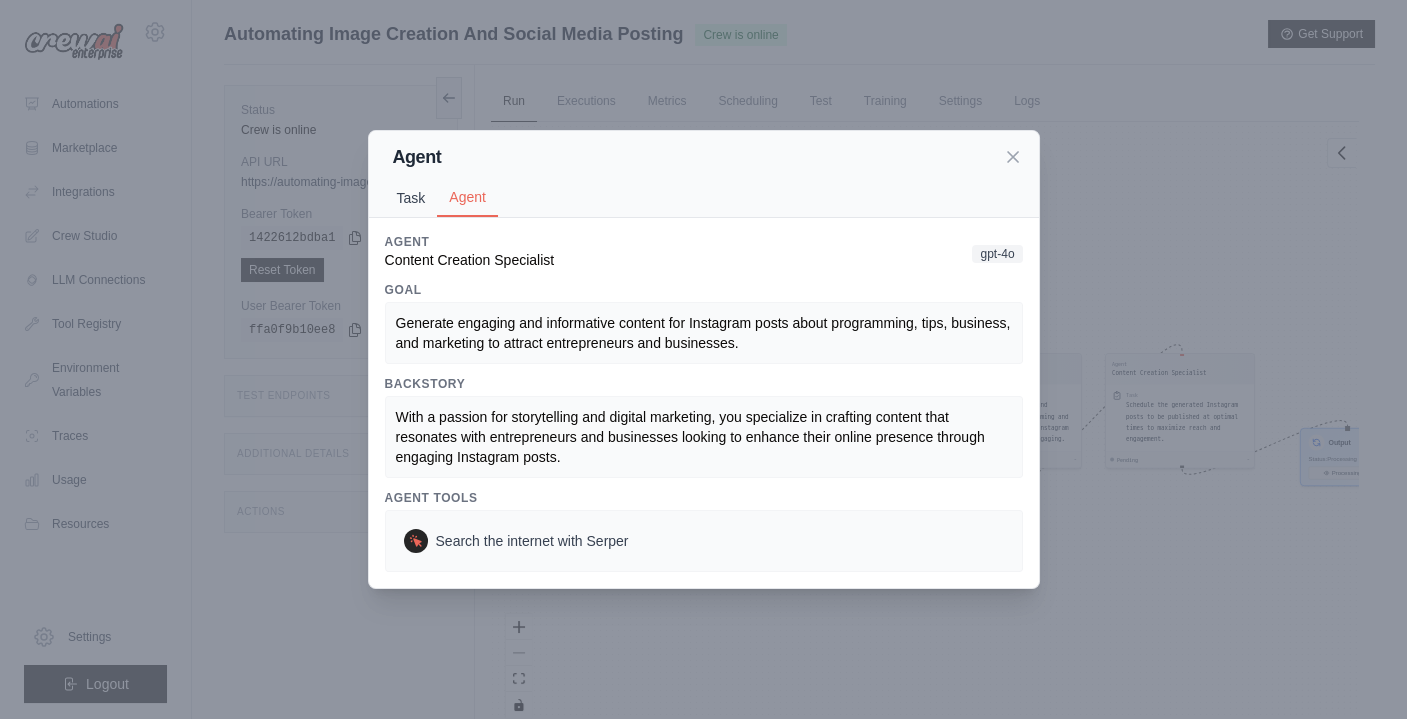 click on "Task" at bounding box center (411, 198) 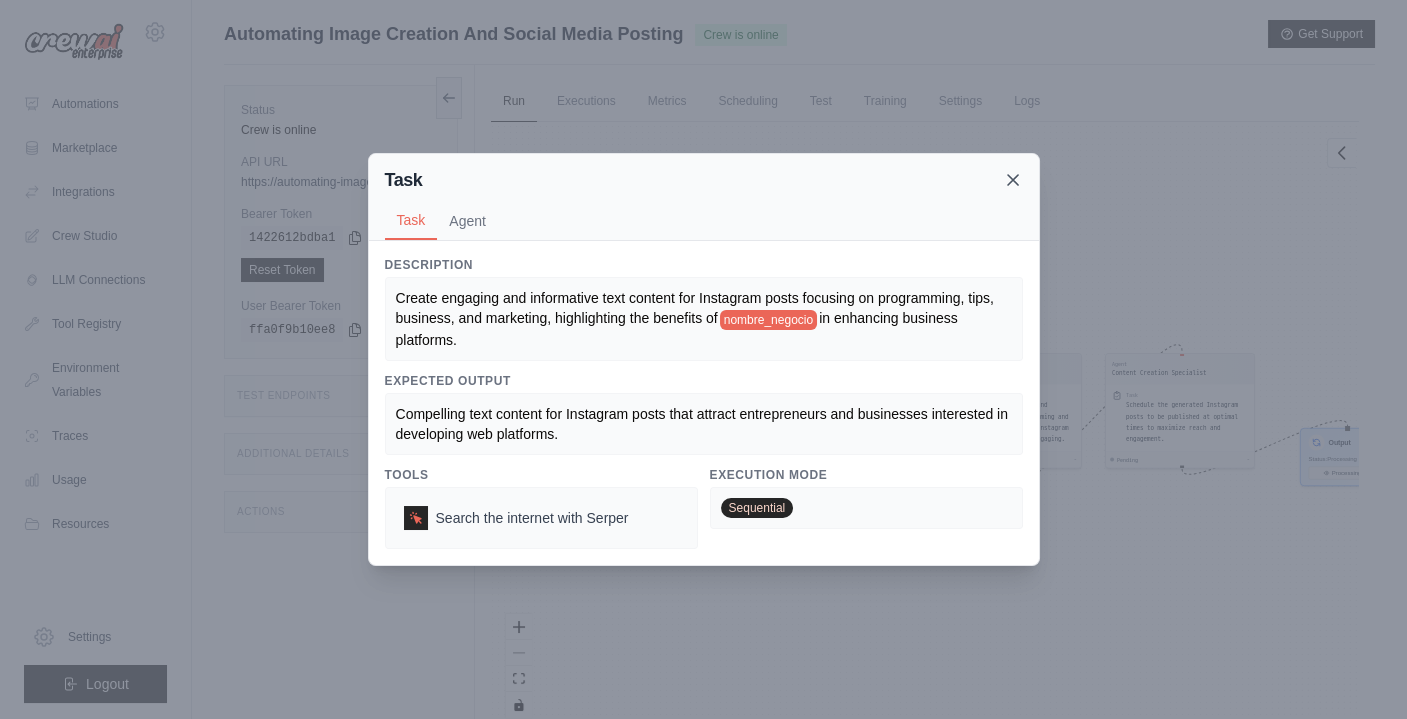 click 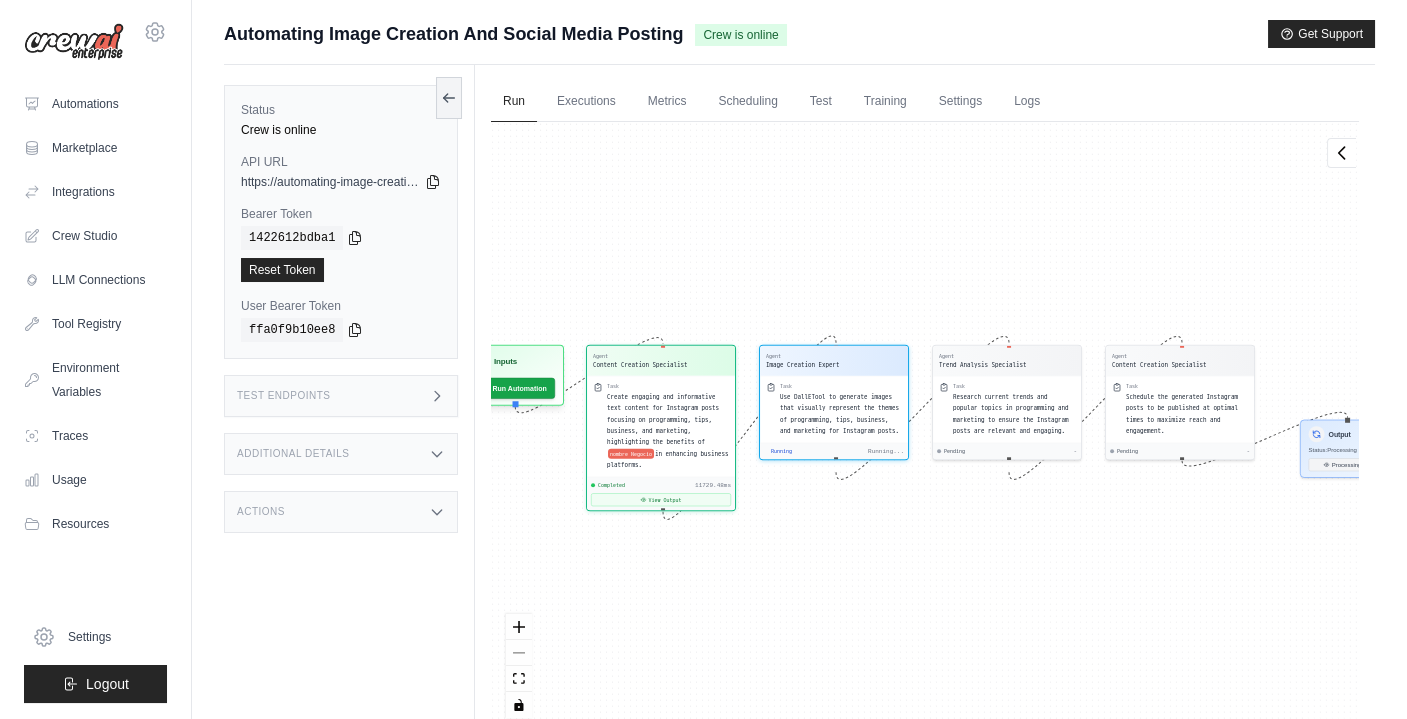 scroll, scrollTop: 368, scrollLeft: 0, axis: vertical 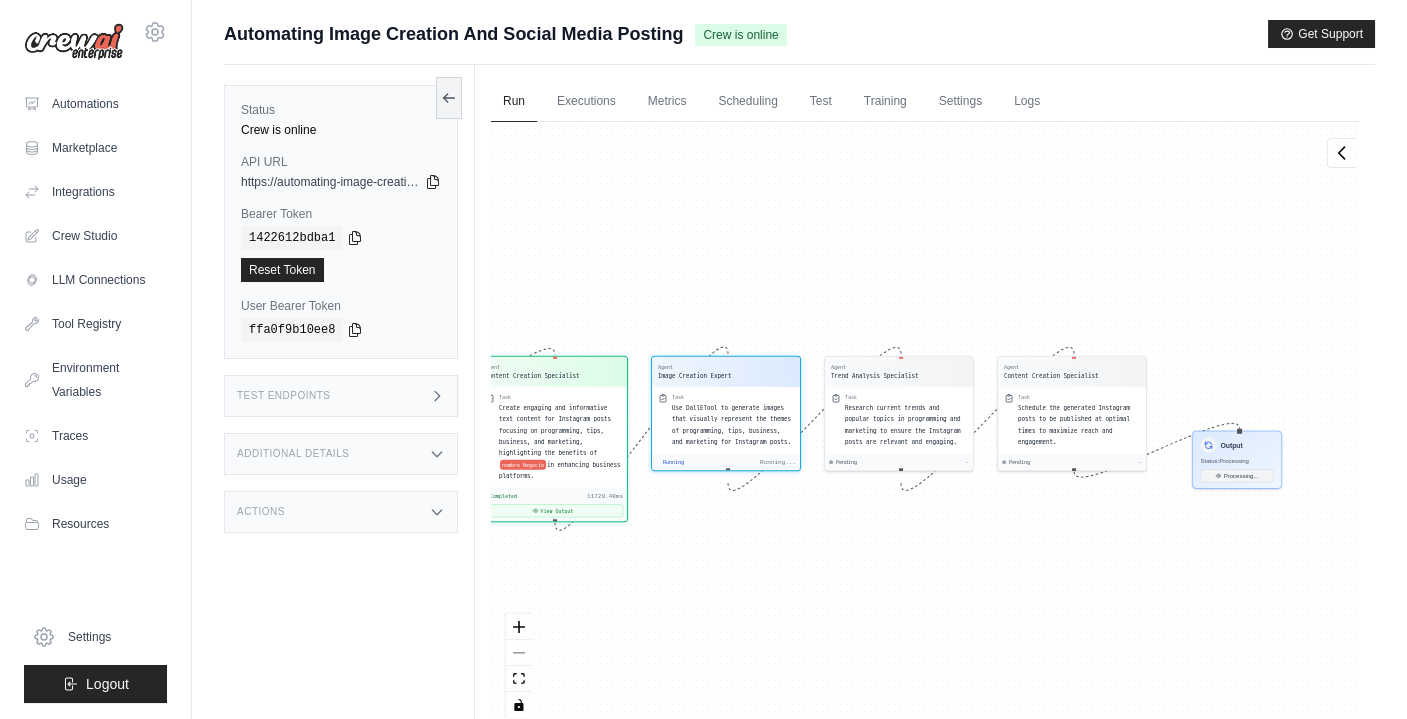 drag, startPoint x: 951, startPoint y: 535, endPoint x: 836, endPoint y: 550, distance: 115.97414 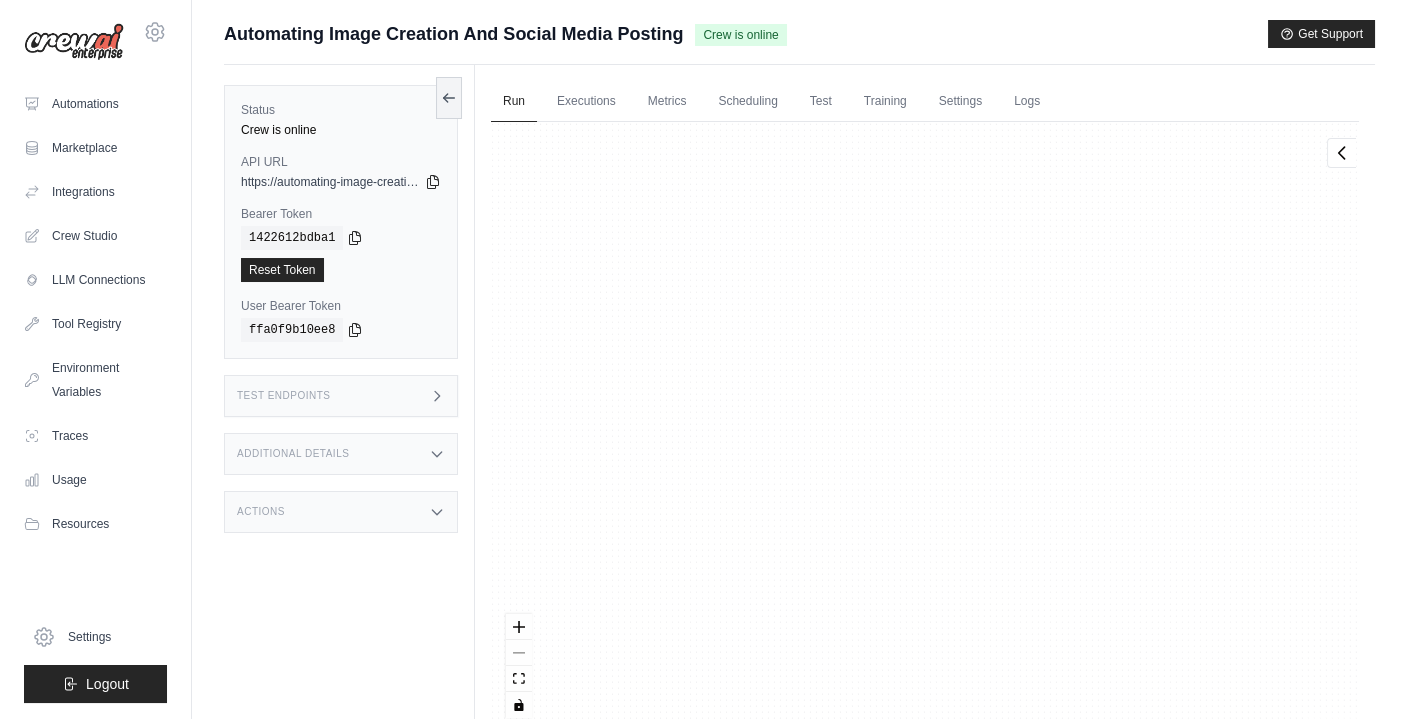 scroll, scrollTop: 6314, scrollLeft: 0, axis: vertical 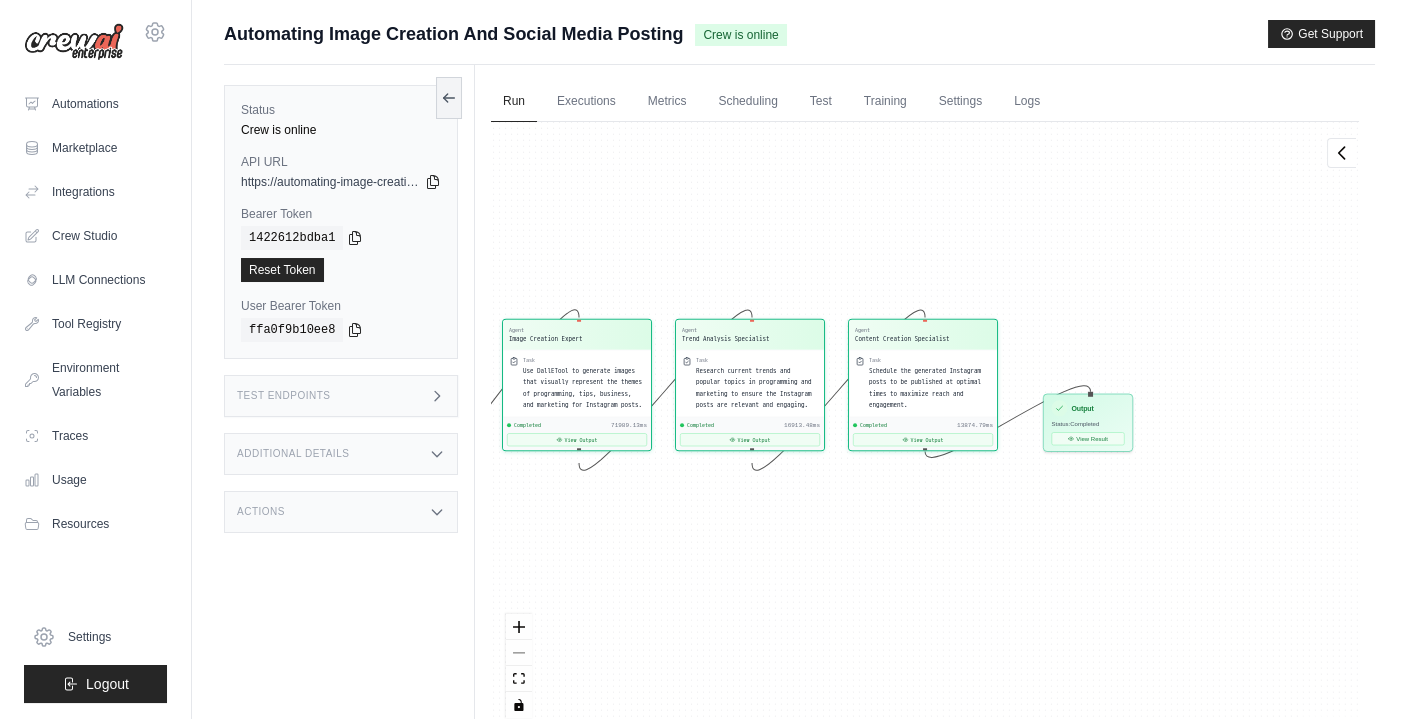 drag, startPoint x: 1106, startPoint y: 565, endPoint x: 849, endPoint y: 539, distance: 258.31183 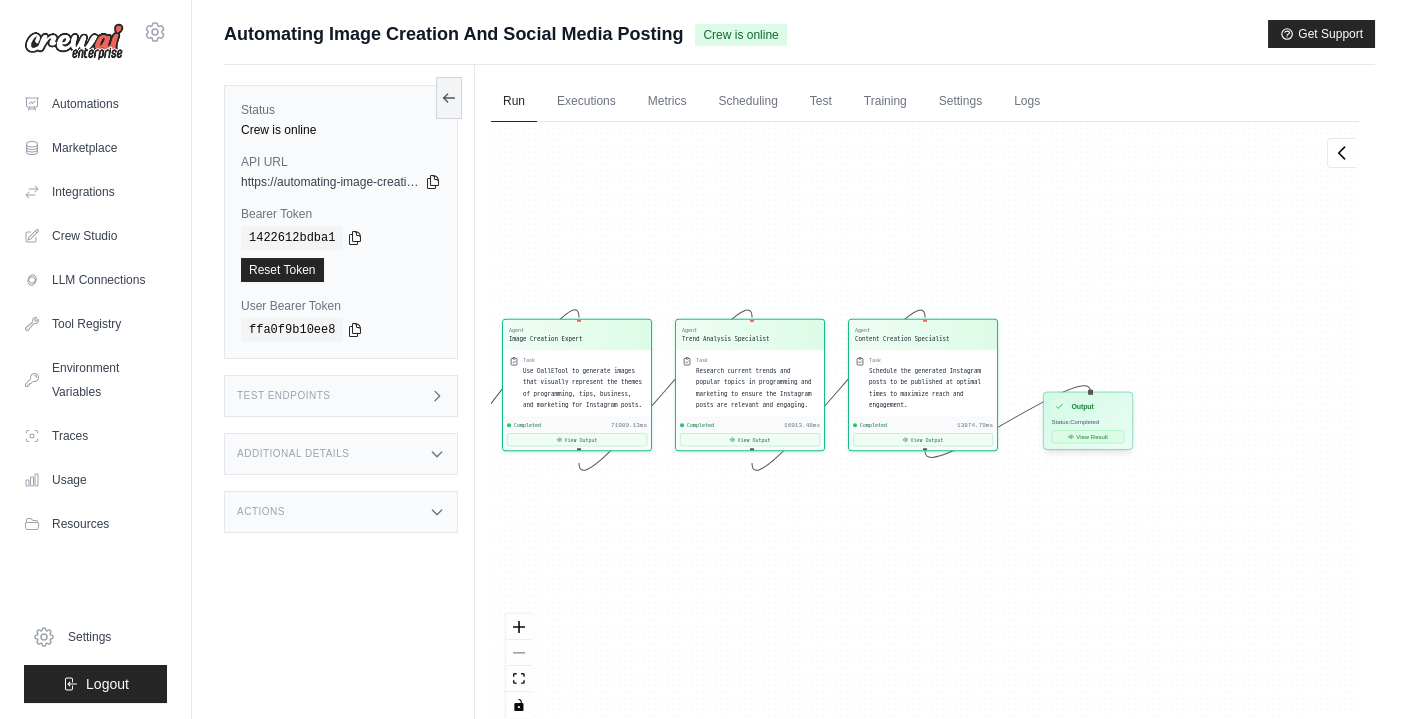 click on "View Result" at bounding box center [1088, 436] 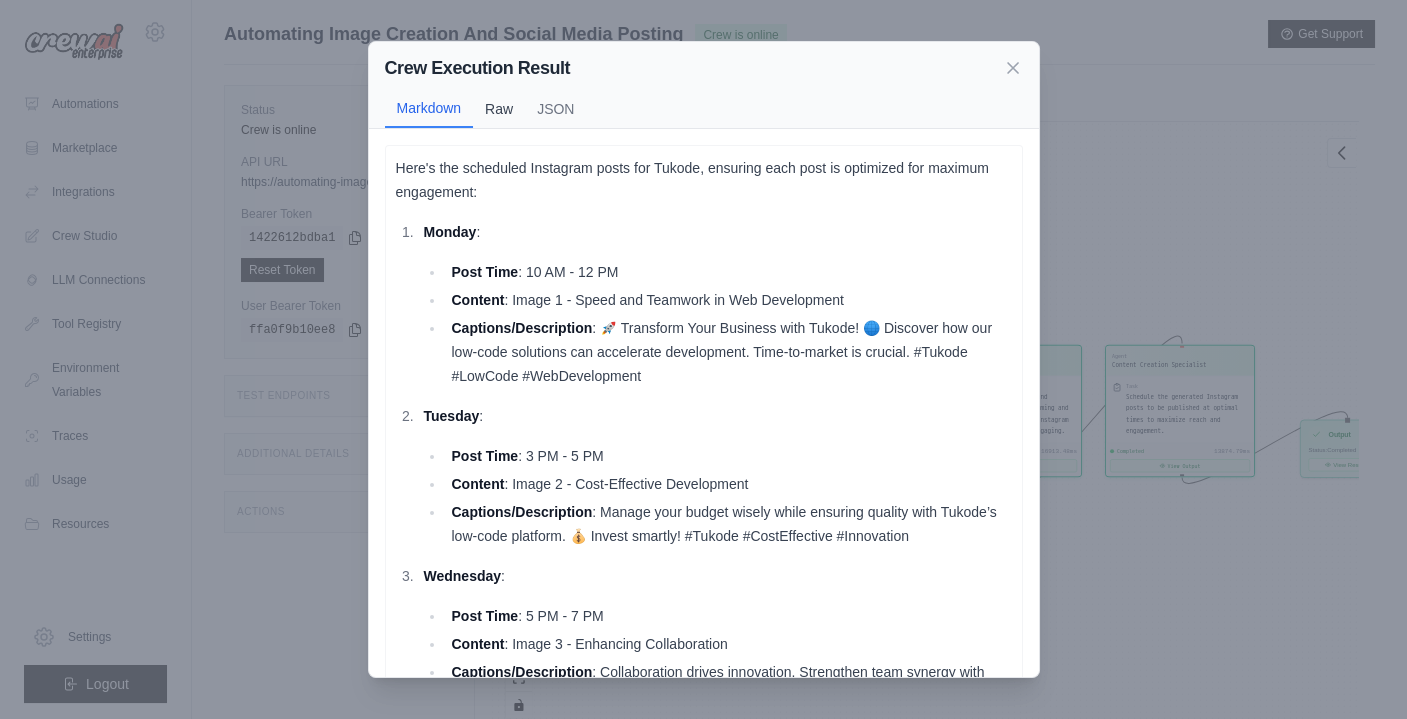 click on "Raw" at bounding box center (499, 109) 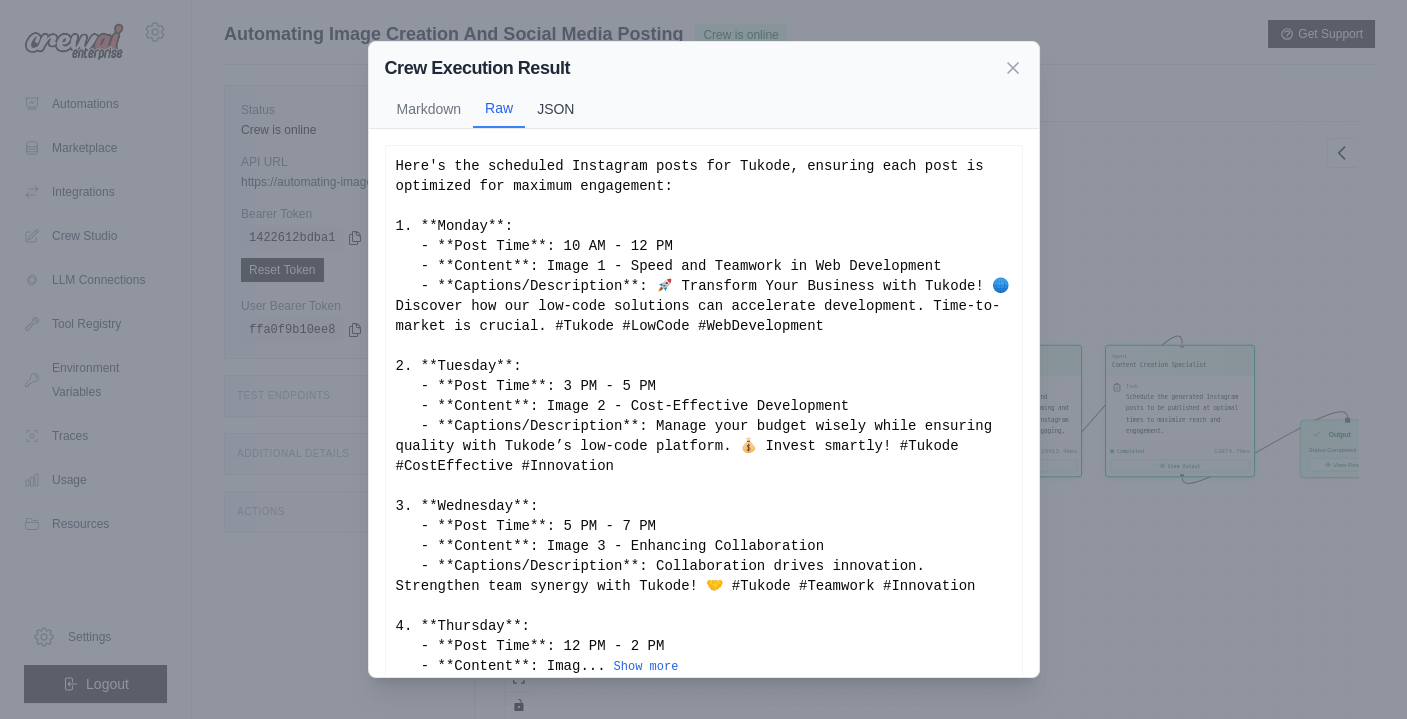 click on "JSON" at bounding box center (555, 109) 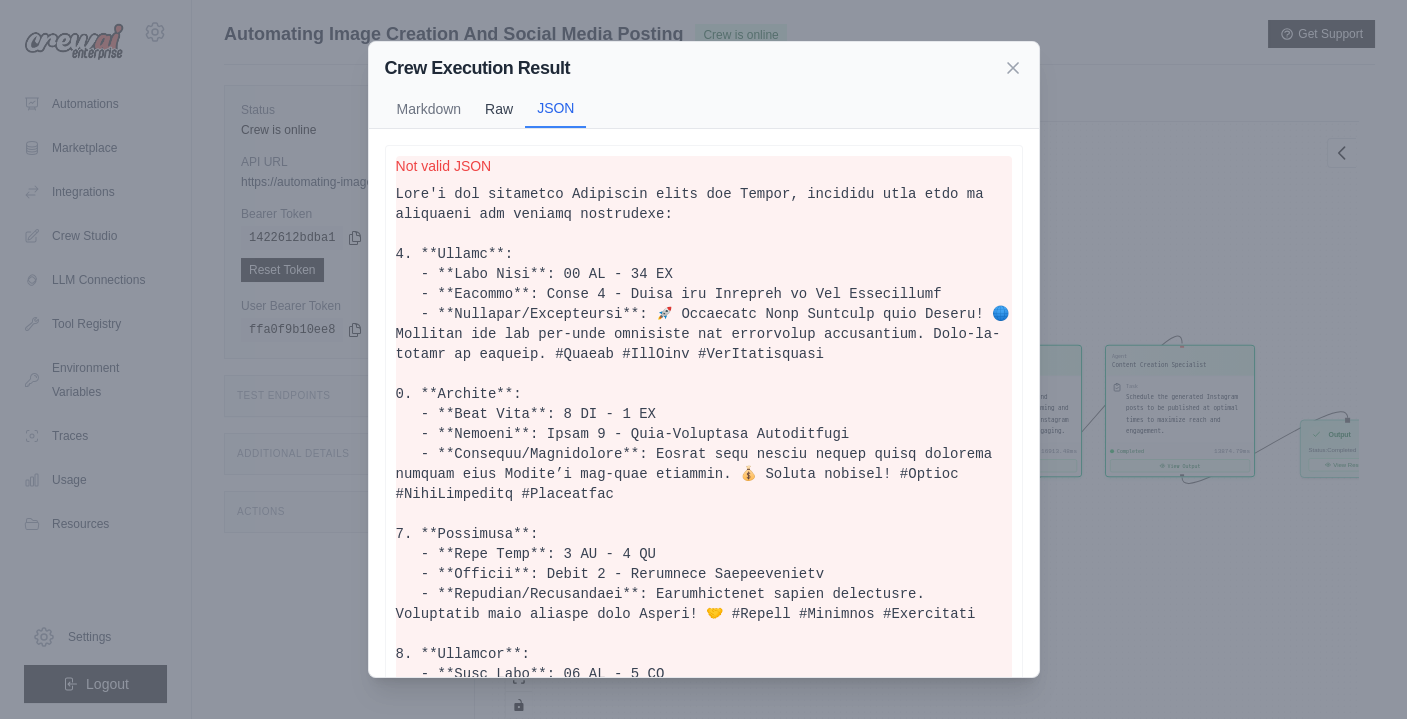 click on "Raw" at bounding box center (499, 109) 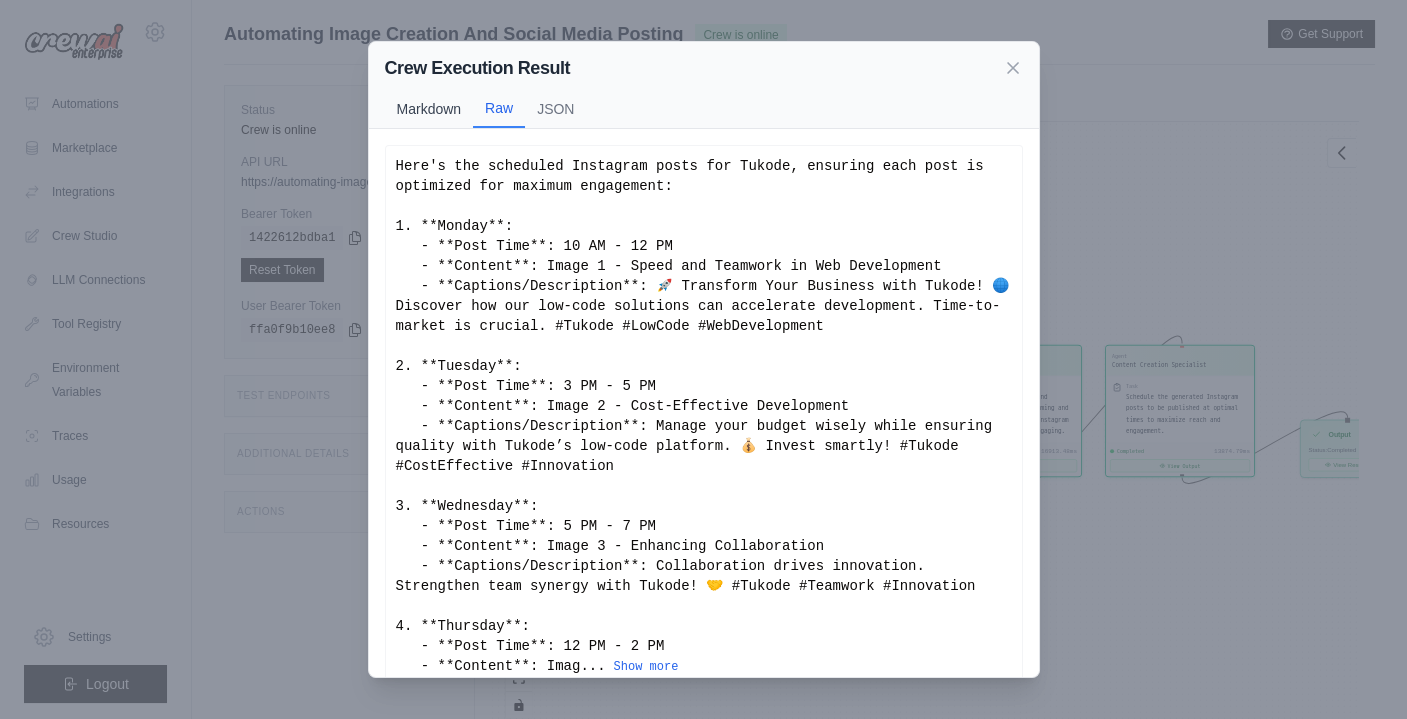 click on "Markdown" at bounding box center [429, 109] 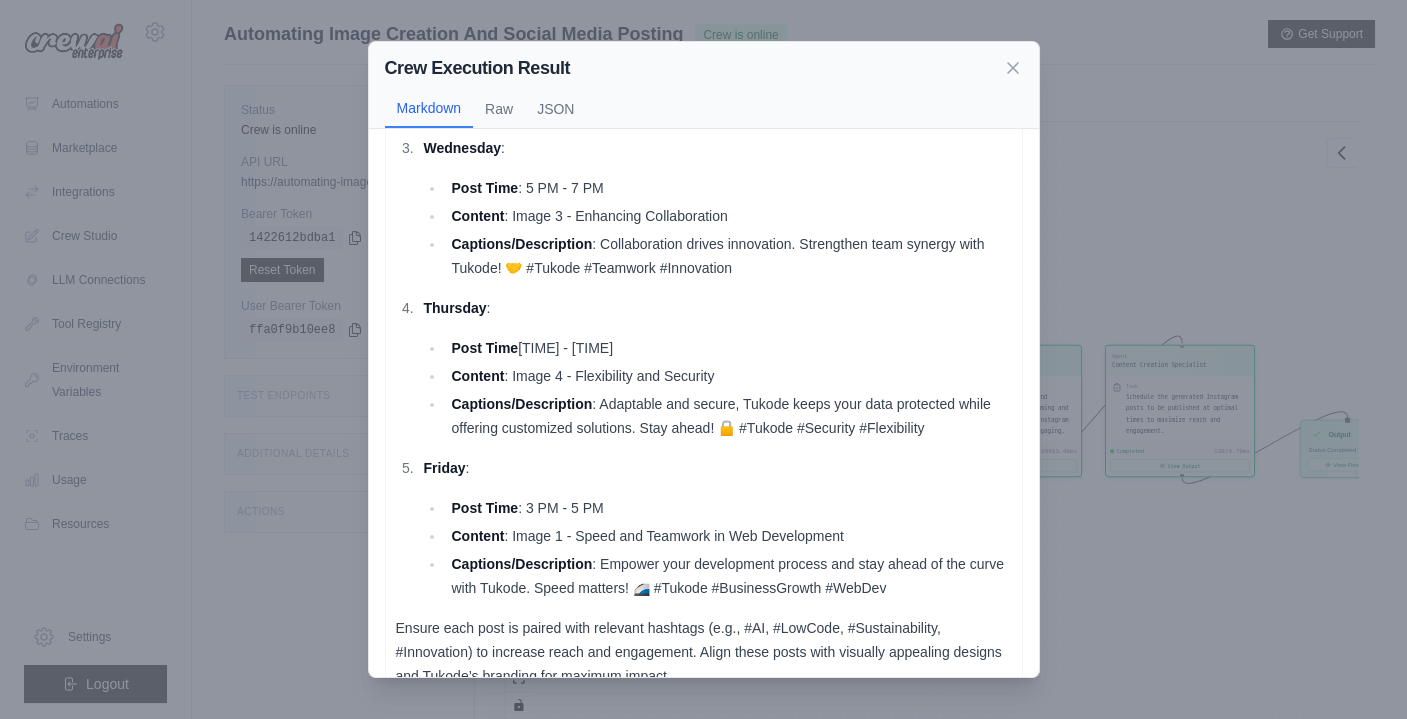 scroll, scrollTop: 466, scrollLeft: 0, axis: vertical 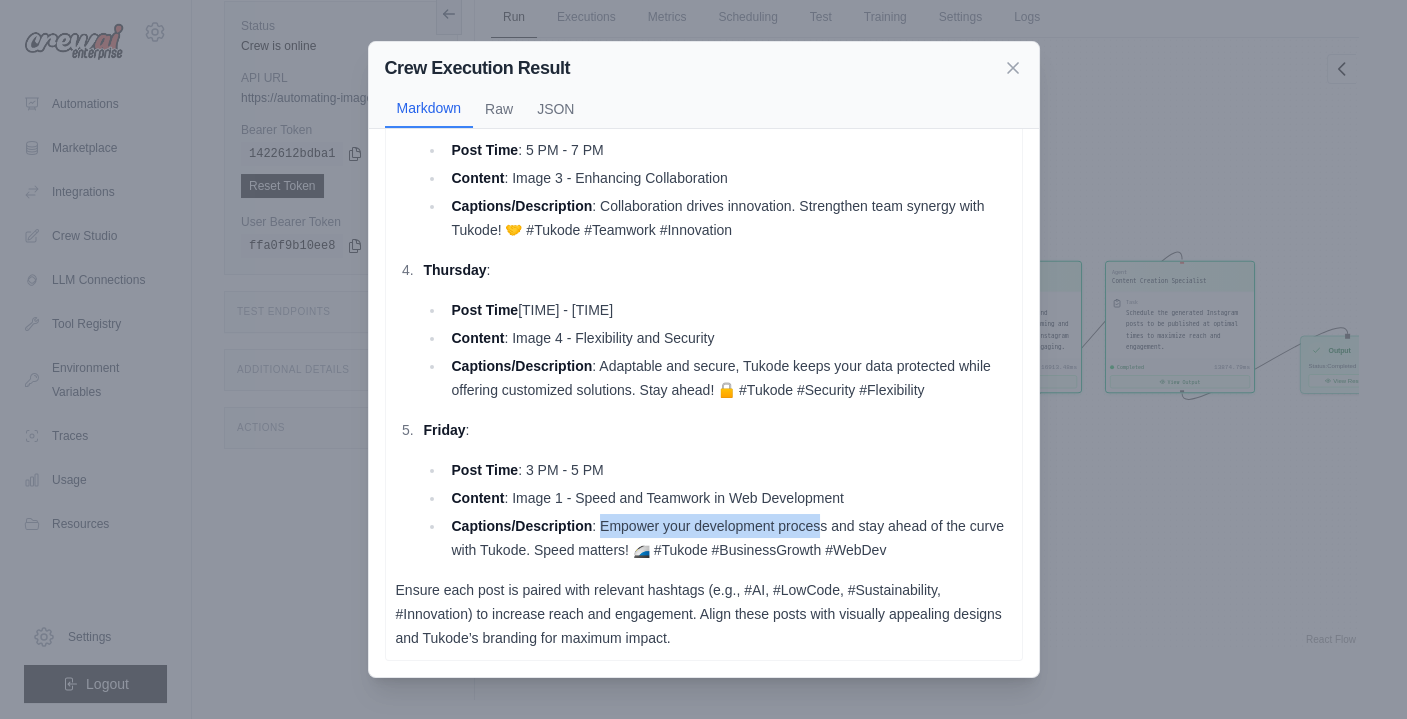 drag, startPoint x: 598, startPoint y: 521, endPoint x: 819, endPoint y: 525, distance: 221.0362 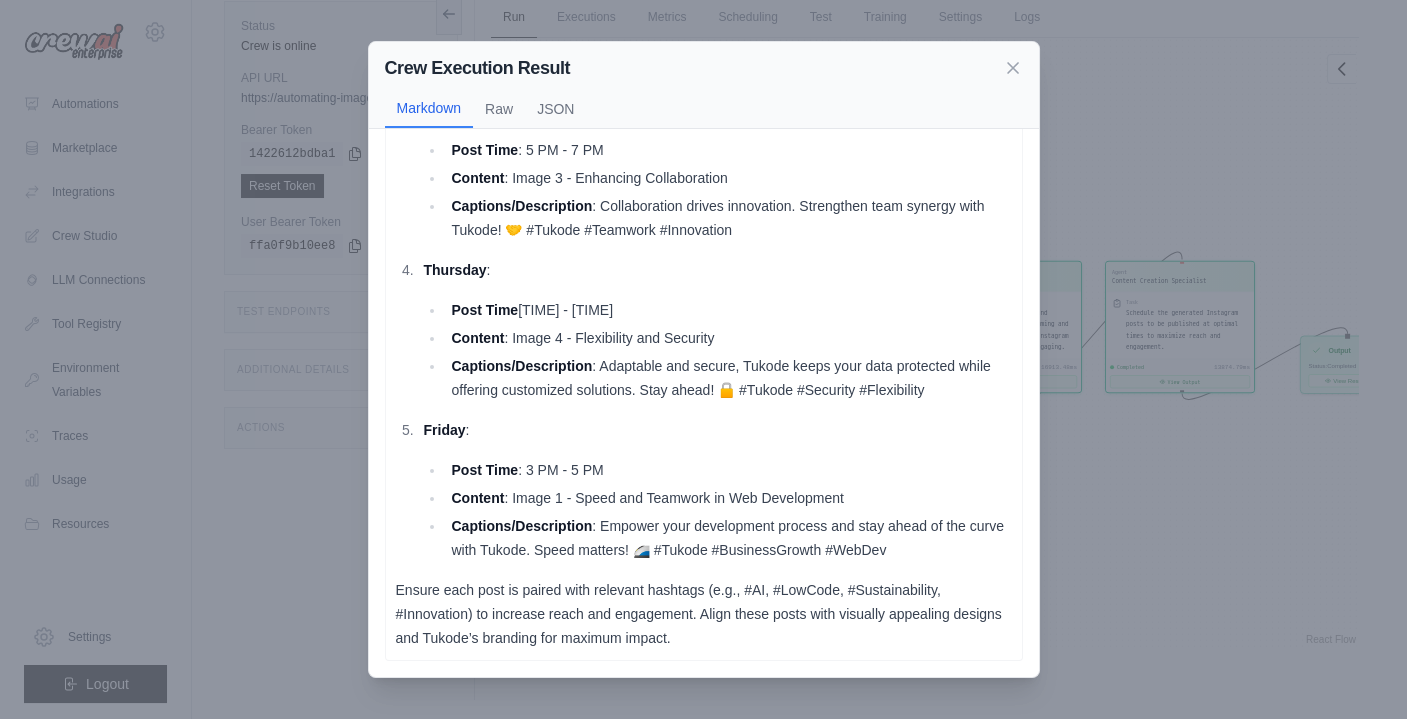 drag, startPoint x: 819, startPoint y: 525, endPoint x: 544, endPoint y: 583, distance: 281.0498 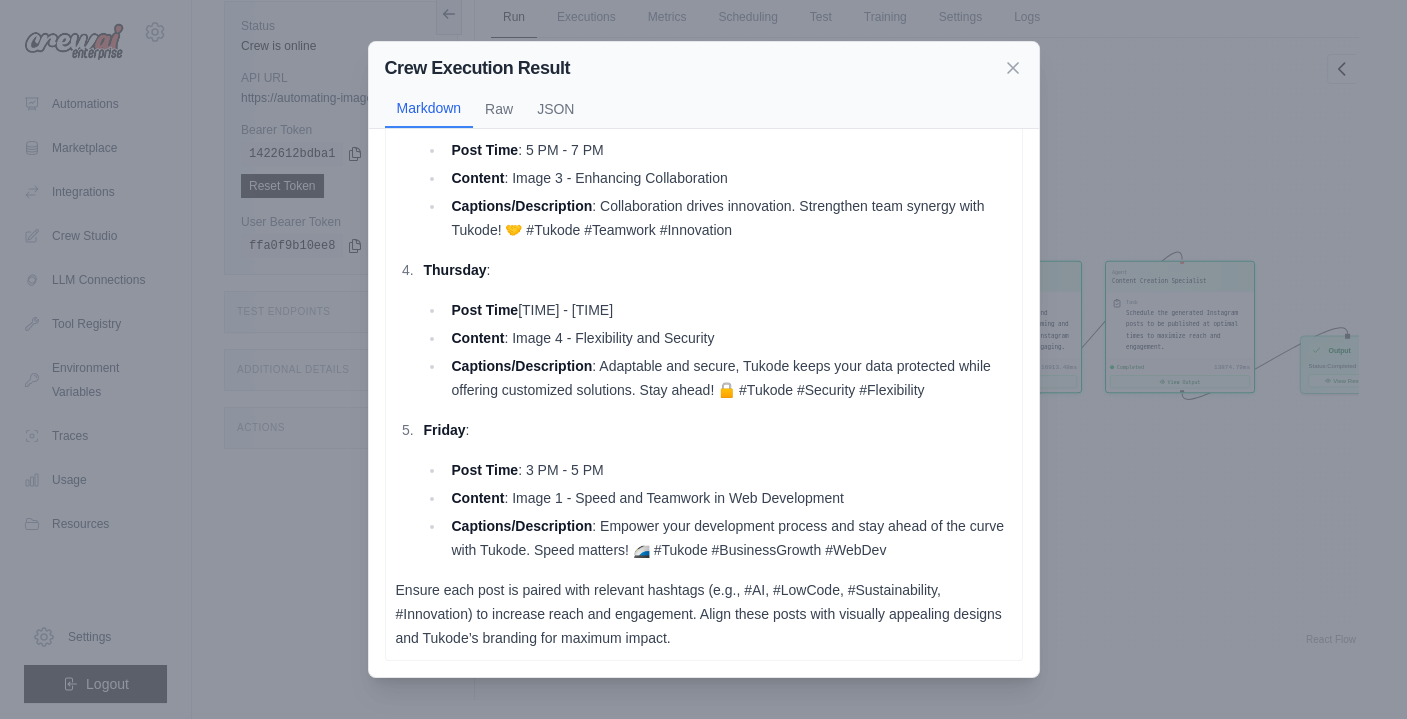 click on "Ensure each post is paired with relevant hashtags (e.g., #AI, #LowCode, #Sustainability, #Innovation) to increase reach and engagement. Align these posts with visually appealing designs and Tukode’s branding for maximum impact." at bounding box center [704, 614] 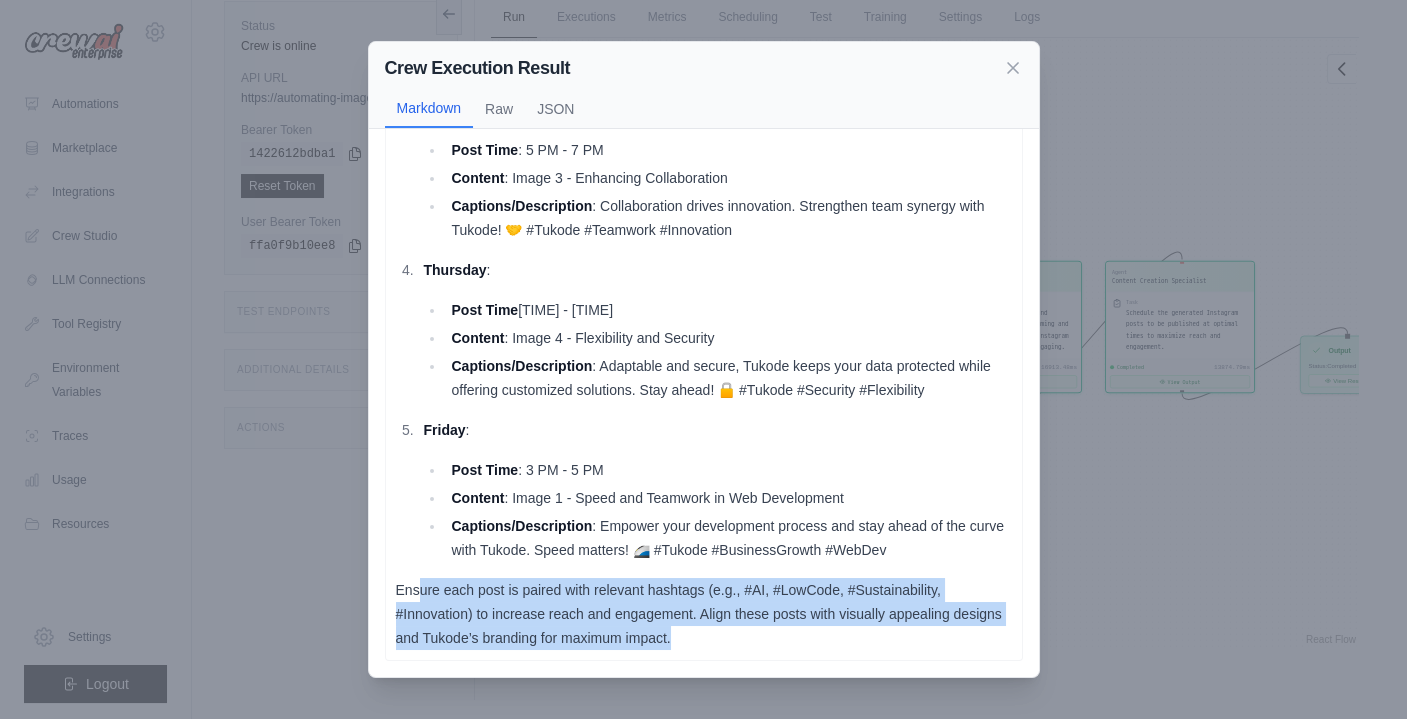 drag, startPoint x: 421, startPoint y: 586, endPoint x: 753, endPoint y: 637, distance: 335.89432 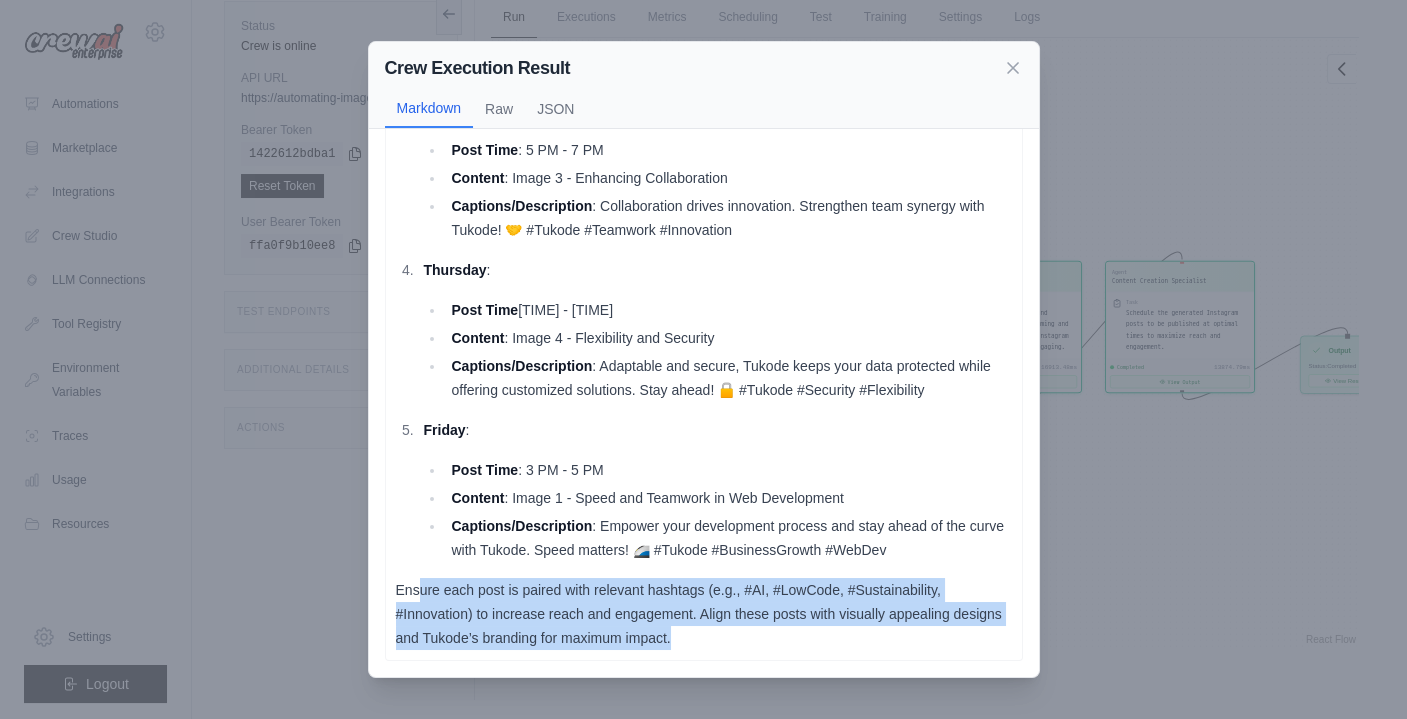 click on "Ensure each post is paired with relevant hashtags (e.g., #AI, #LowCode, #Sustainability, #Innovation) to increase reach and engagement. Align these posts with visually appealing designs and Tukode’s branding for maximum impact." at bounding box center (704, 614) 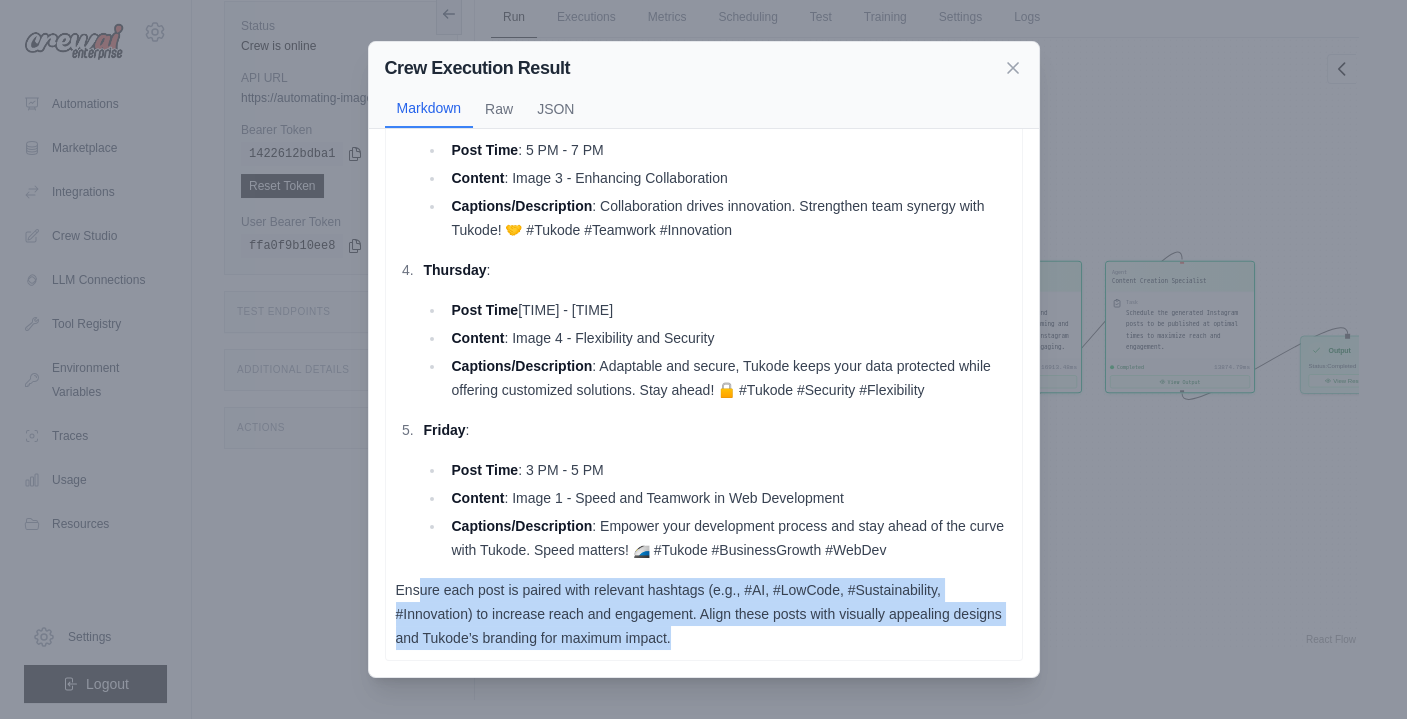 drag, startPoint x: 753, startPoint y: 637, endPoint x: 650, endPoint y: 624, distance: 103.81715 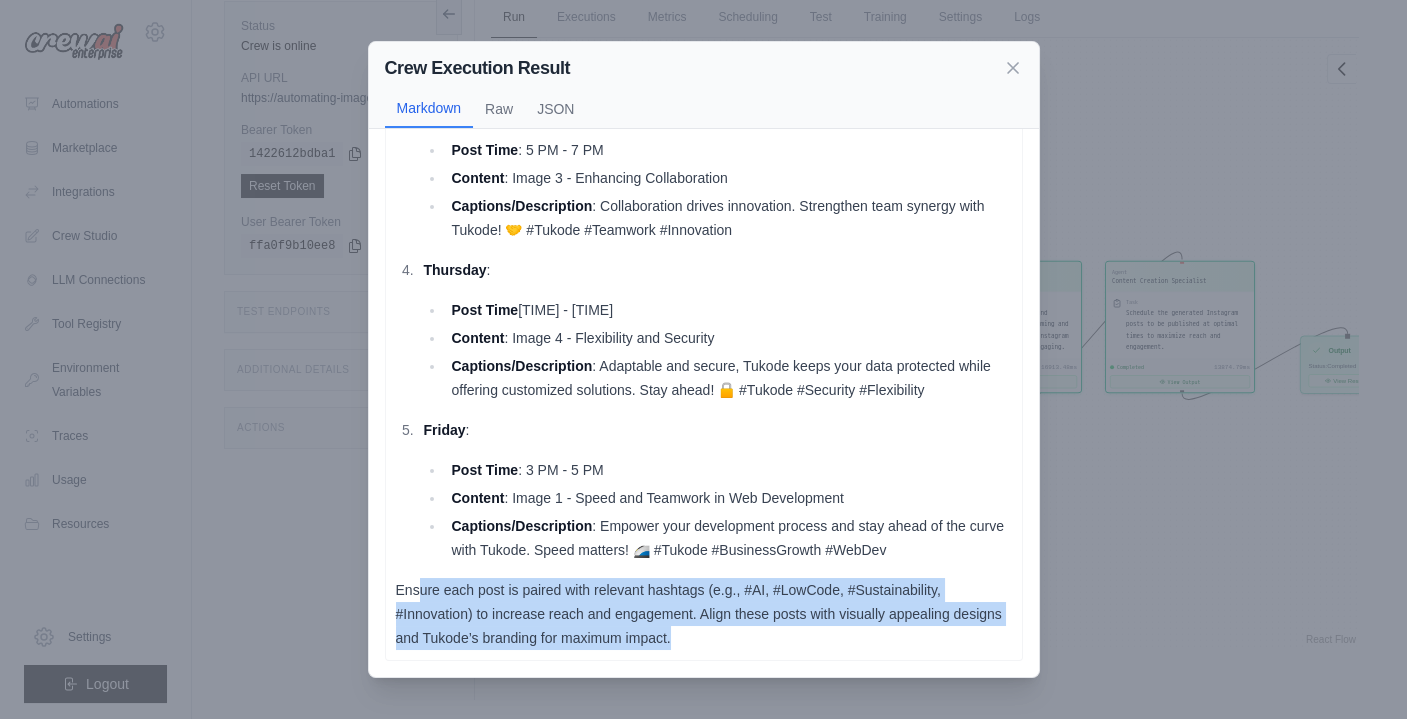click on "Ensure each post is paired with relevant hashtags (e.g., #AI, #LowCode, #Sustainability, #Innovation) to increase reach and engagement. Align these posts with visually appealing designs and Tukode’s branding for maximum impact." at bounding box center [704, 614] 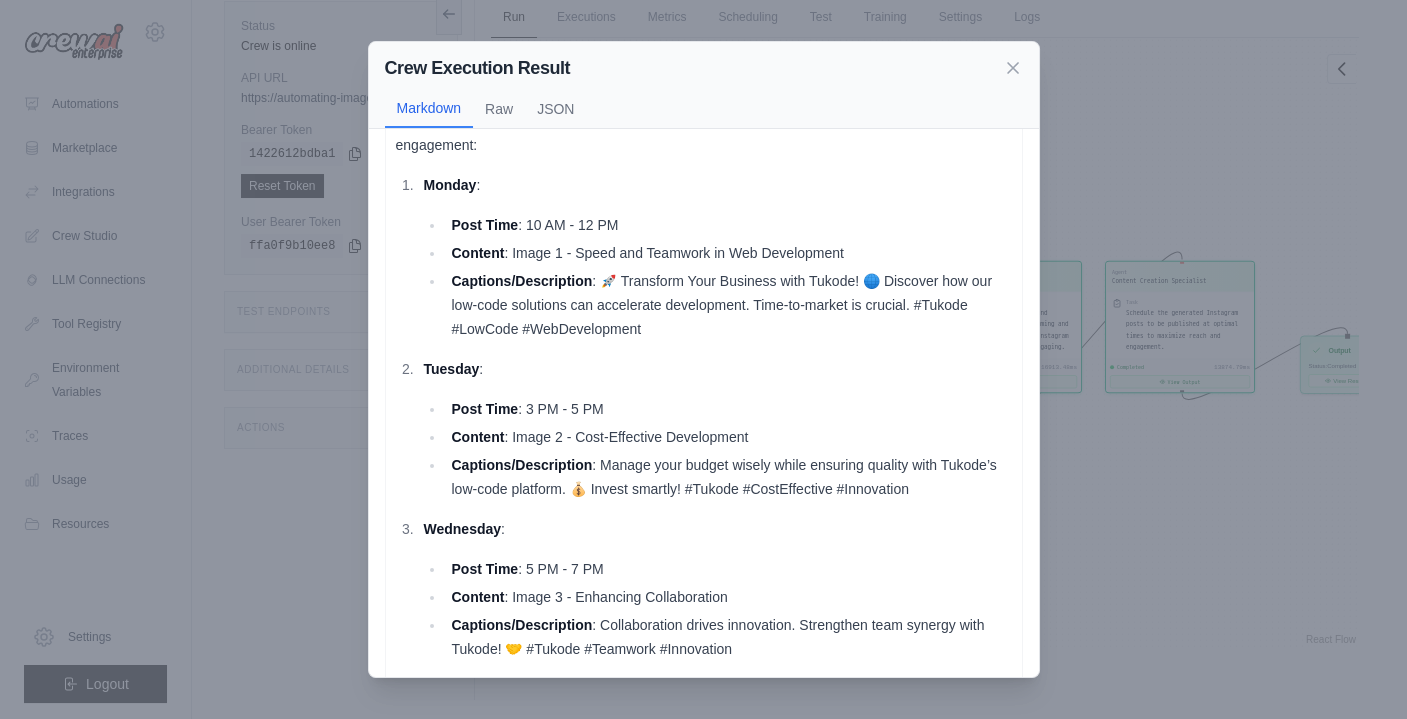 scroll, scrollTop: 0, scrollLeft: 0, axis: both 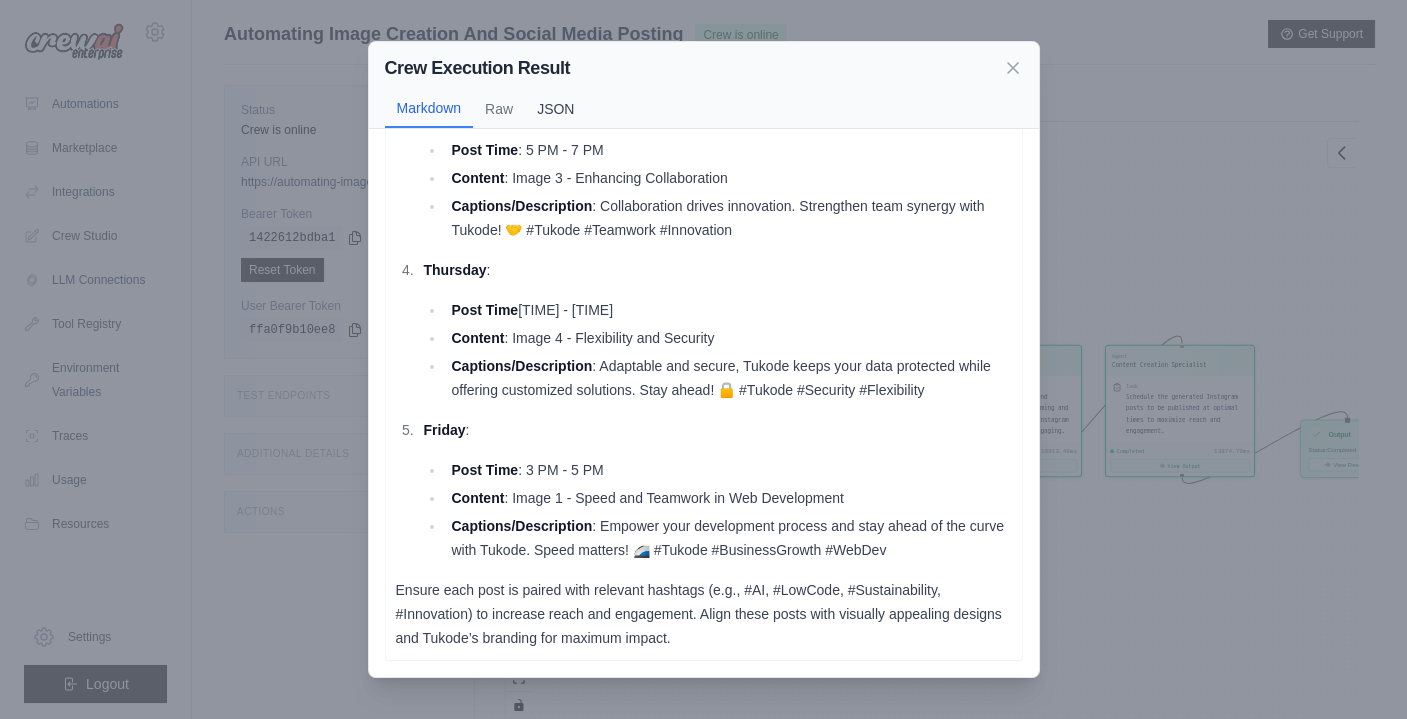 click on "JSON" at bounding box center [555, 109] 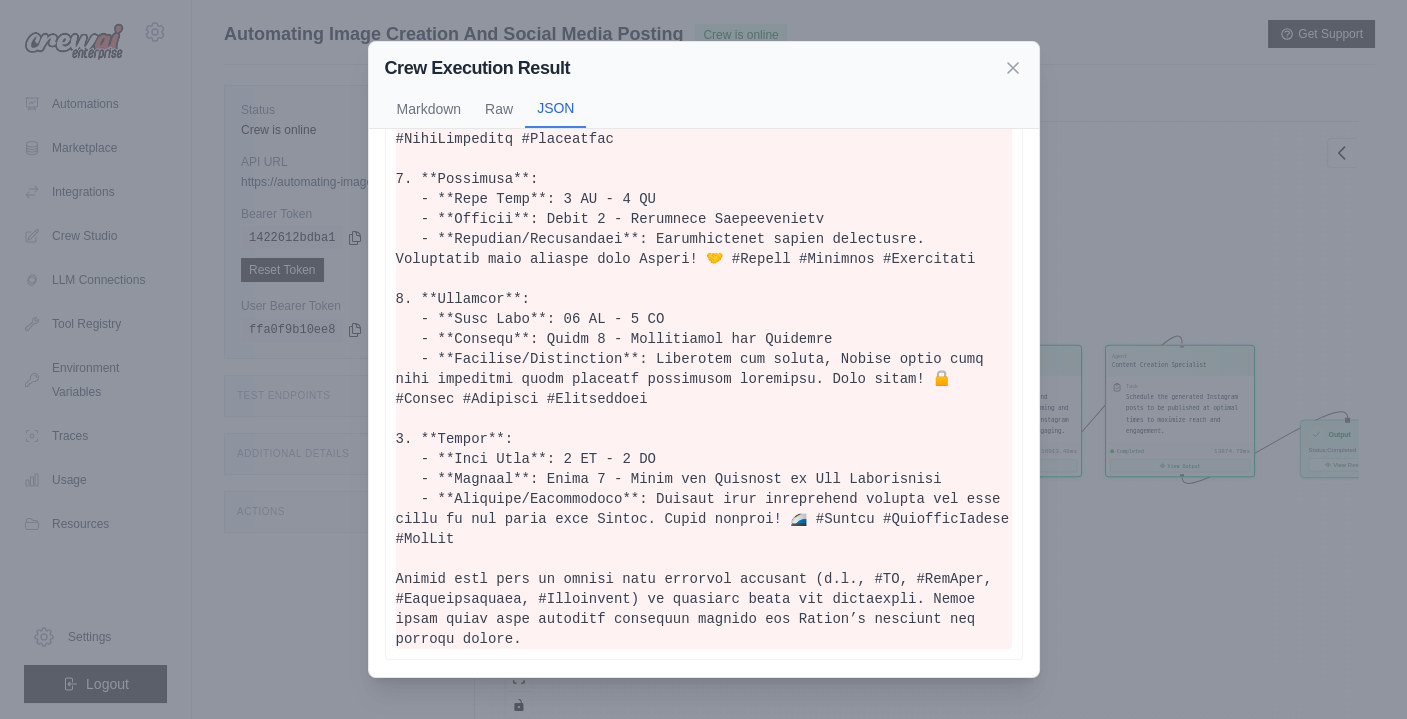 scroll, scrollTop: 333, scrollLeft: 0, axis: vertical 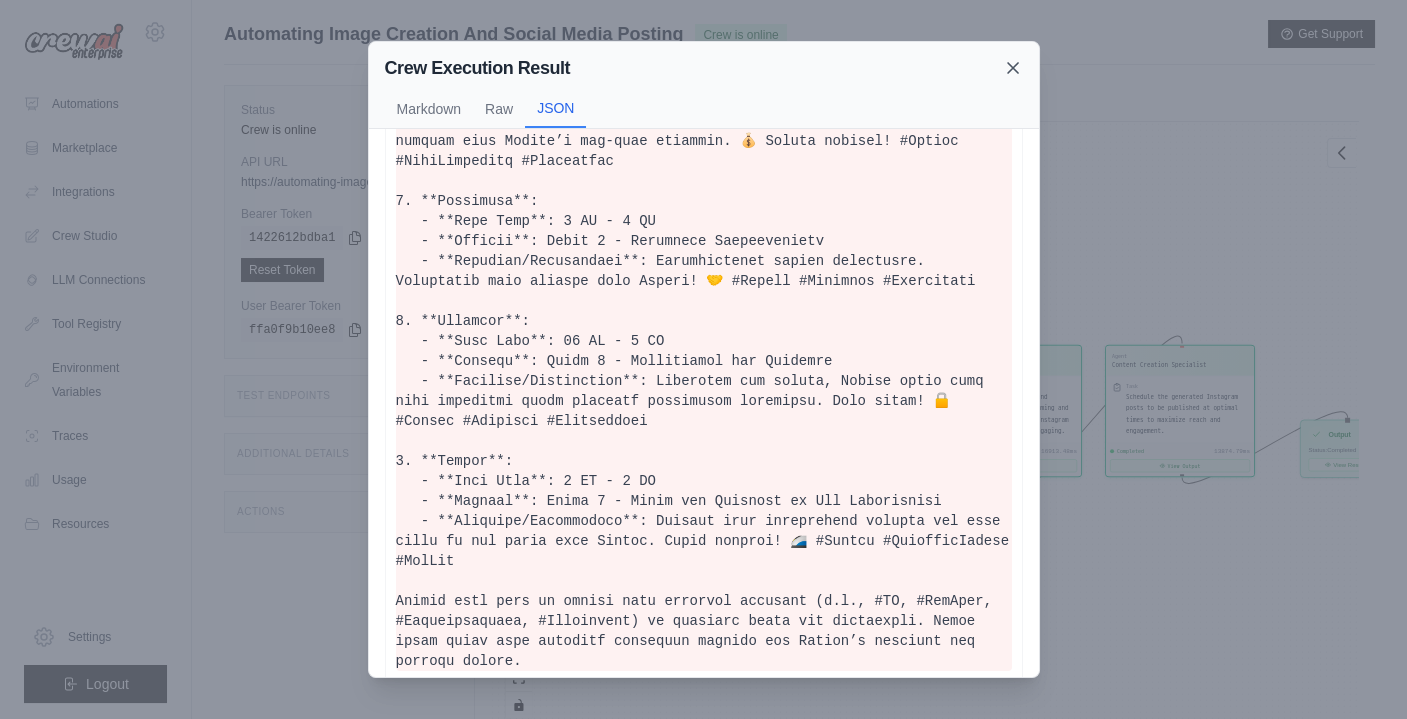 click 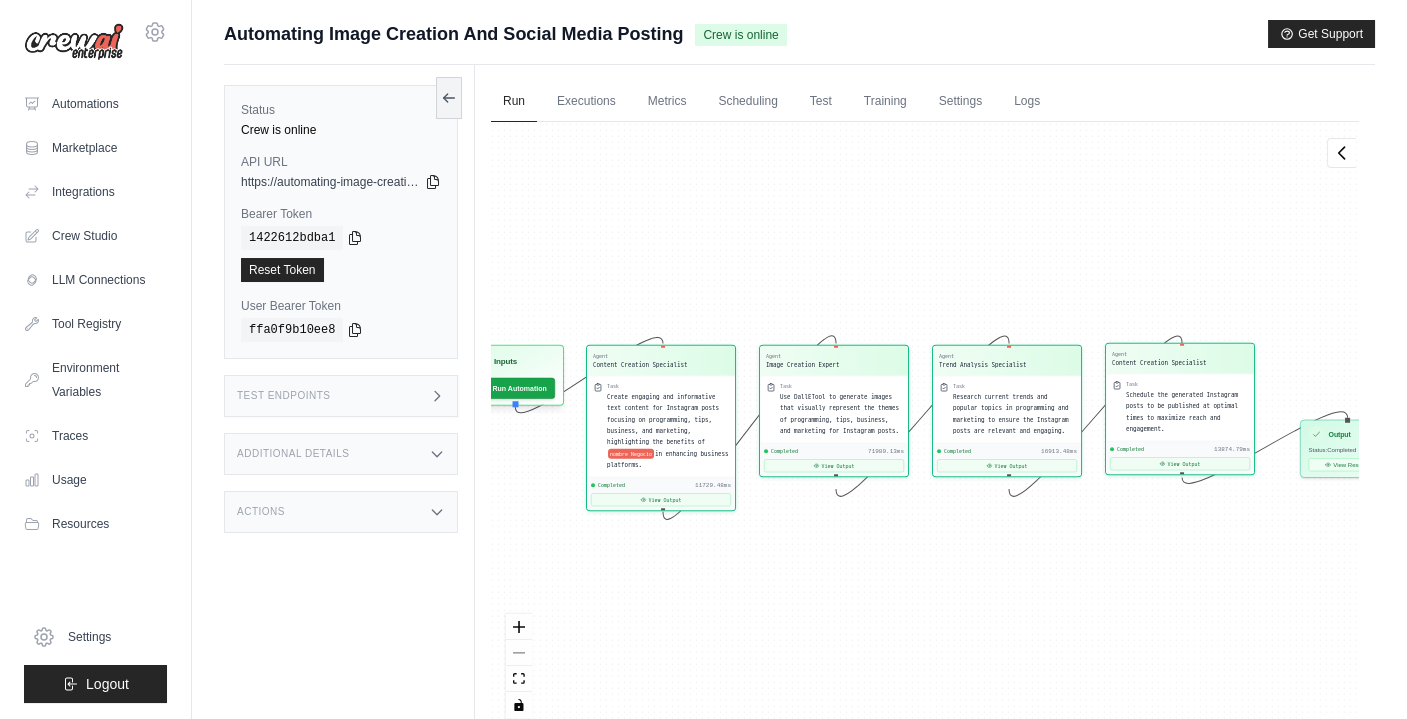 click on "Agent Content Creation Specialist" at bounding box center [1180, 359] 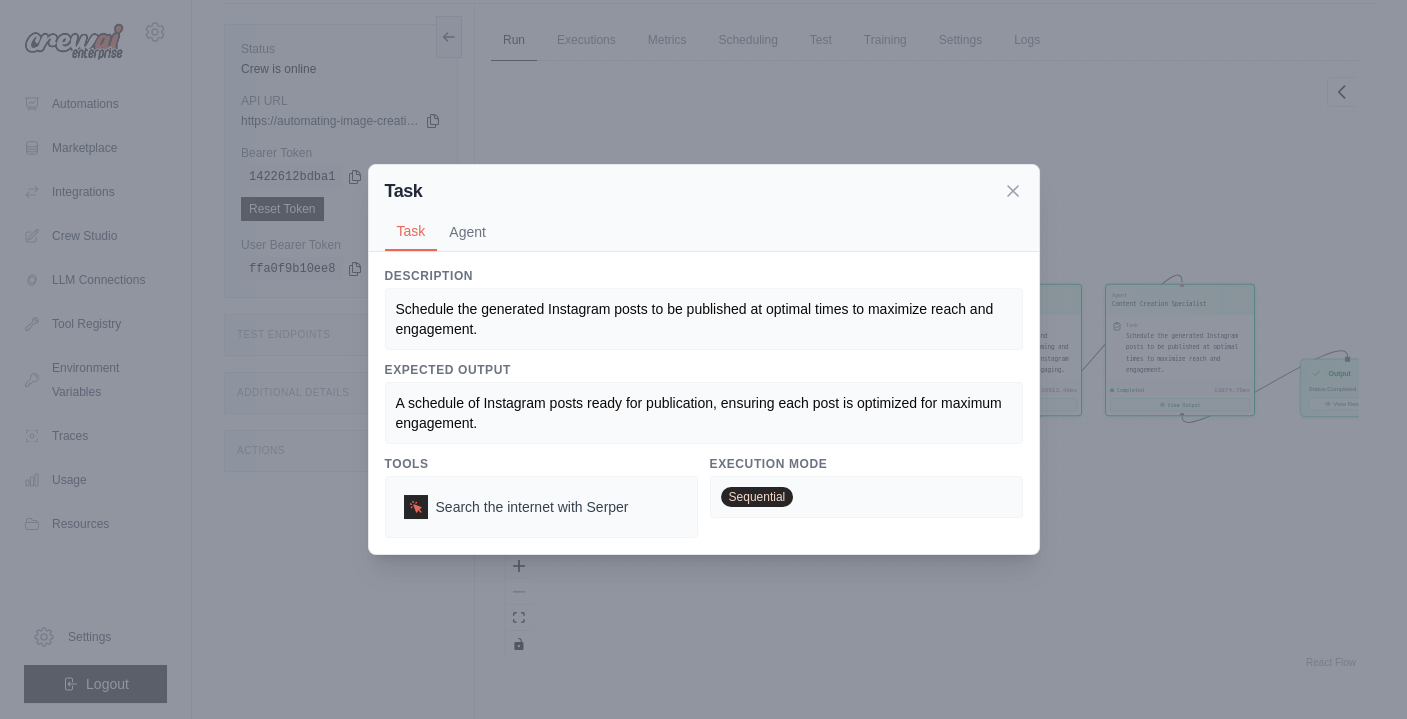 scroll, scrollTop: 84, scrollLeft: 0, axis: vertical 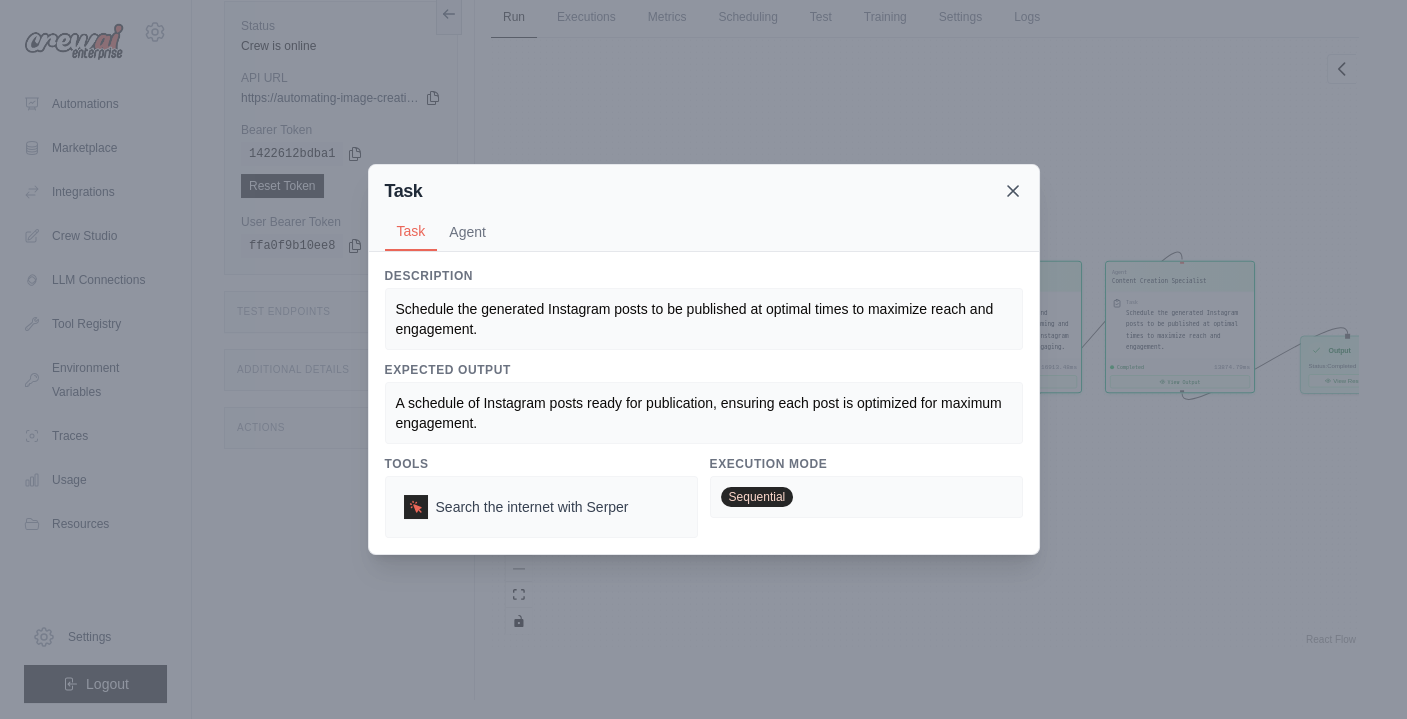 click 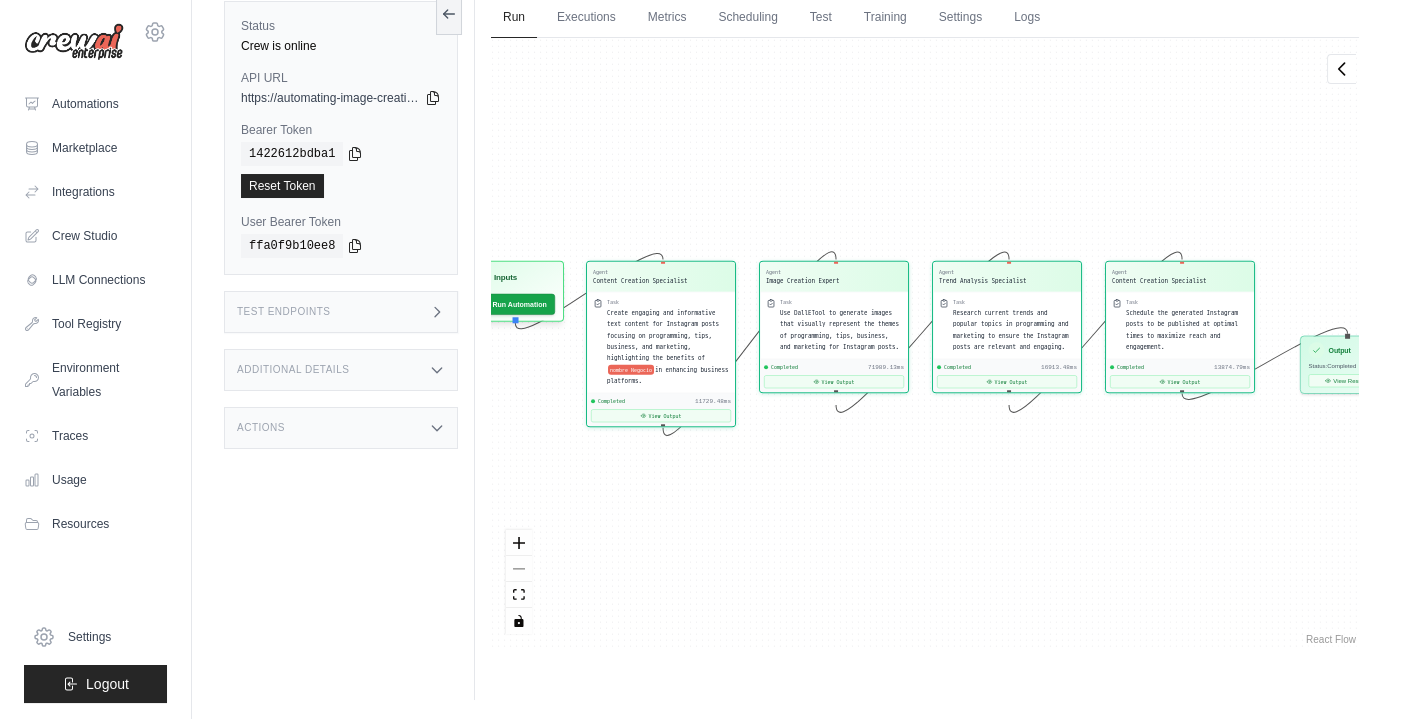 scroll, scrollTop: 0, scrollLeft: 0, axis: both 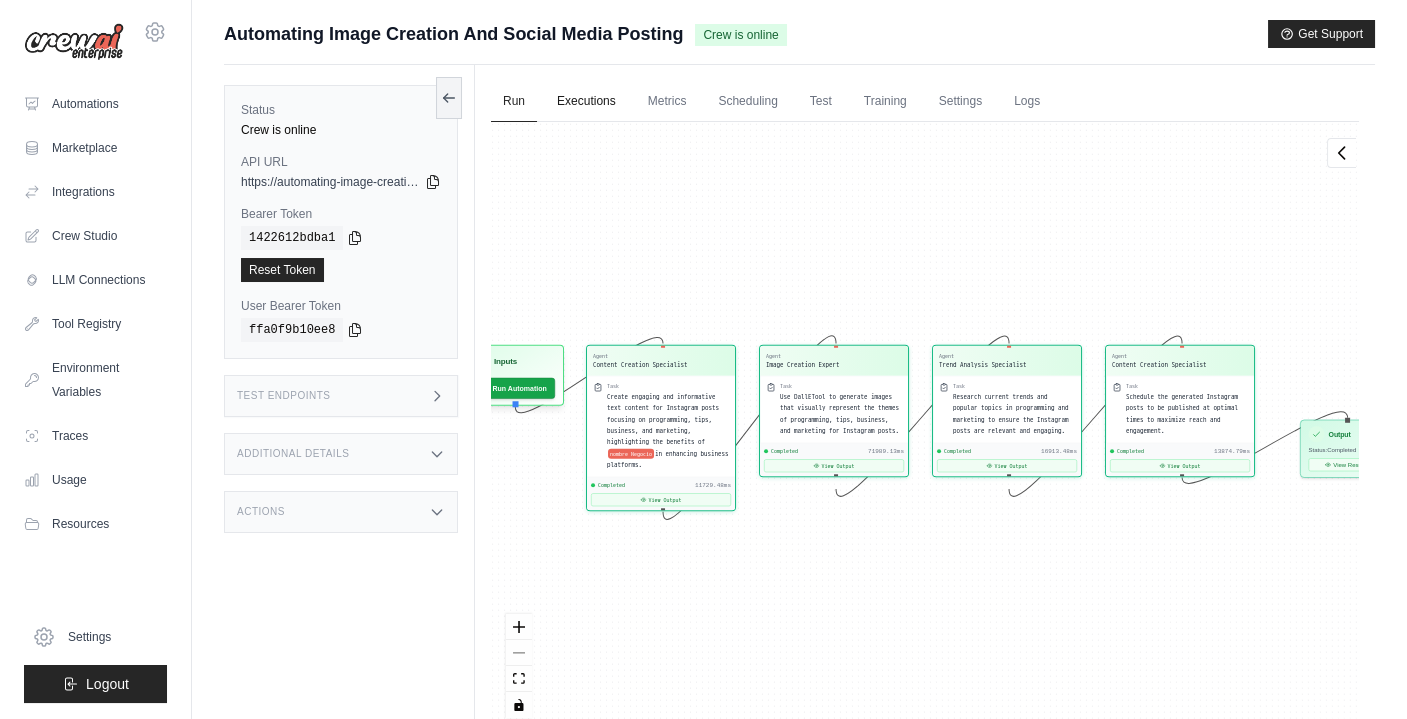 click on "Executions" at bounding box center [586, 102] 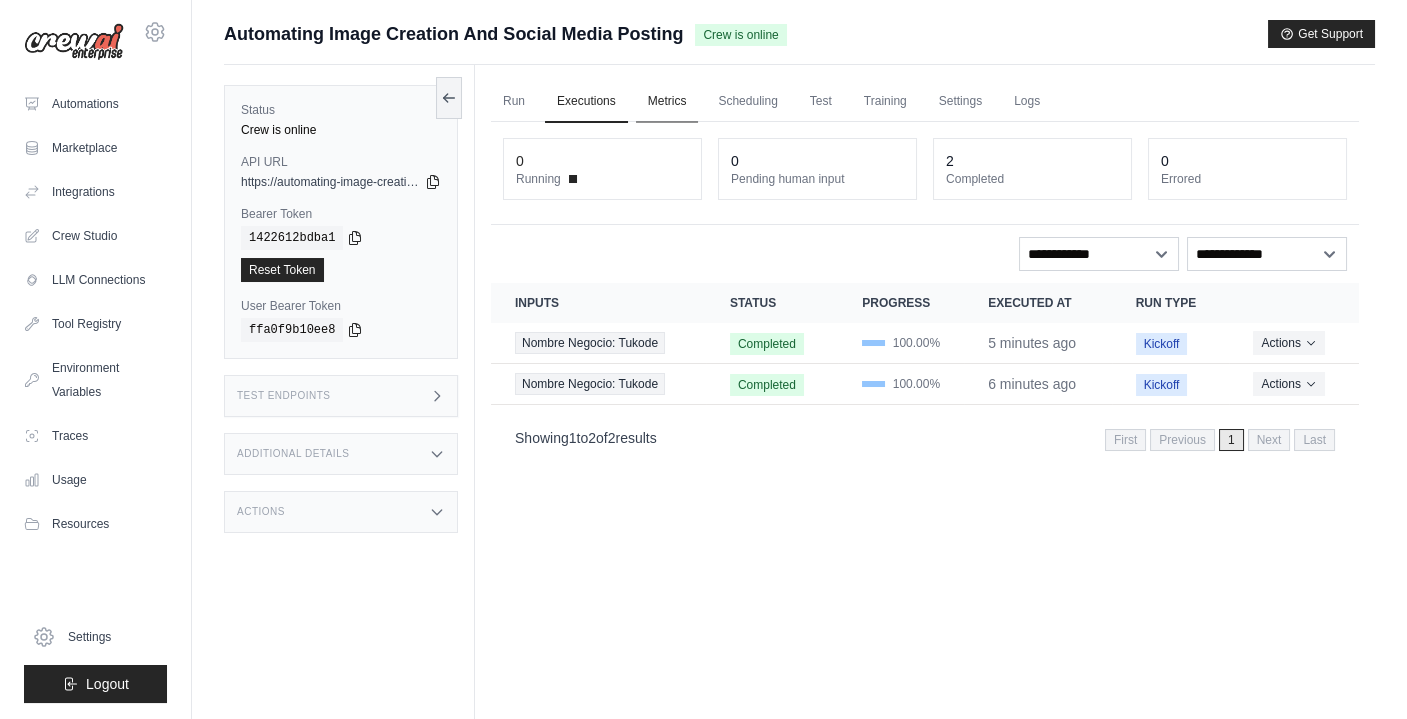 click on "Metrics" at bounding box center [667, 102] 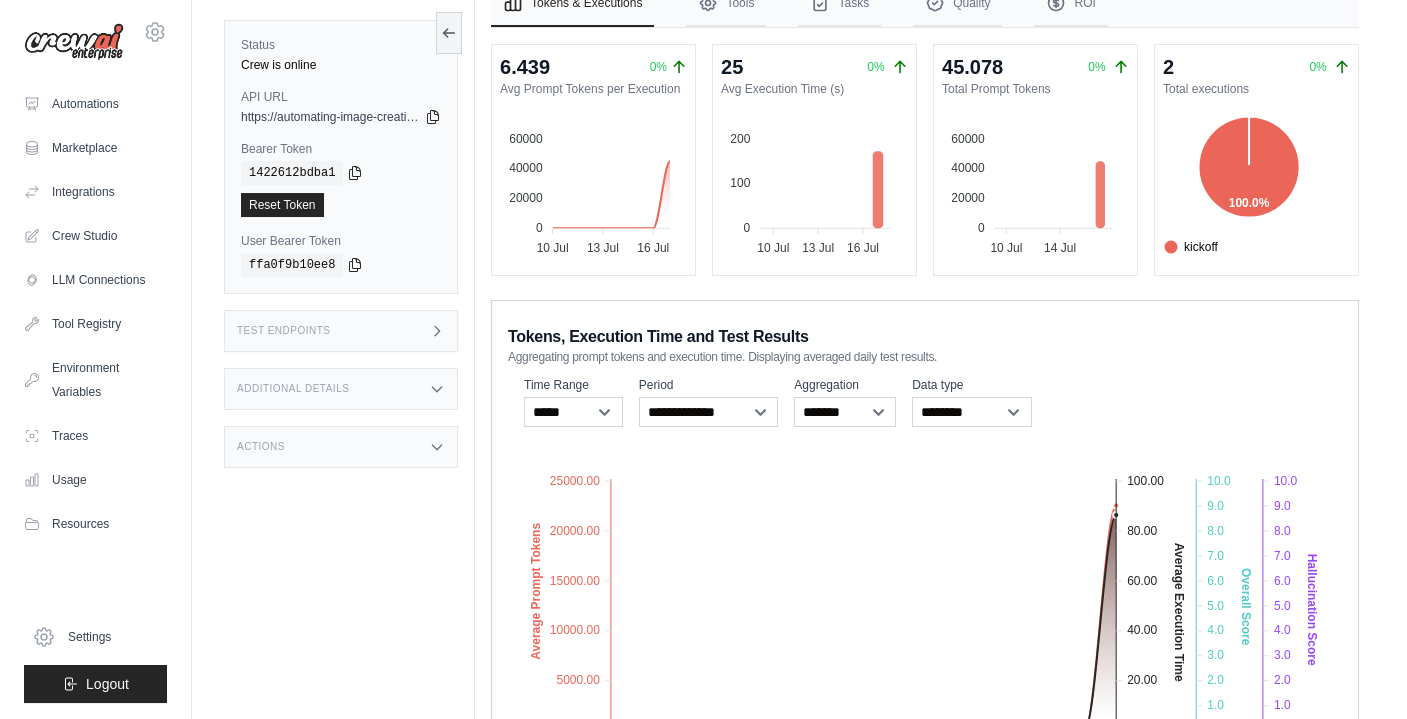 scroll, scrollTop: 0, scrollLeft: 0, axis: both 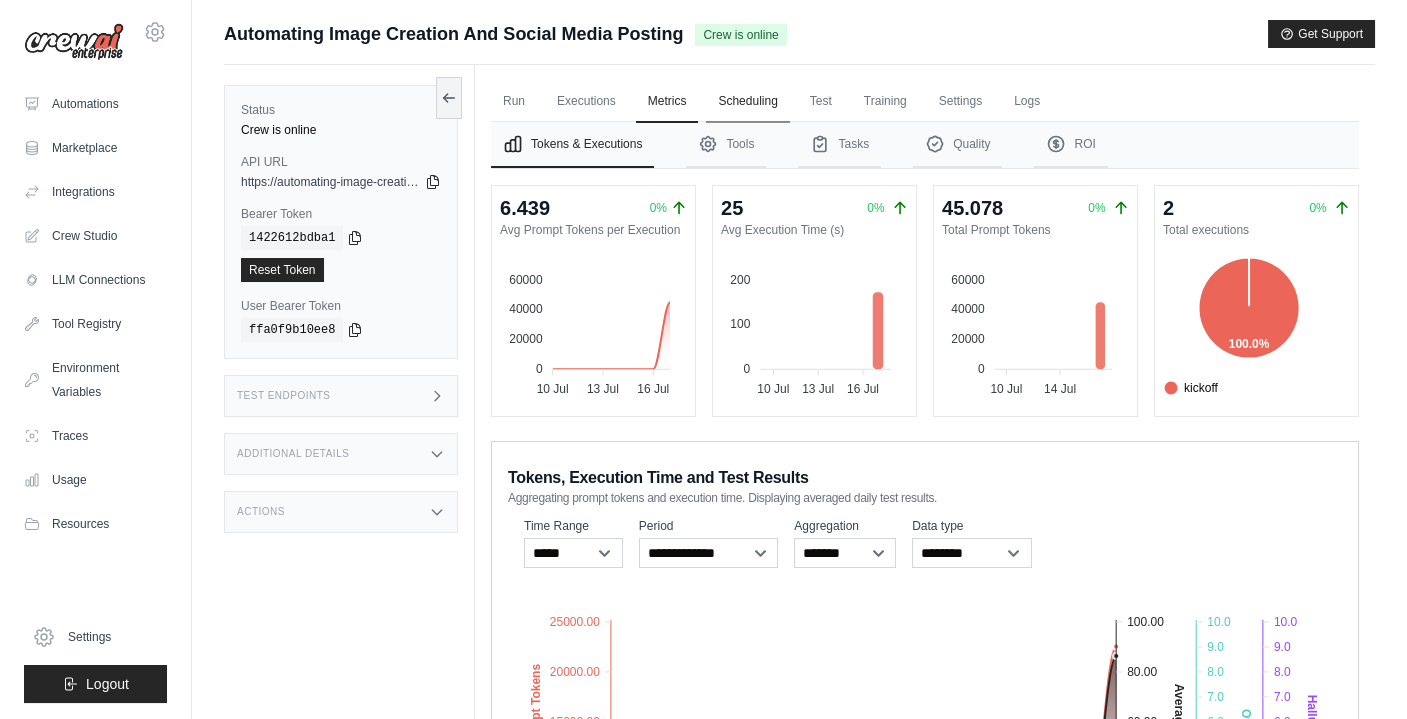click on "Scheduling" at bounding box center (747, 102) 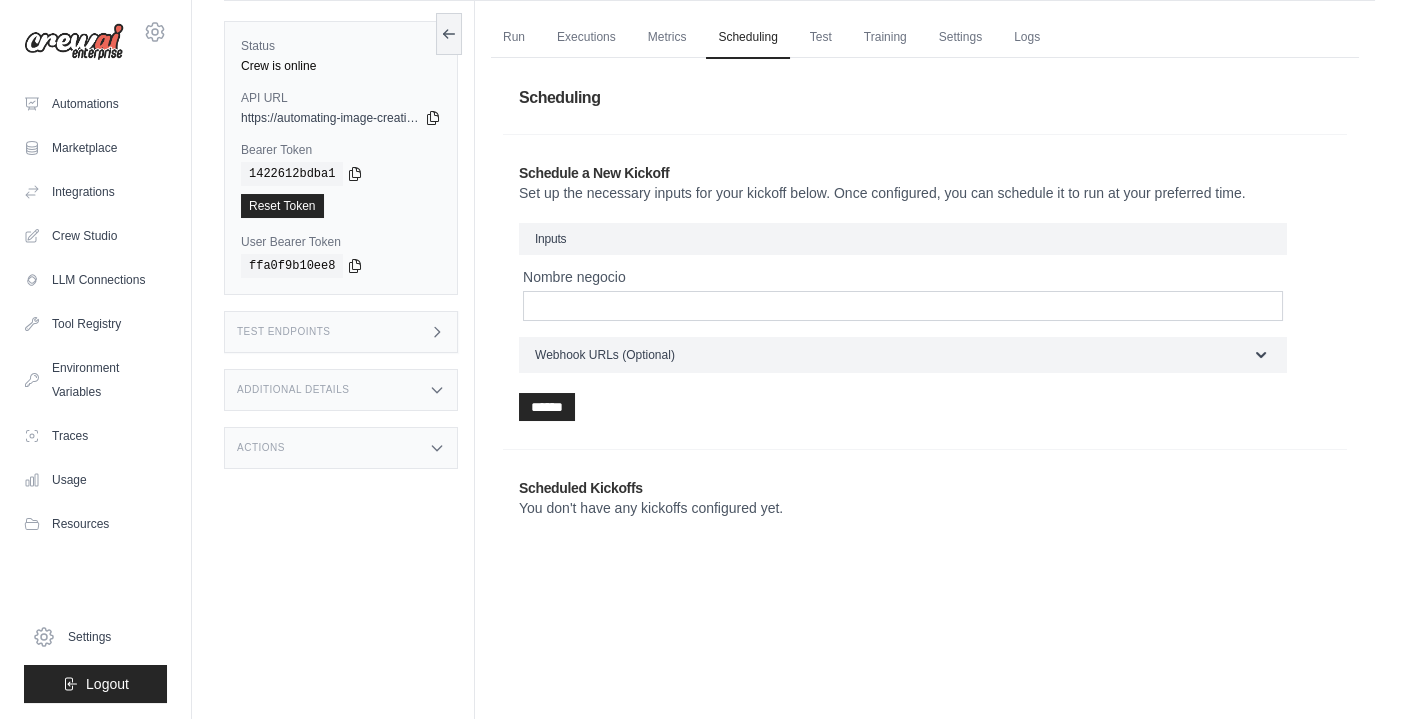 scroll, scrollTop: 0, scrollLeft: 0, axis: both 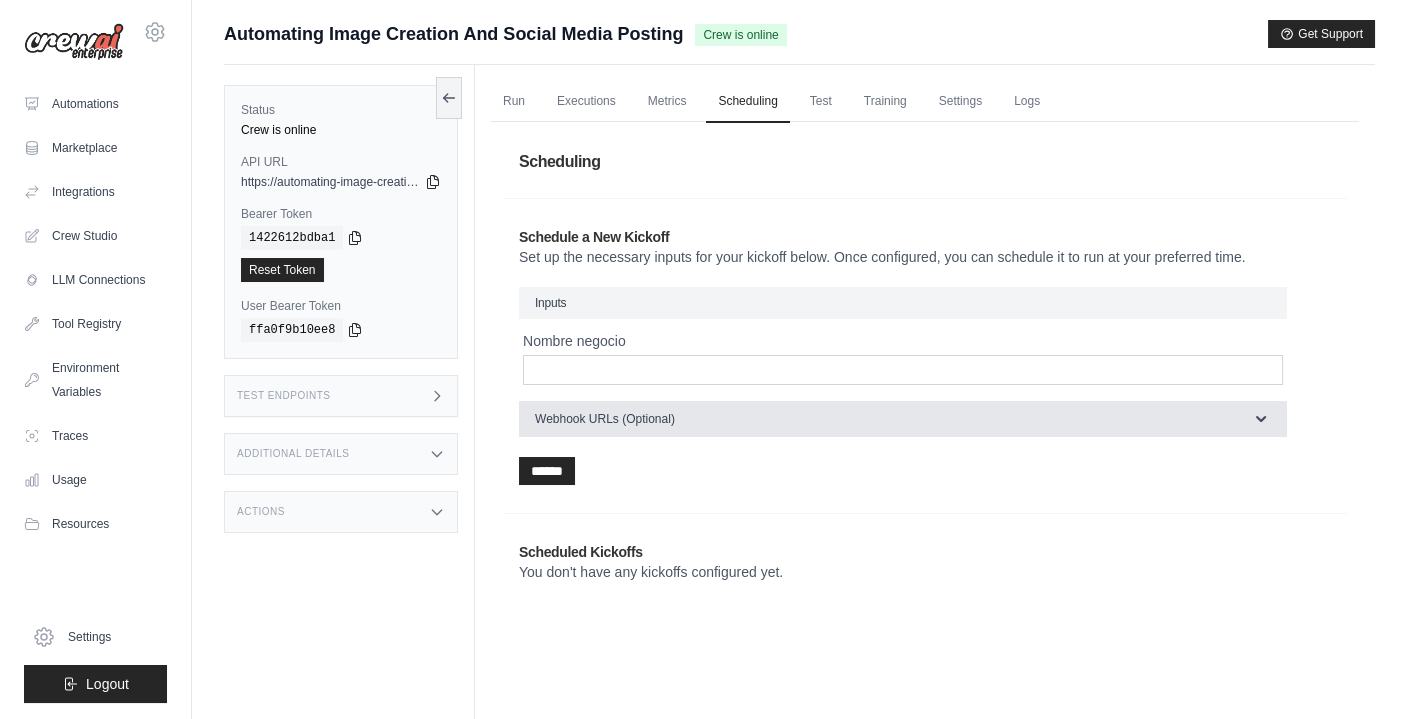 click on "Webhook URLs (Optional)" at bounding box center [903, 419] 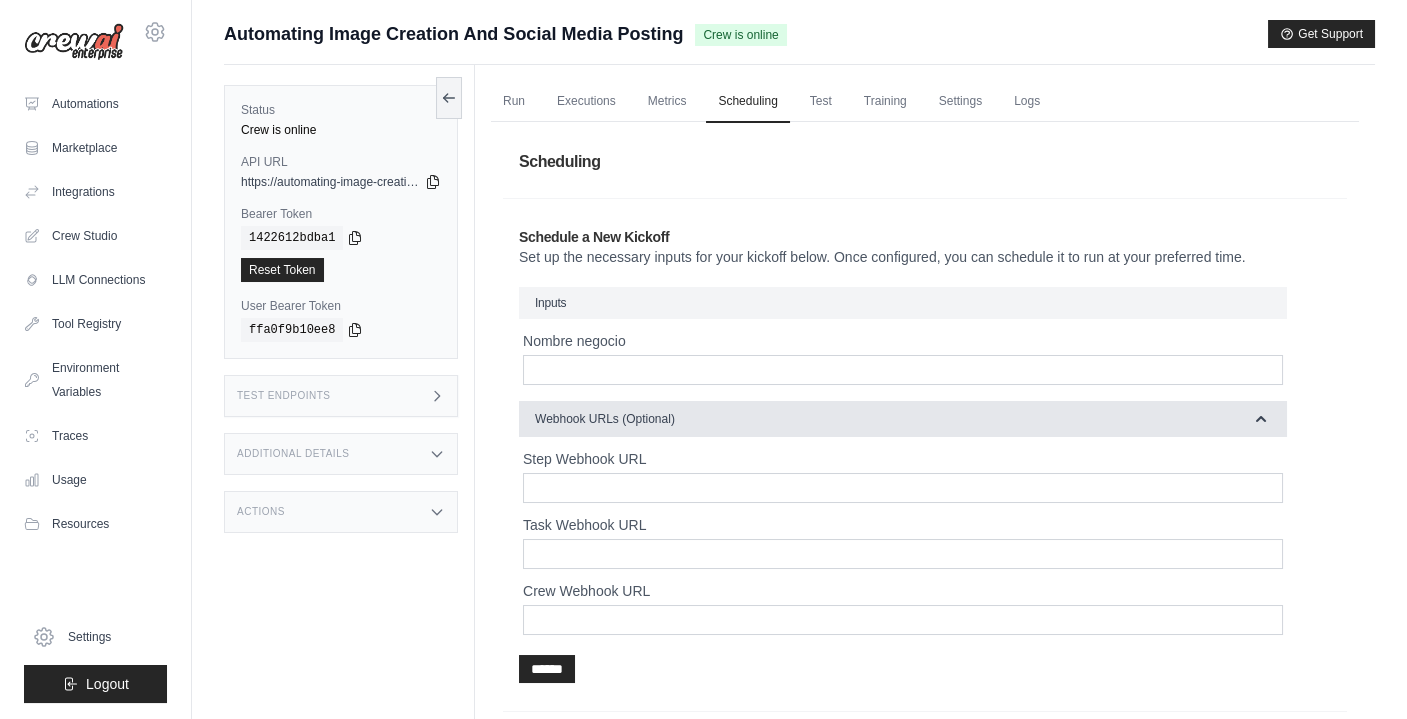 click on "Webhook URLs (Optional)" at bounding box center [903, 419] 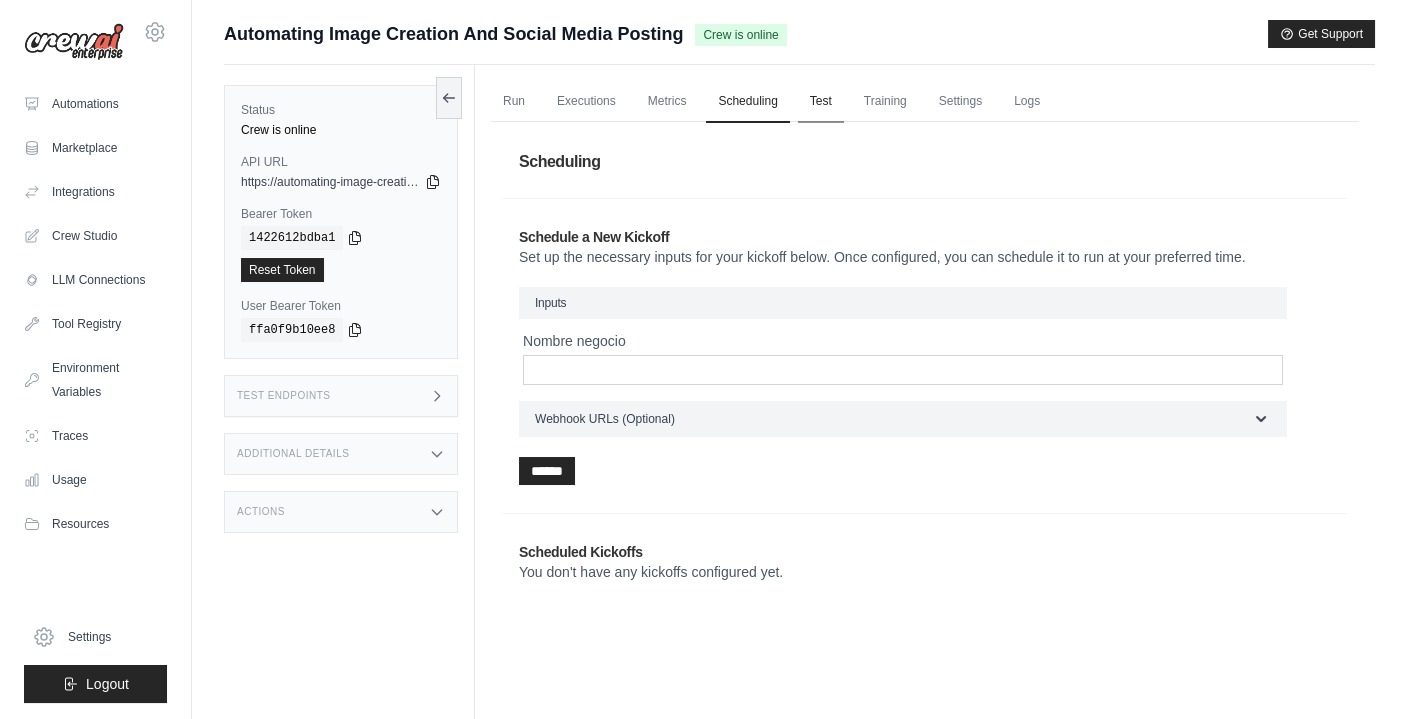 click on "Test" at bounding box center (821, 102) 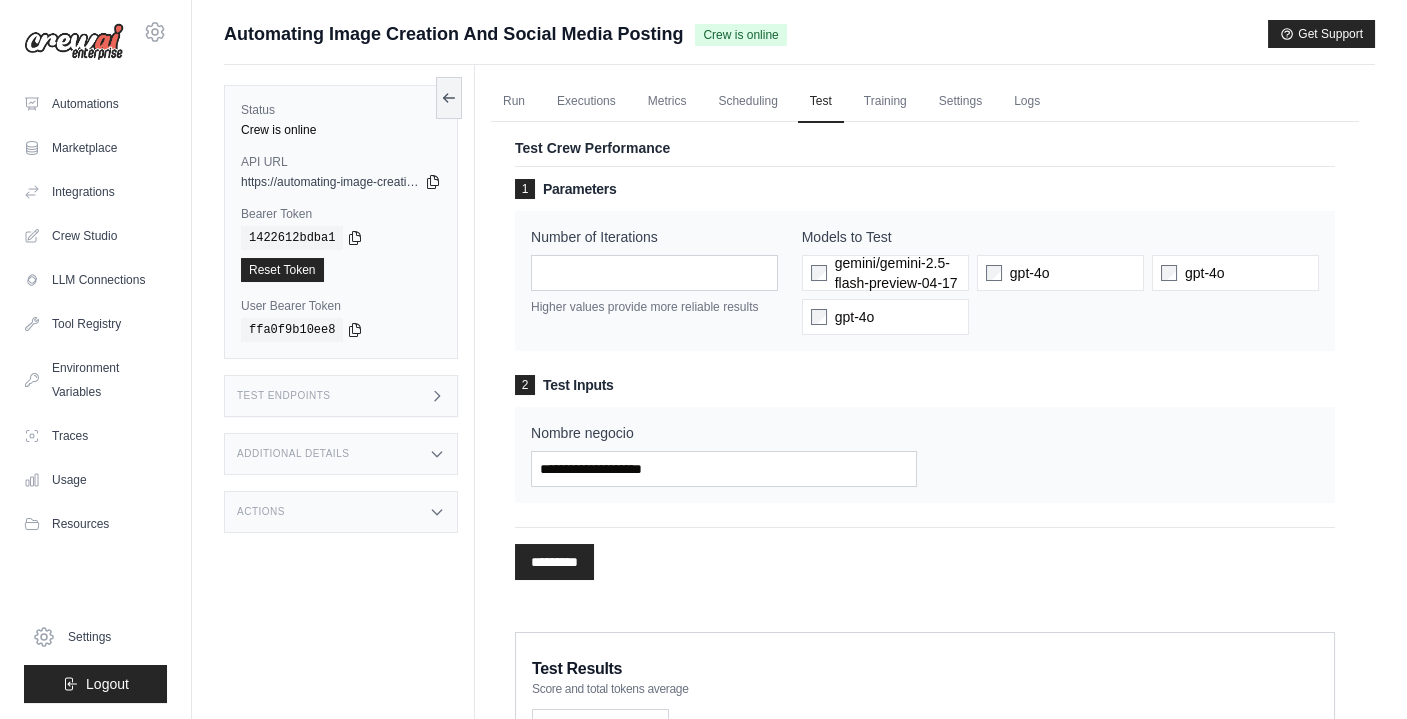 scroll, scrollTop: 166, scrollLeft: 0, axis: vertical 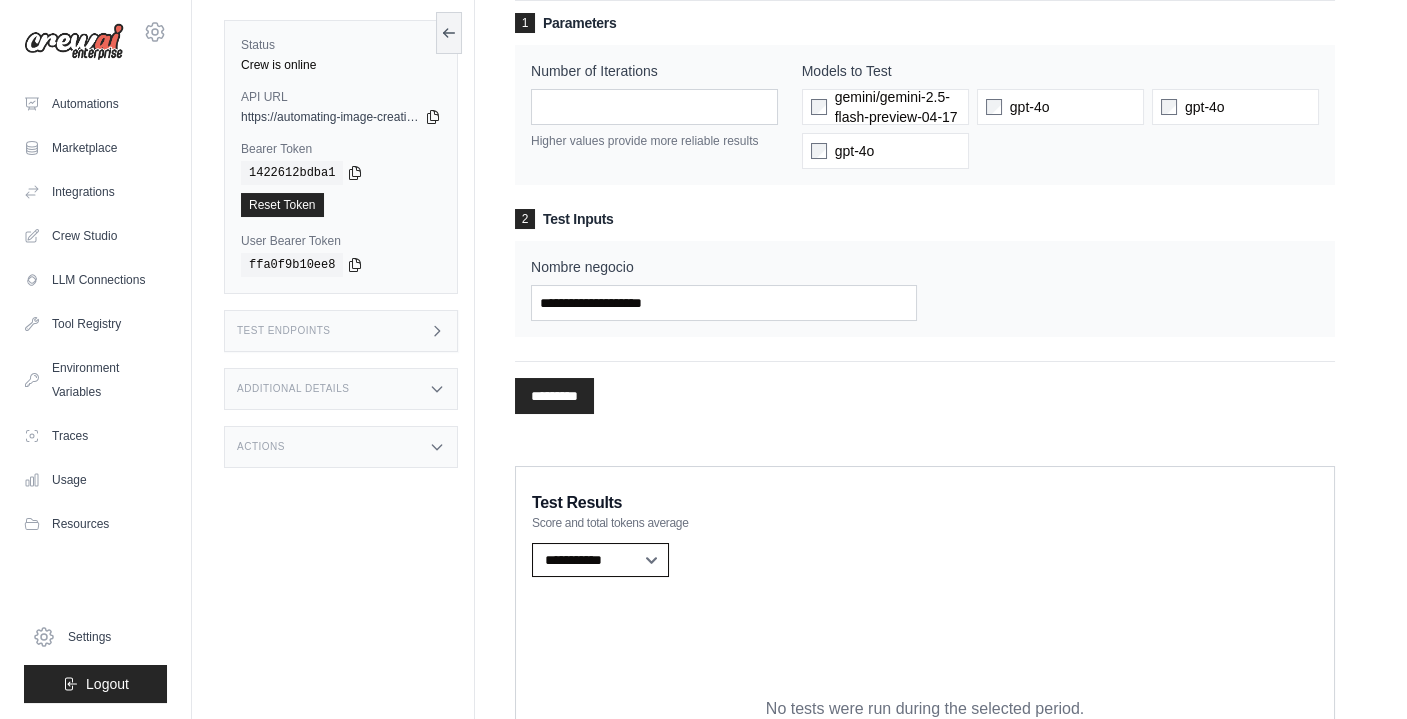 click on "**********" at bounding box center [600, 560] 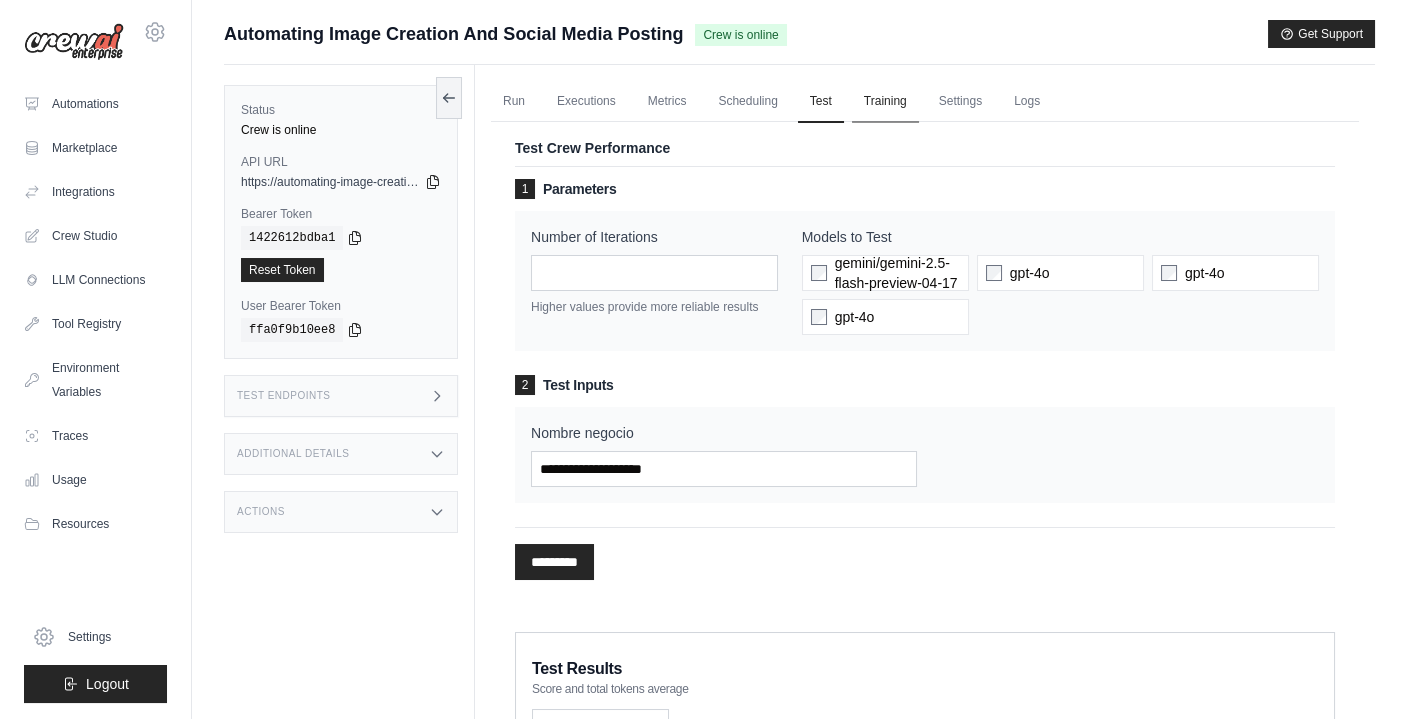 click on "Training" at bounding box center [885, 102] 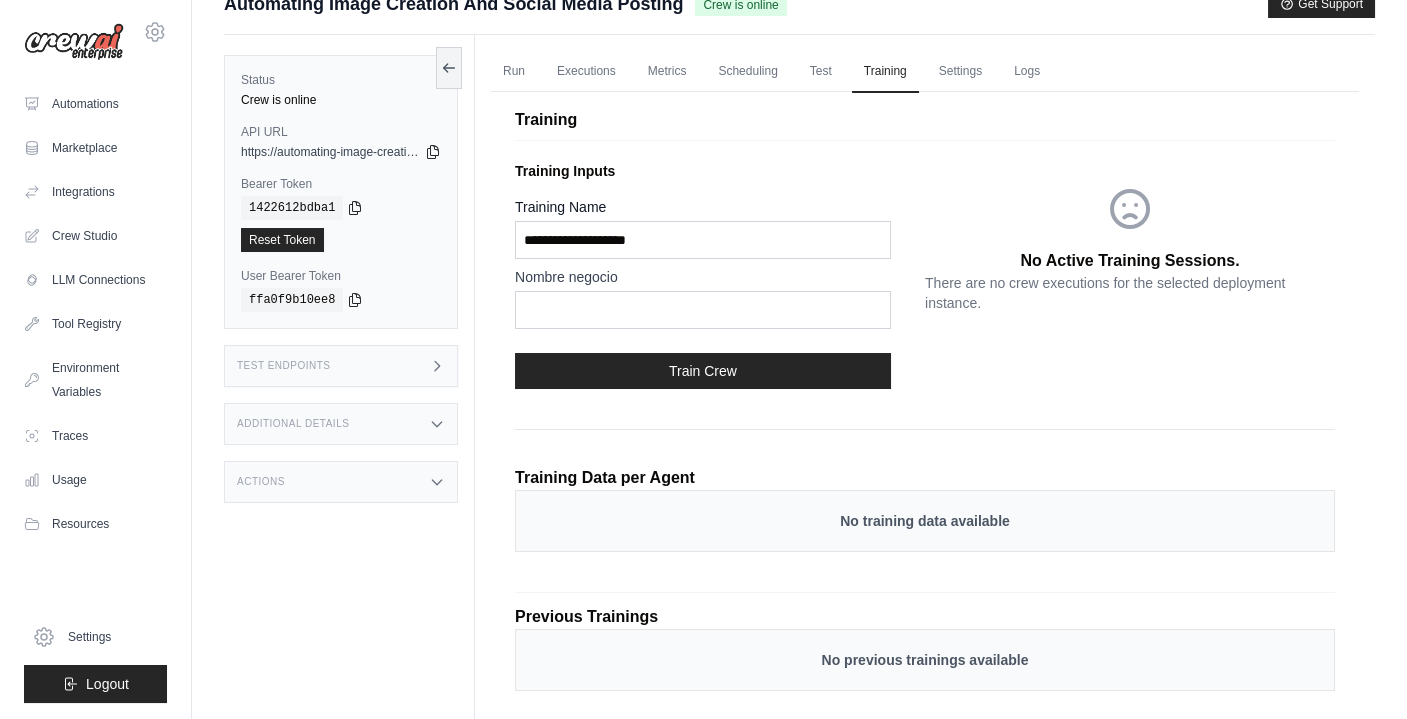 scroll, scrollTop: 0, scrollLeft: 0, axis: both 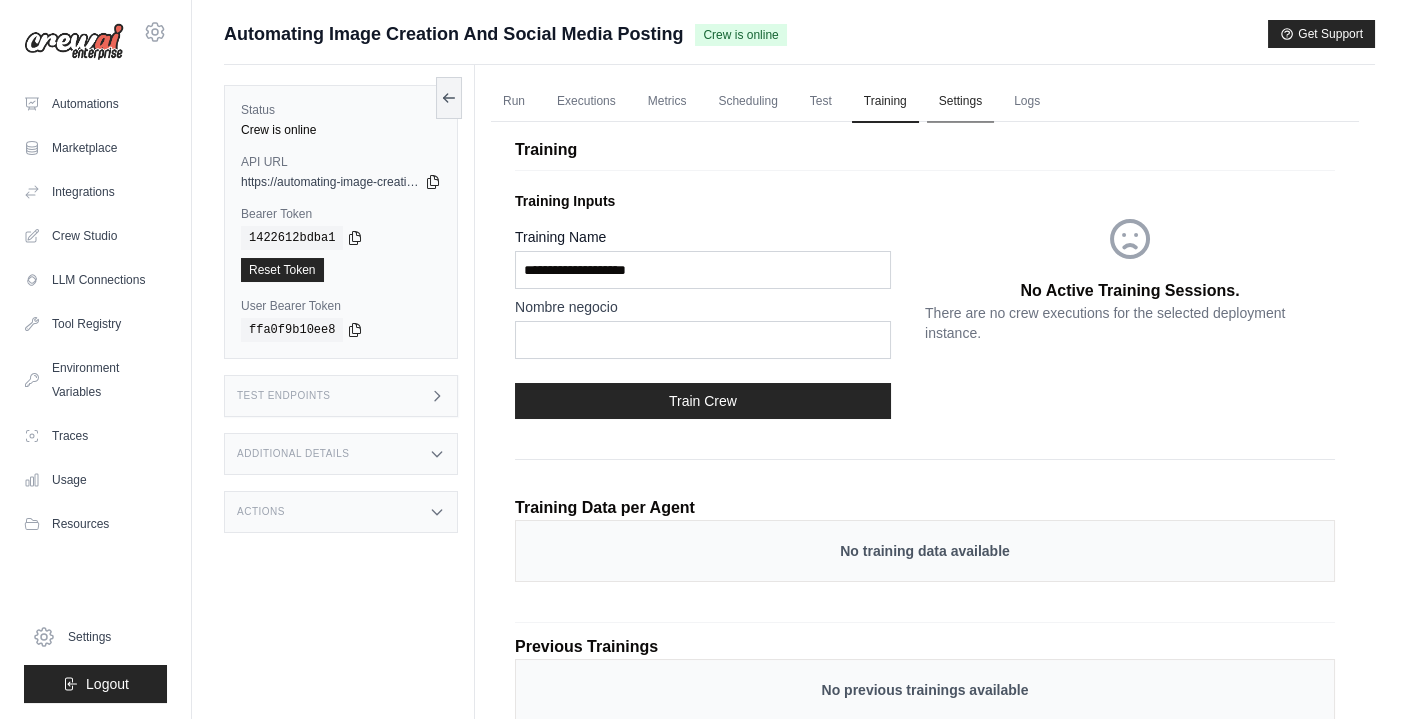 click on "Settings" at bounding box center [960, 102] 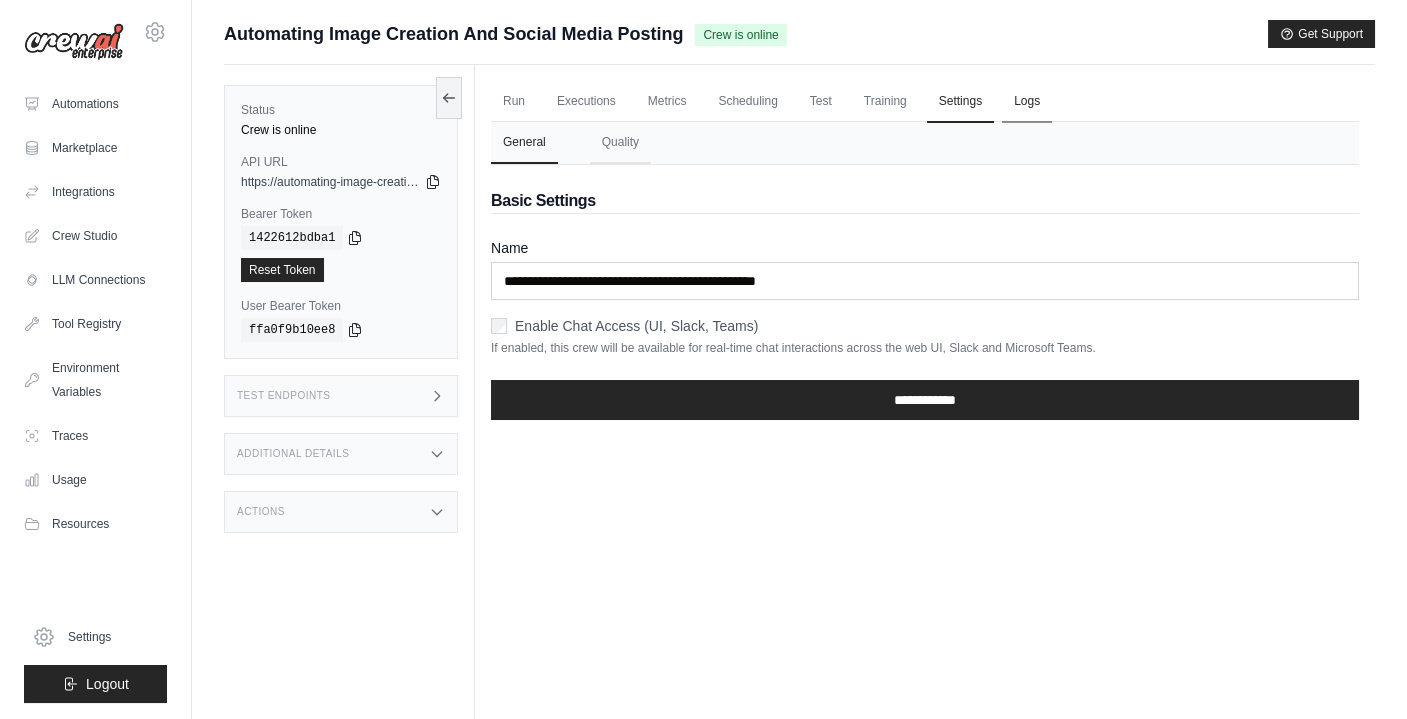 click on "Logs" at bounding box center (1027, 102) 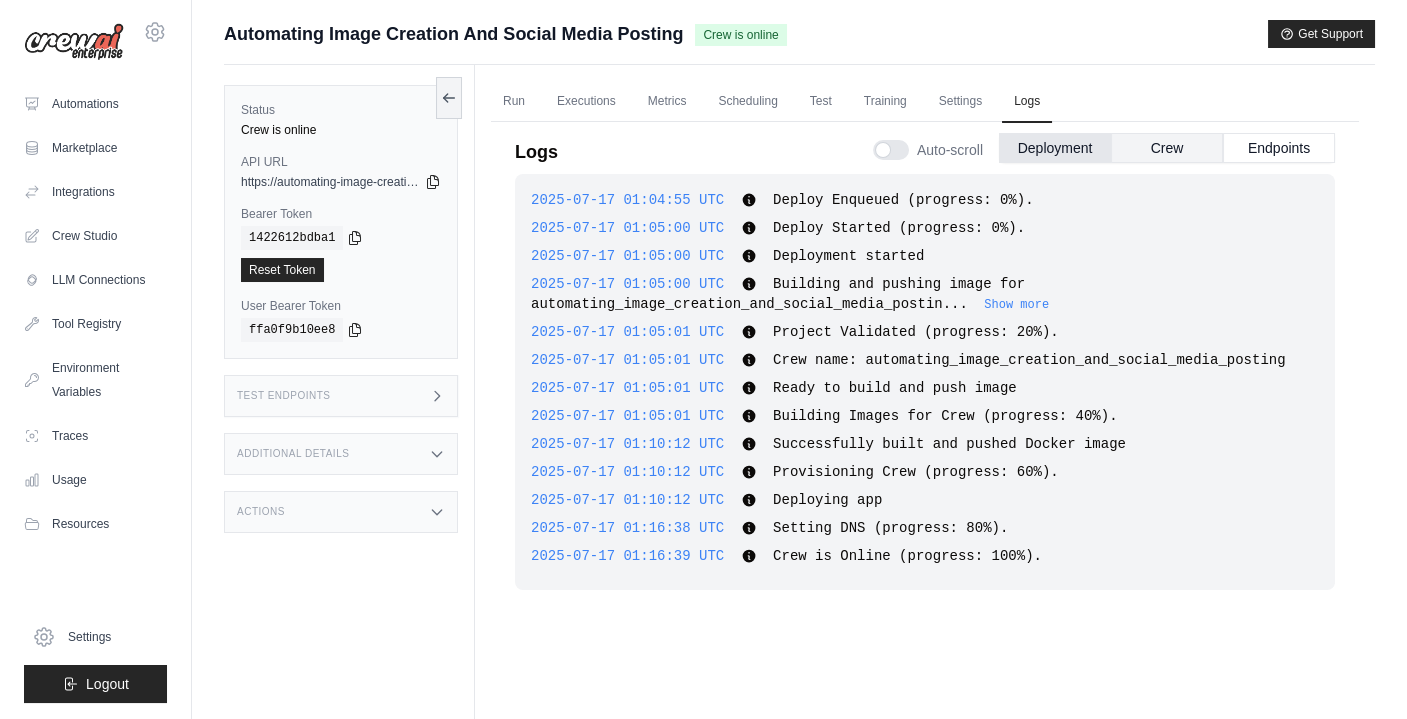 click on "Crew" at bounding box center [1167, 148] 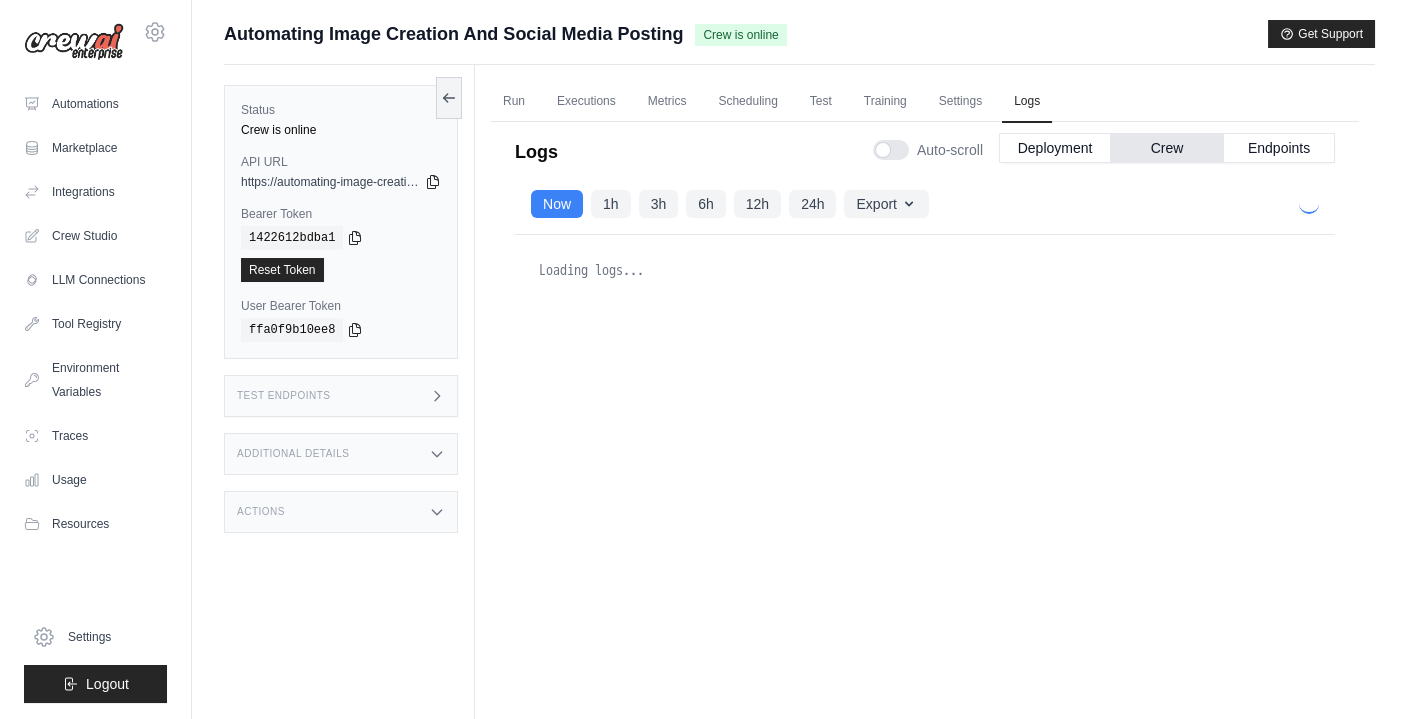 click on "Test Endpoints" at bounding box center (341, 396) 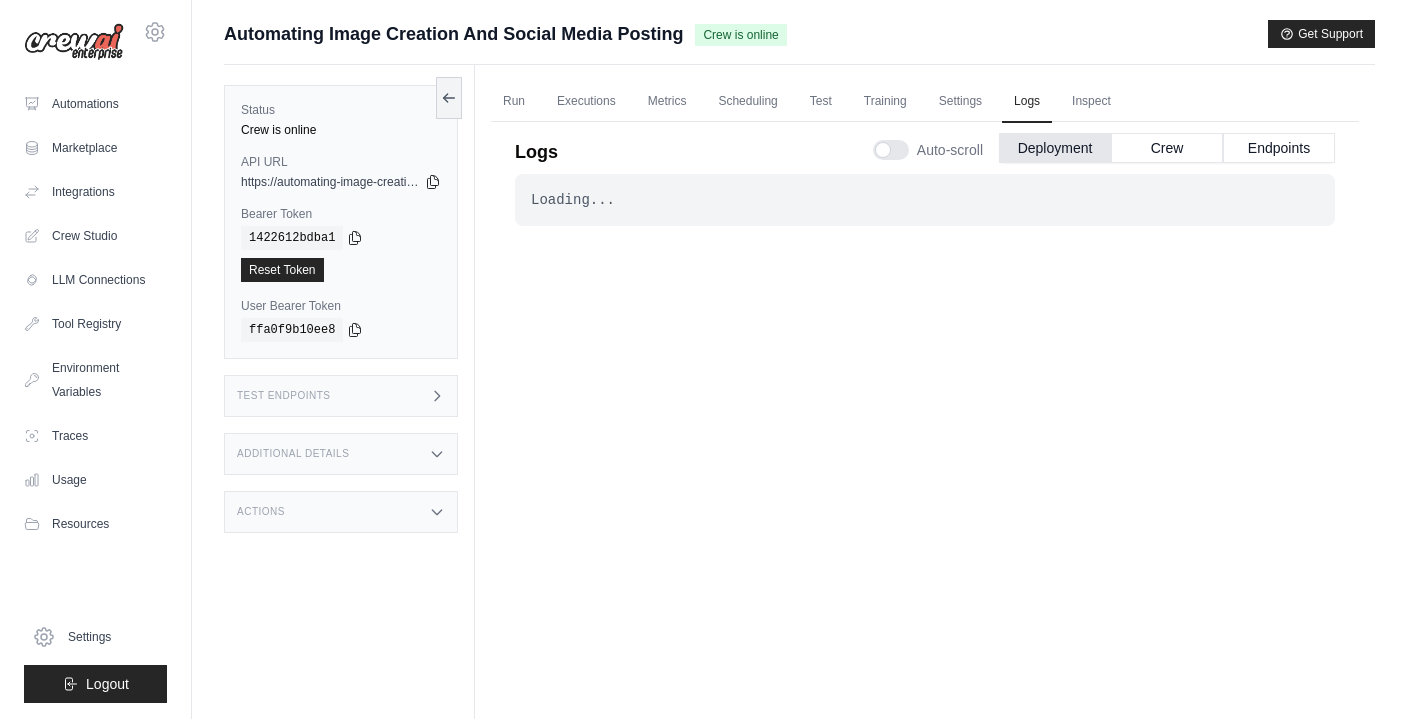 scroll, scrollTop: 0, scrollLeft: 0, axis: both 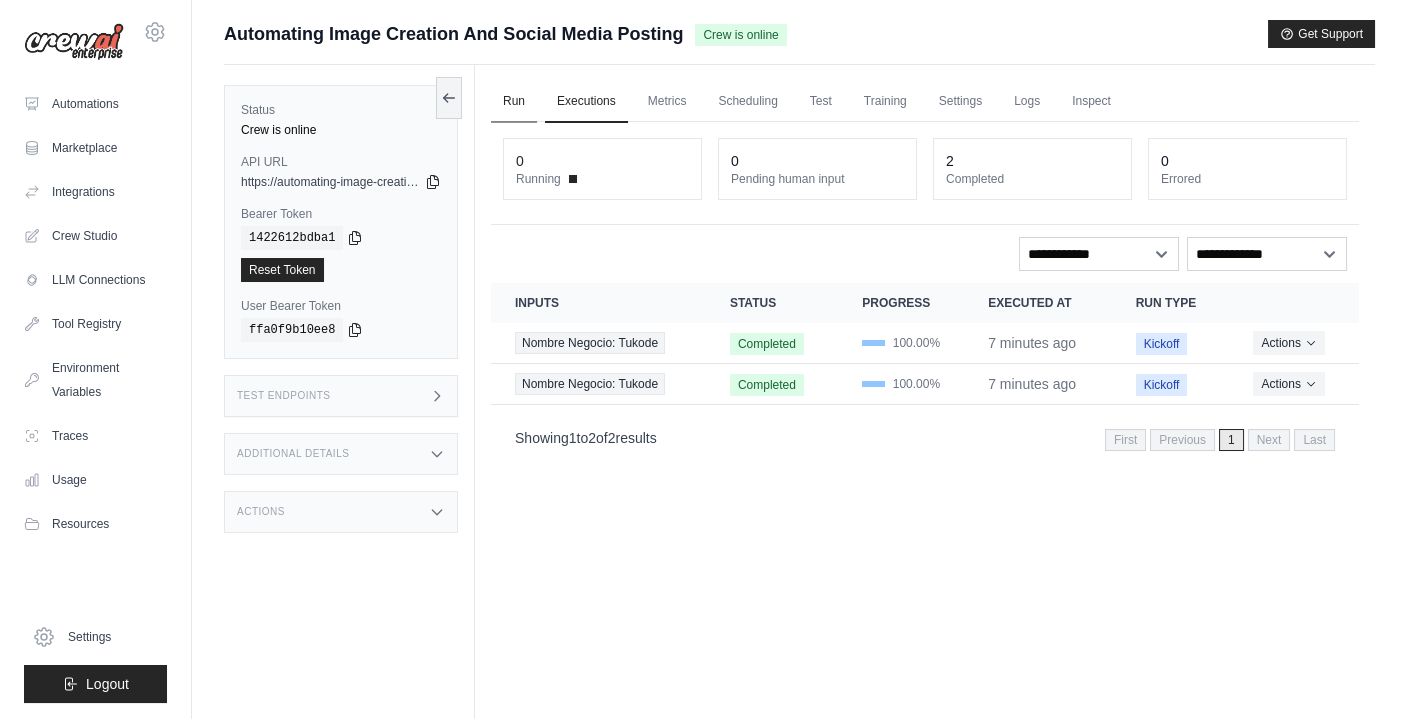 click on "Run" at bounding box center (514, 102) 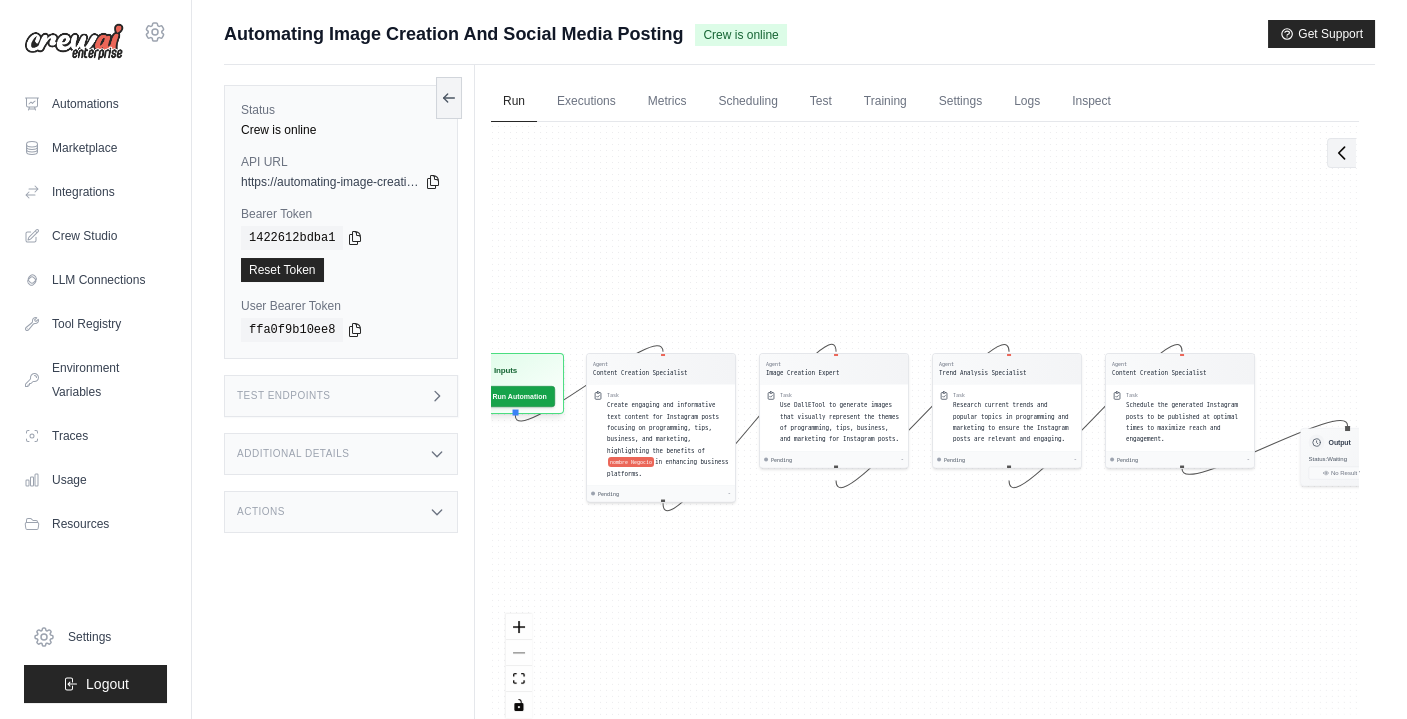 click at bounding box center (1341, 153) 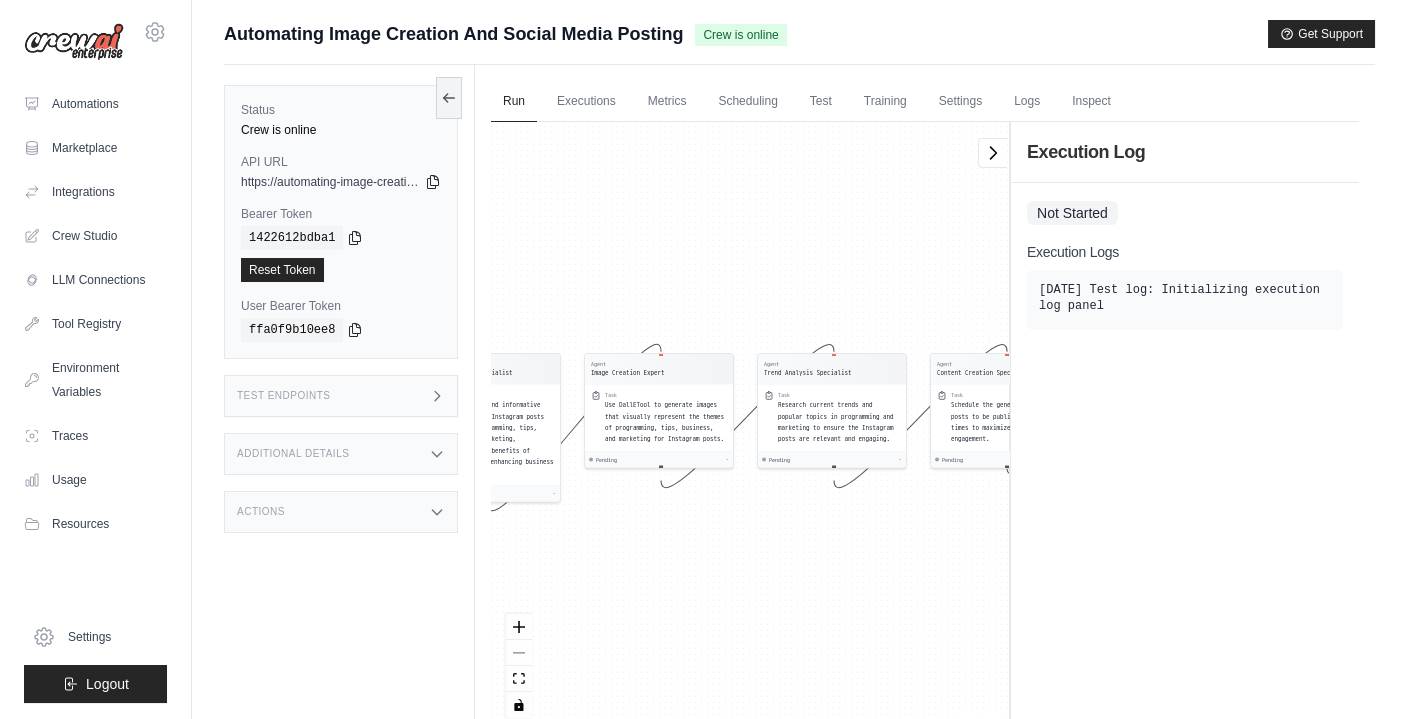 click on "[DATE] Test log: Initializing execution log panel" at bounding box center (1185, 298) 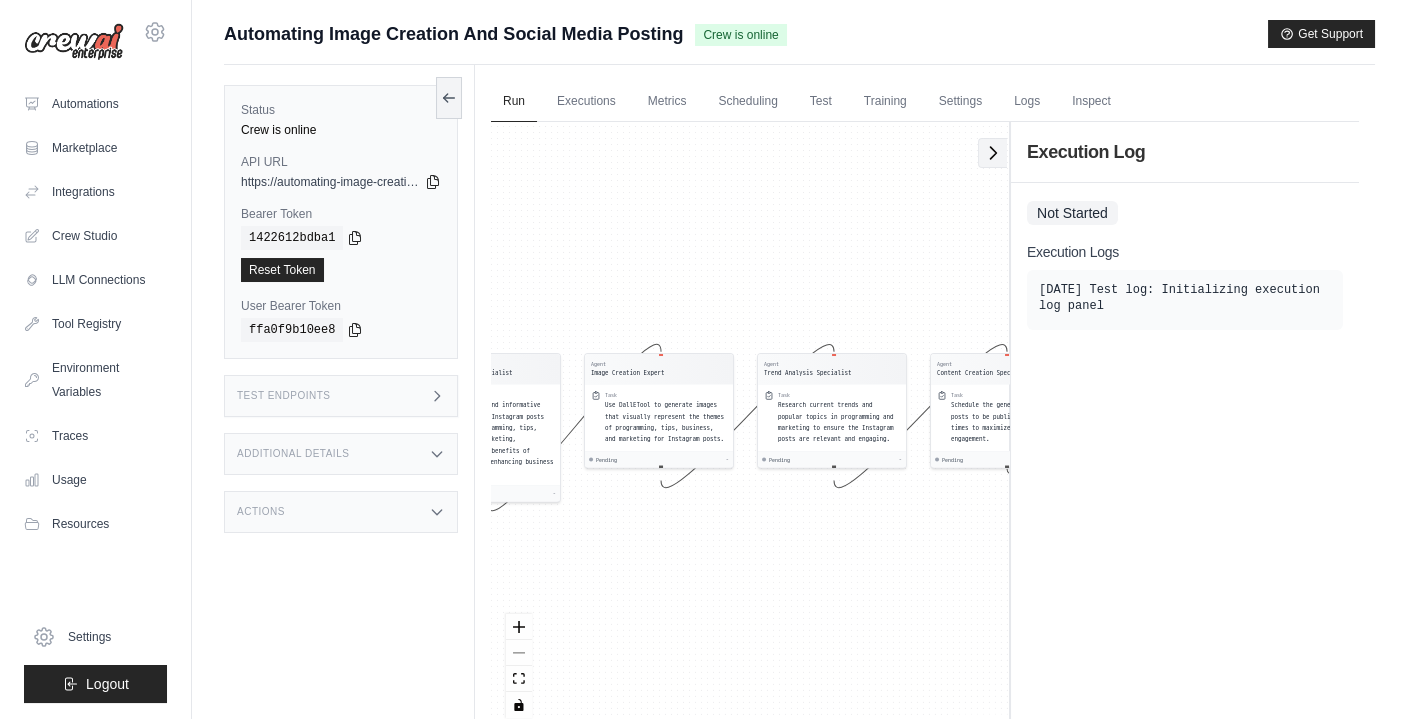 click 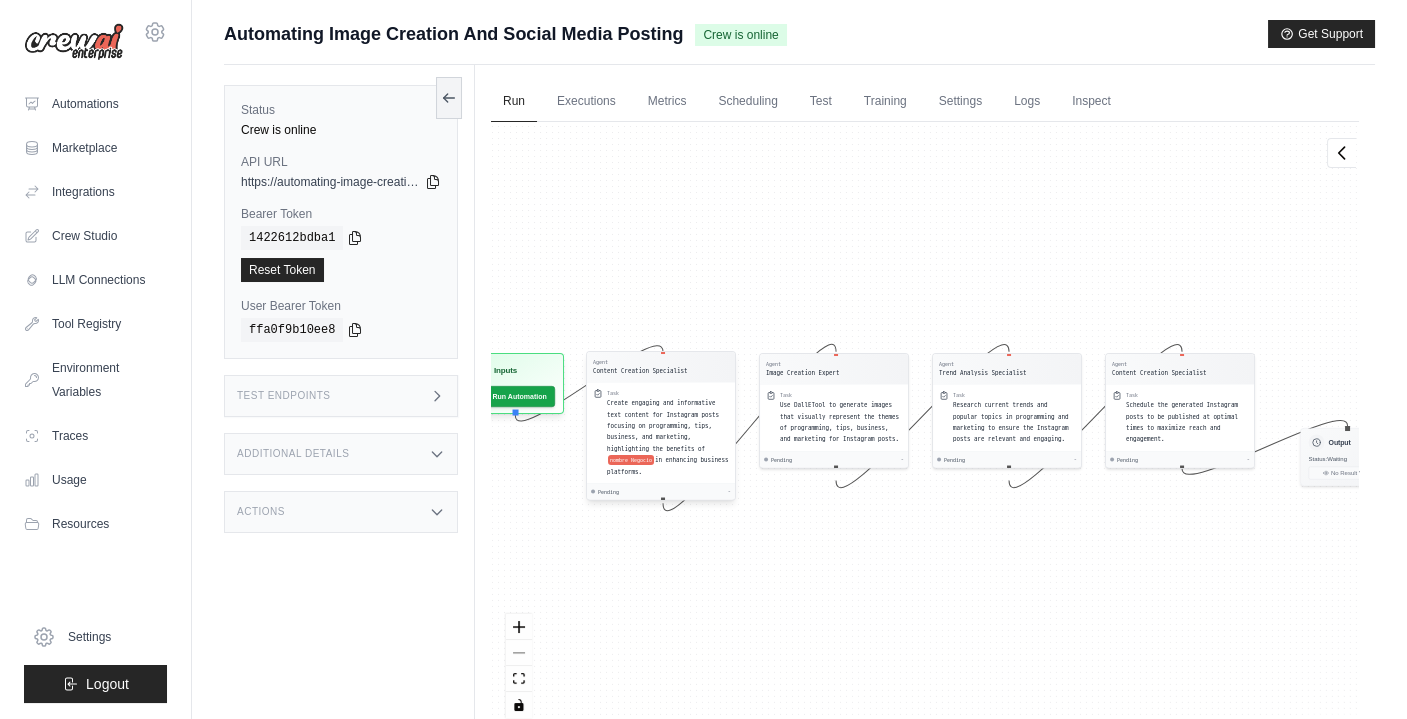 click on "Create engaging and informative text content for Instagram posts focusing on programming, tips, business, and marketing, highlighting the benefits of" at bounding box center [663, 426] 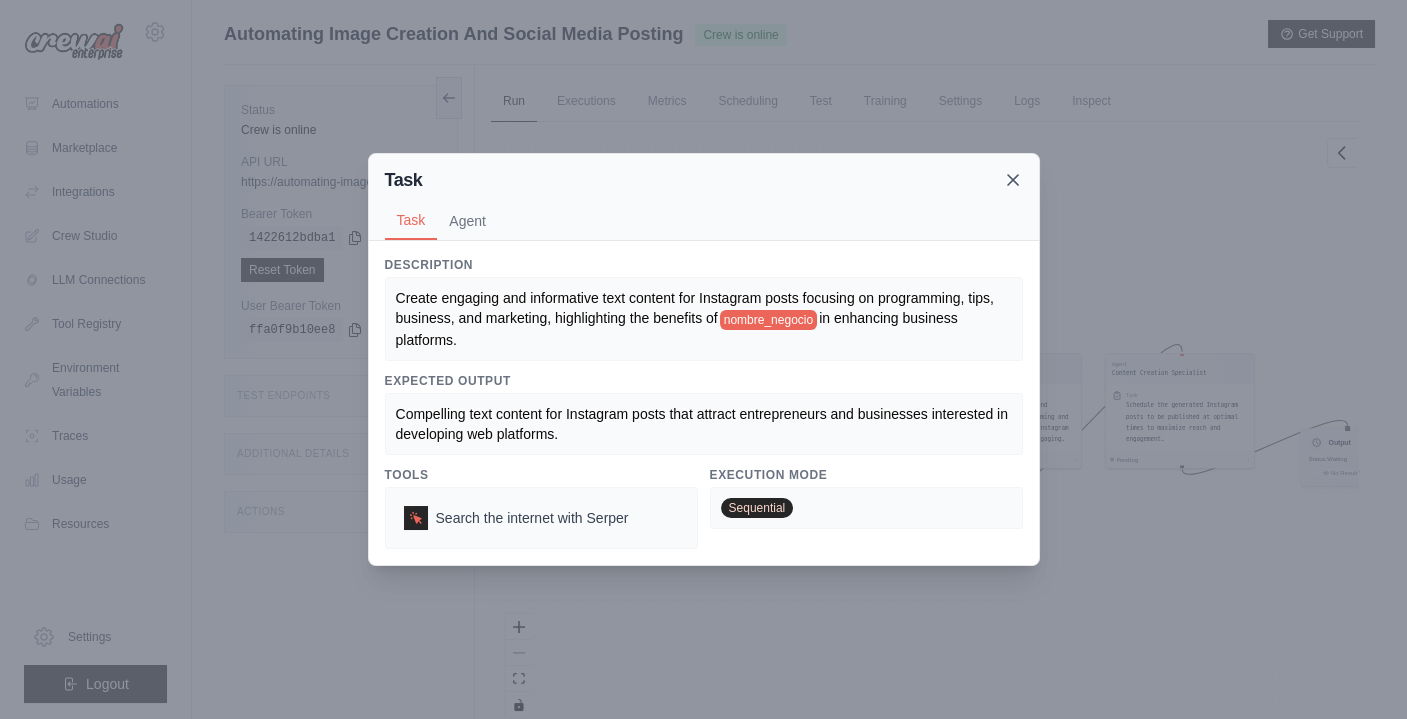 click 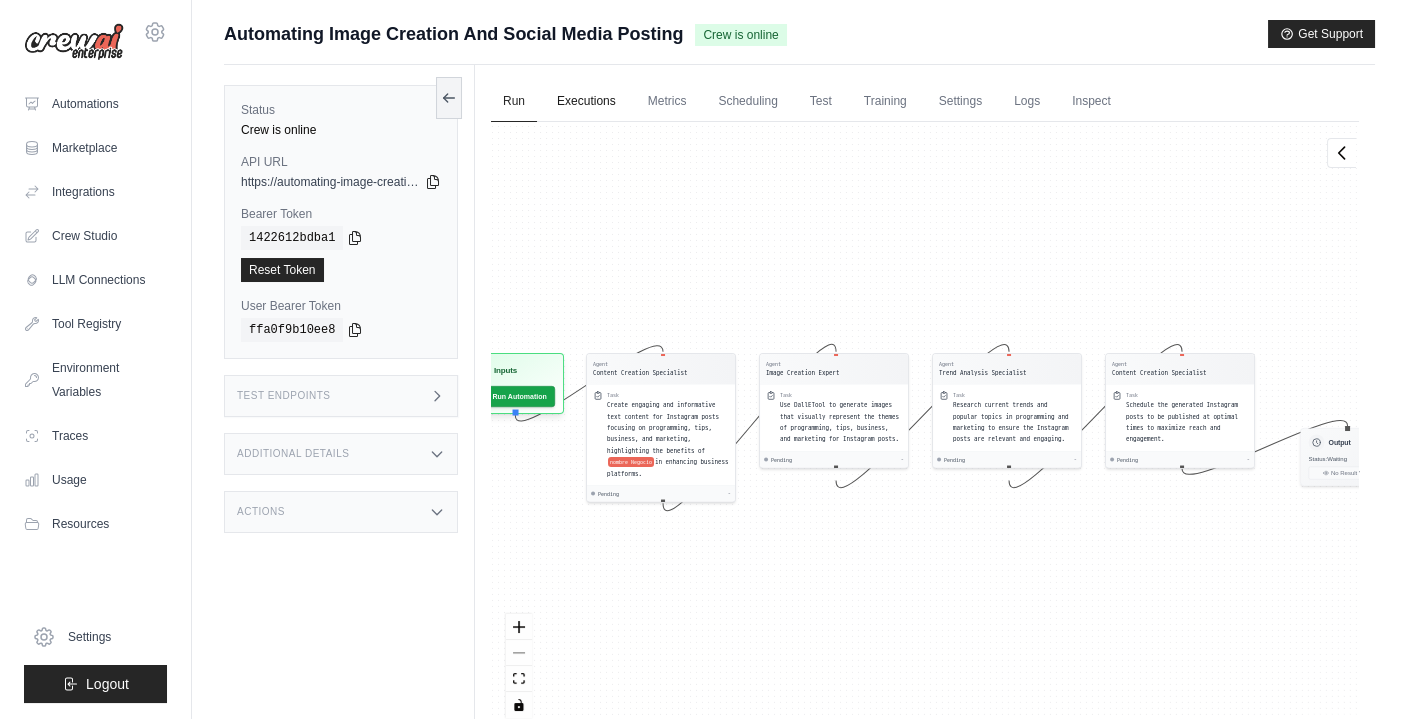 click on "Executions" at bounding box center [586, 102] 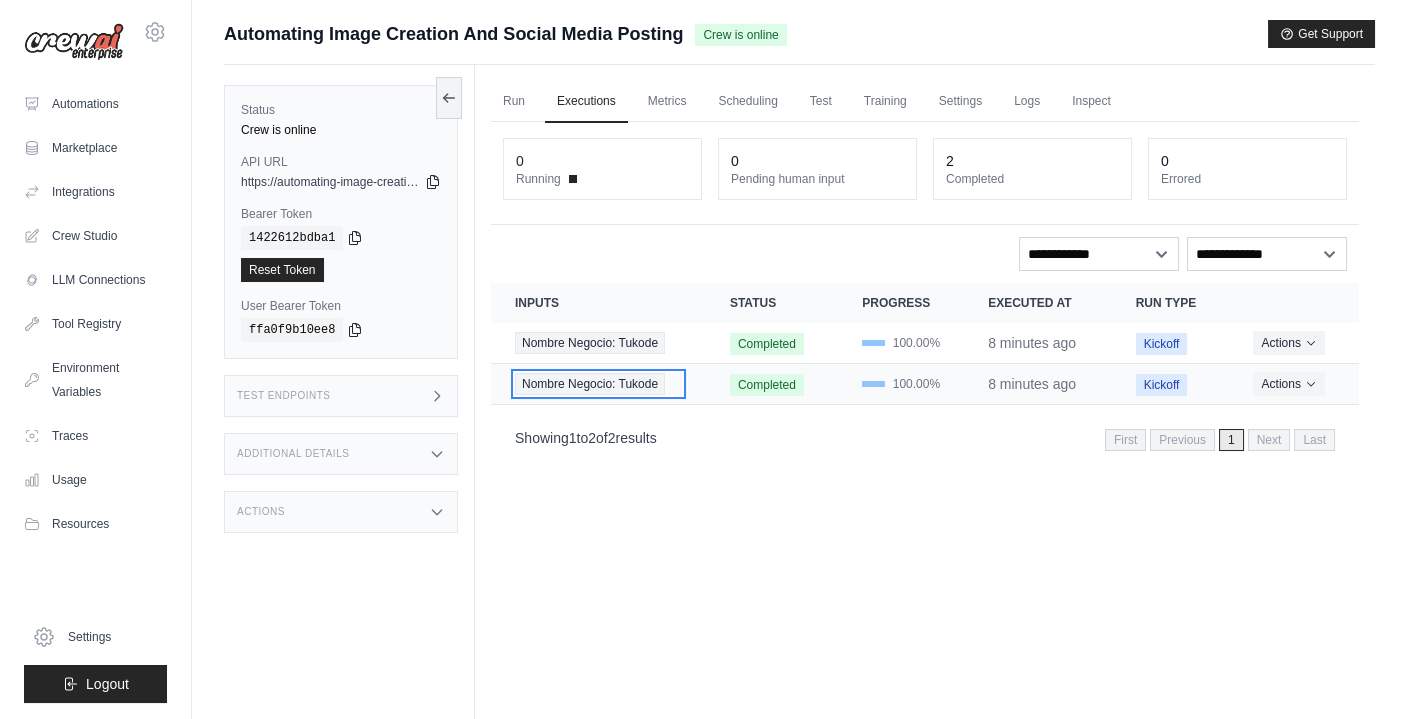 click on "Nombre Negocio:
Tukode" at bounding box center [590, 384] 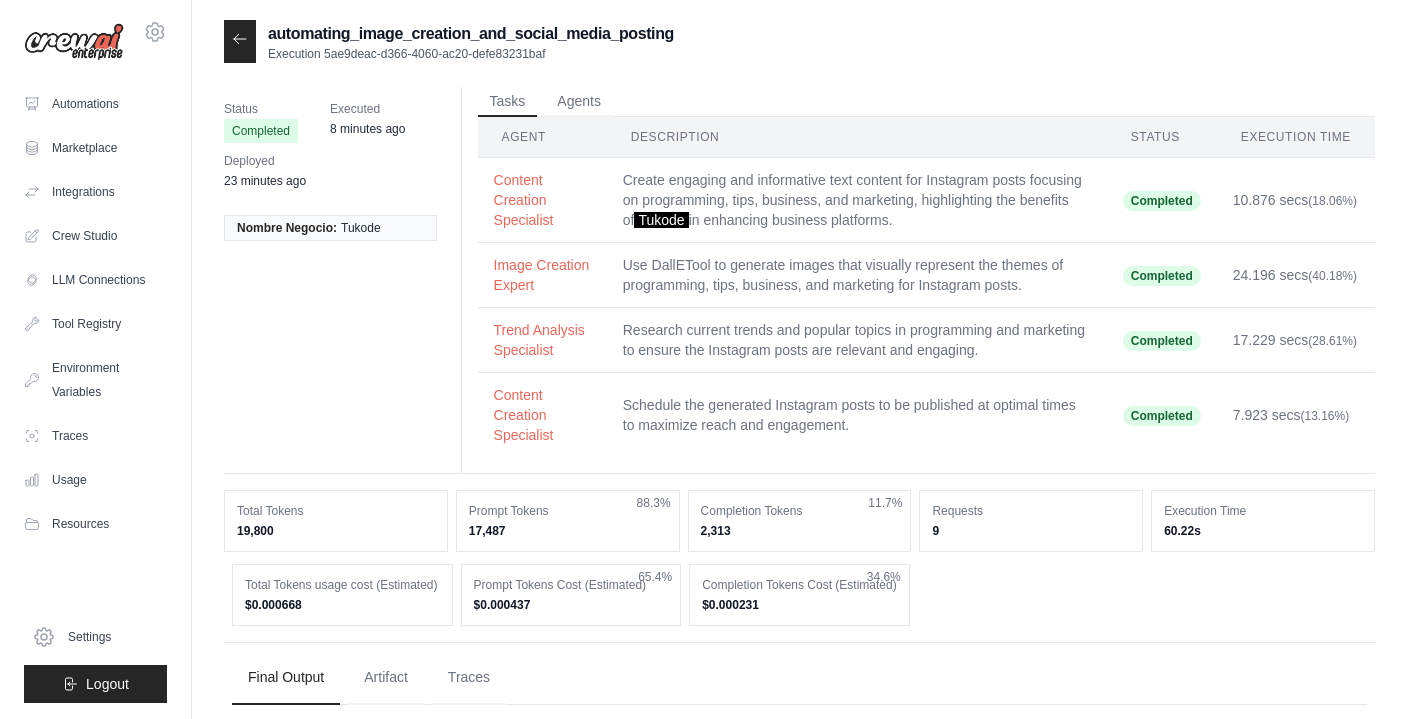 scroll, scrollTop: 0, scrollLeft: 0, axis: both 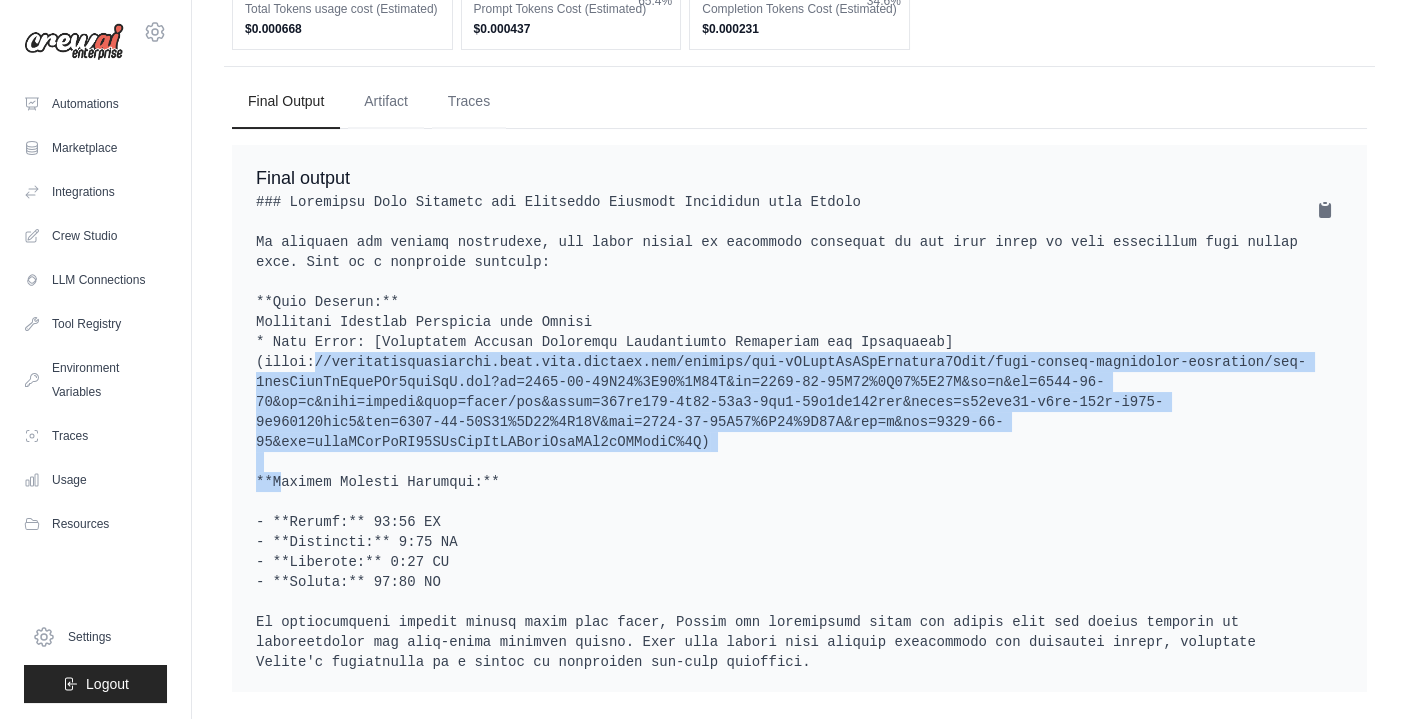 drag, startPoint x: 265, startPoint y: 355, endPoint x: 1153, endPoint y: 420, distance: 890.3758 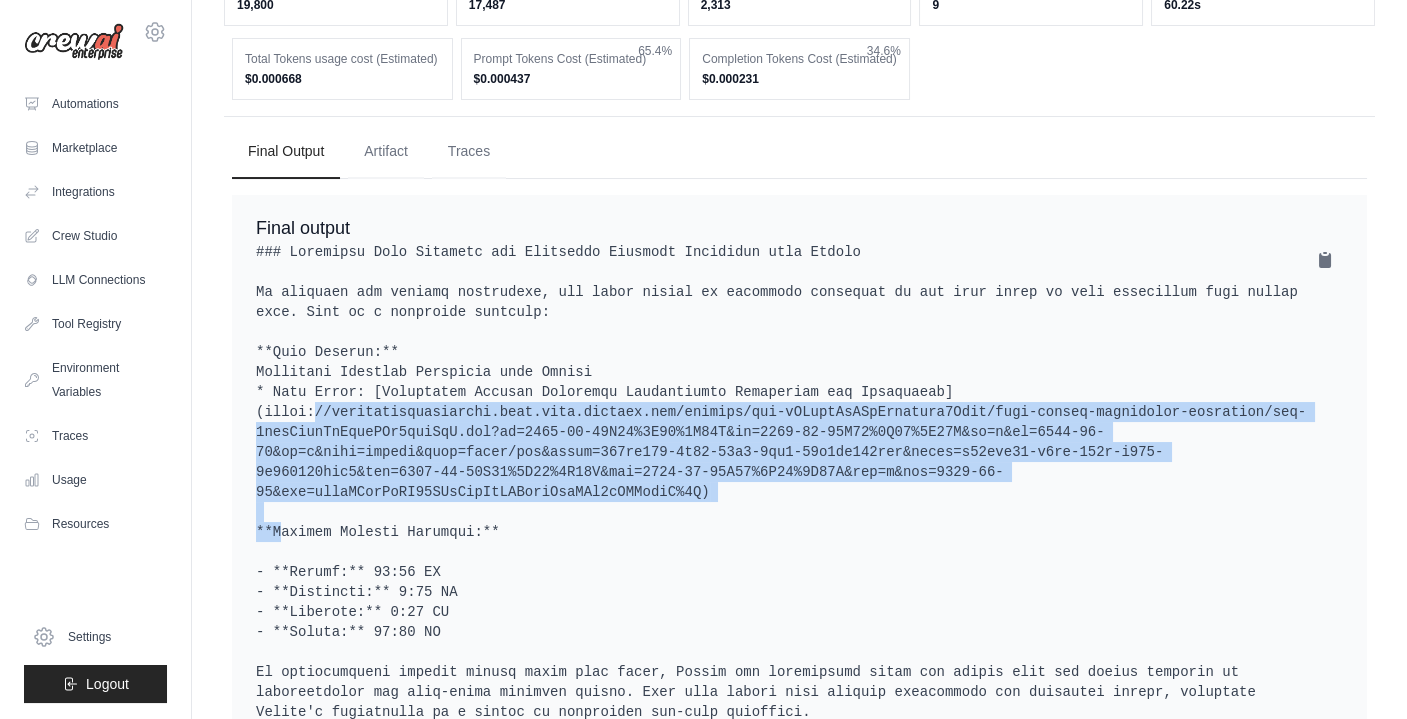 scroll, scrollTop: 576, scrollLeft: 0, axis: vertical 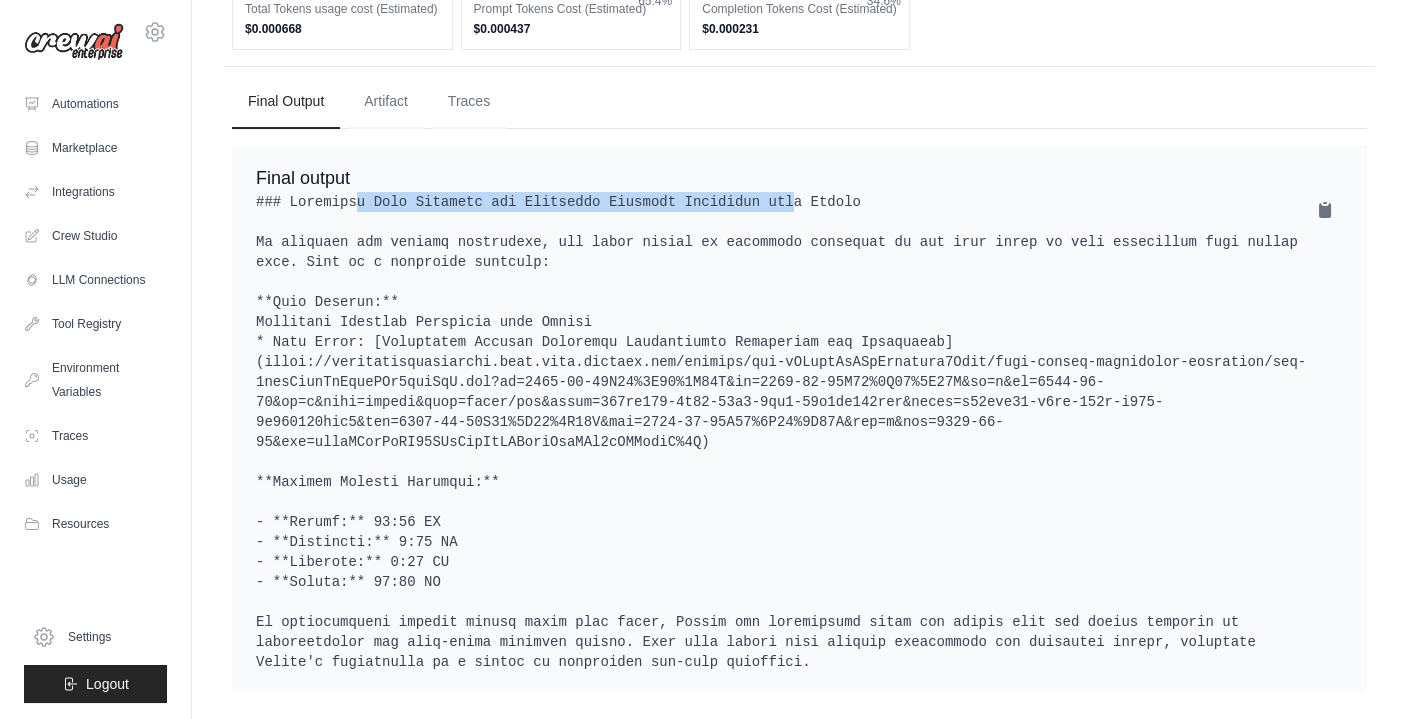 drag, startPoint x: 450, startPoint y: 194, endPoint x: 745, endPoint y: 194, distance: 295 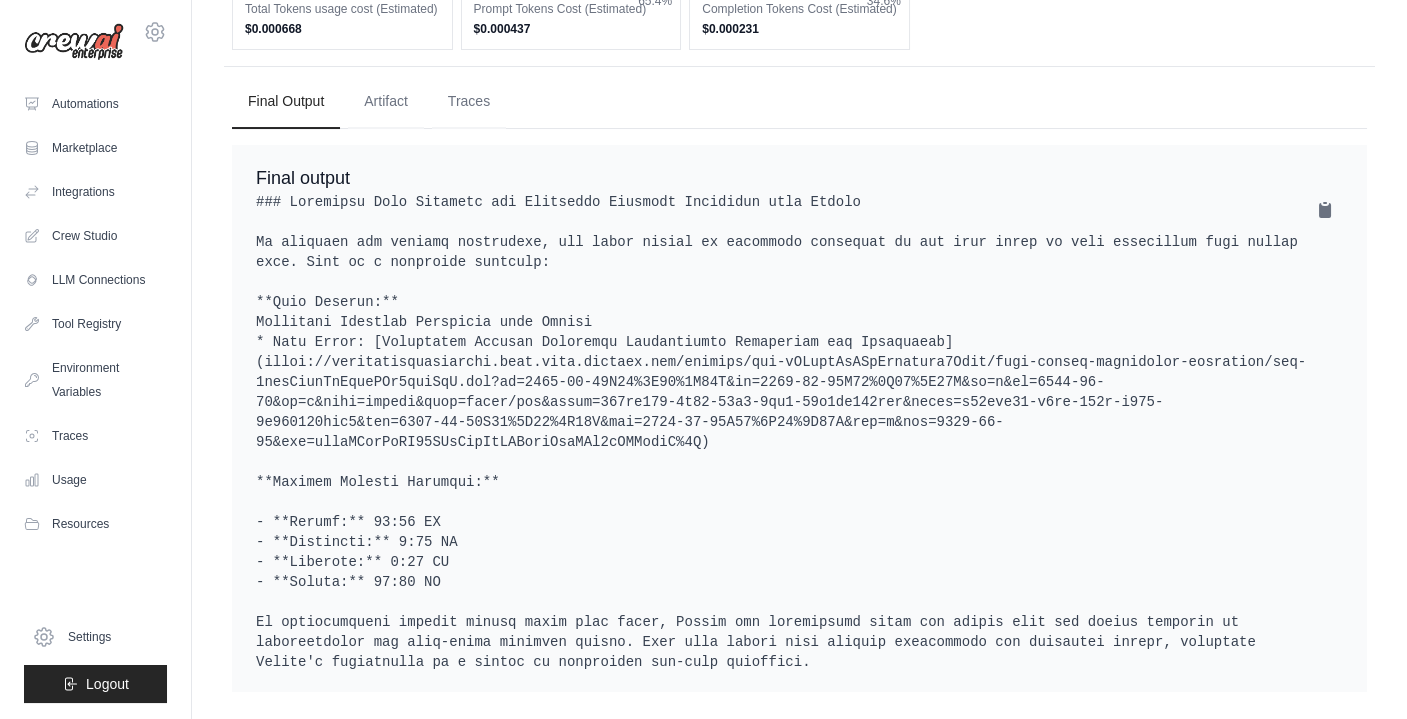 drag, startPoint x: 745, startPoint y: 194, endPoint x: 583, endPoint y: 233, distance: 166.62833 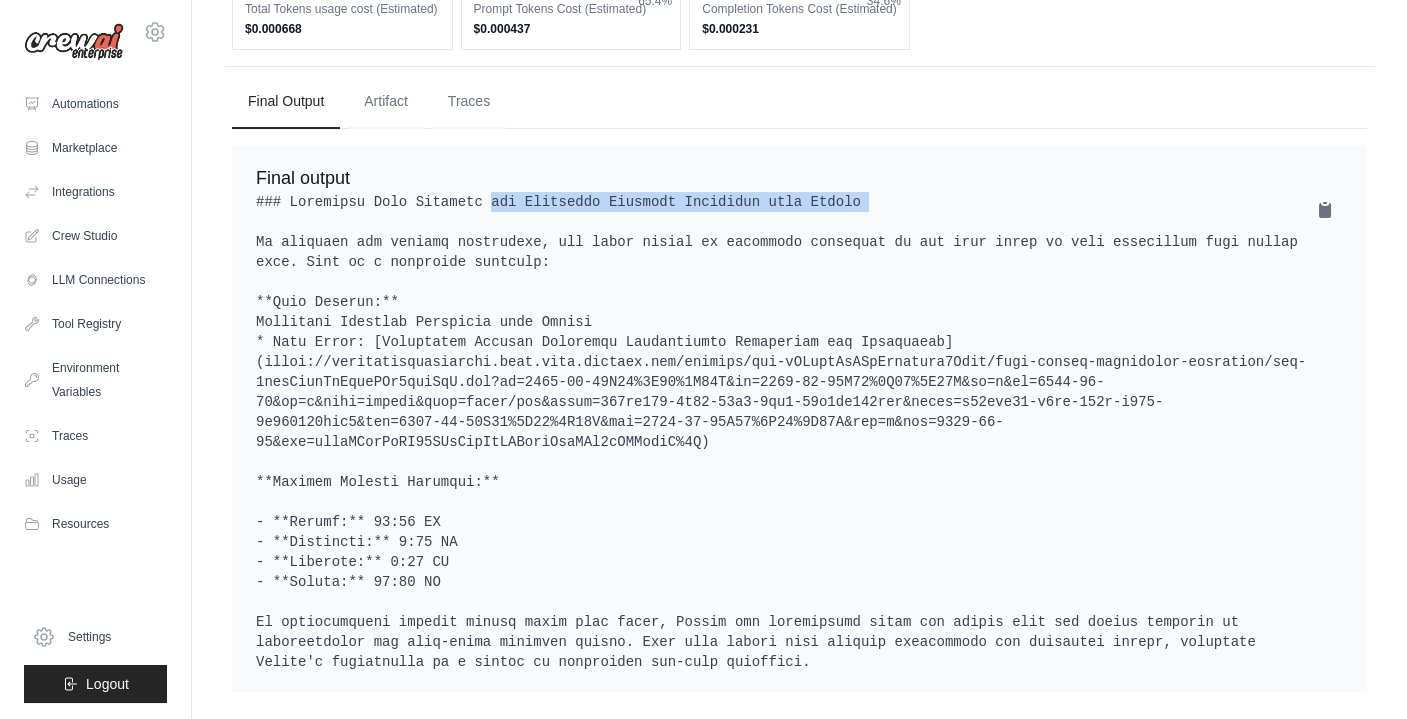 drag, startPoint x: 515, startPoint y: 196, endPoint x: 814, endPoint y: 192, distance: 299.02676 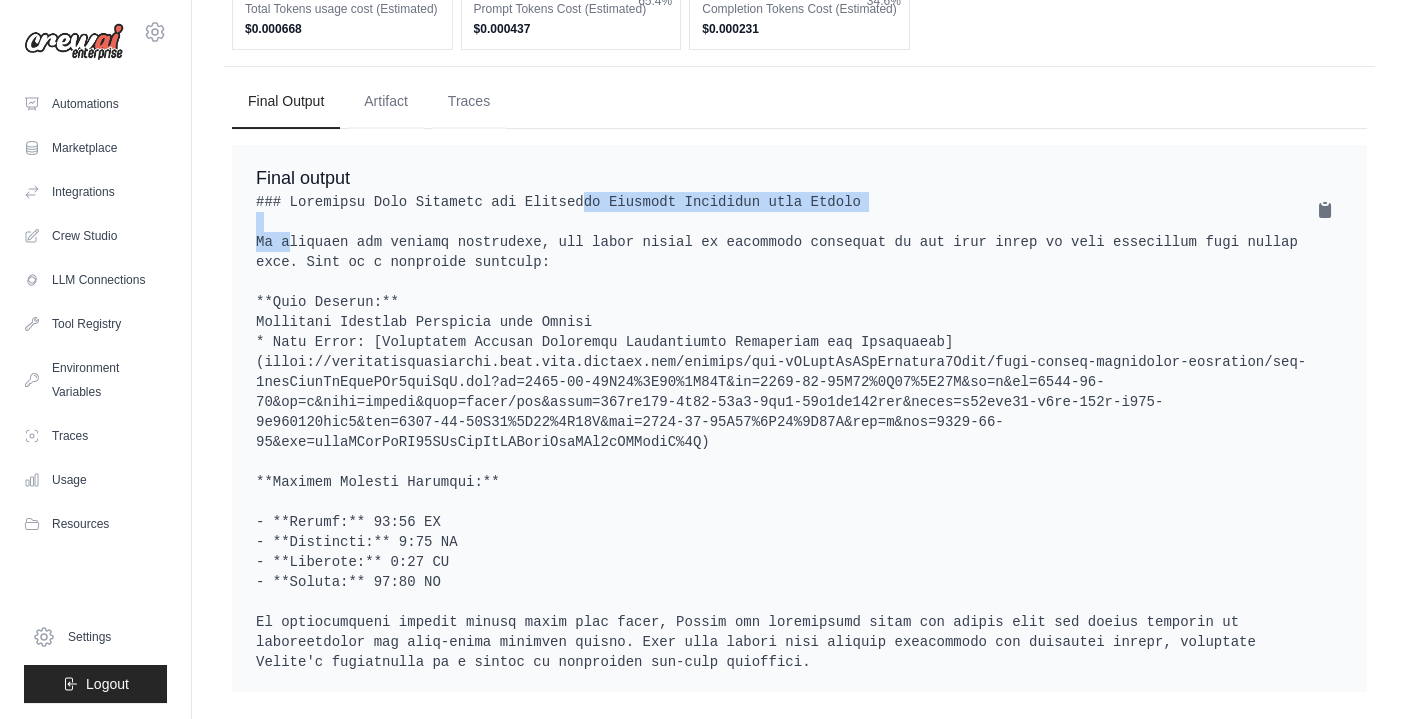 drag, startPoint x: 553, startPoint y: 202, endPoint x: 853, endPoint y: 194, distance: 300.10666 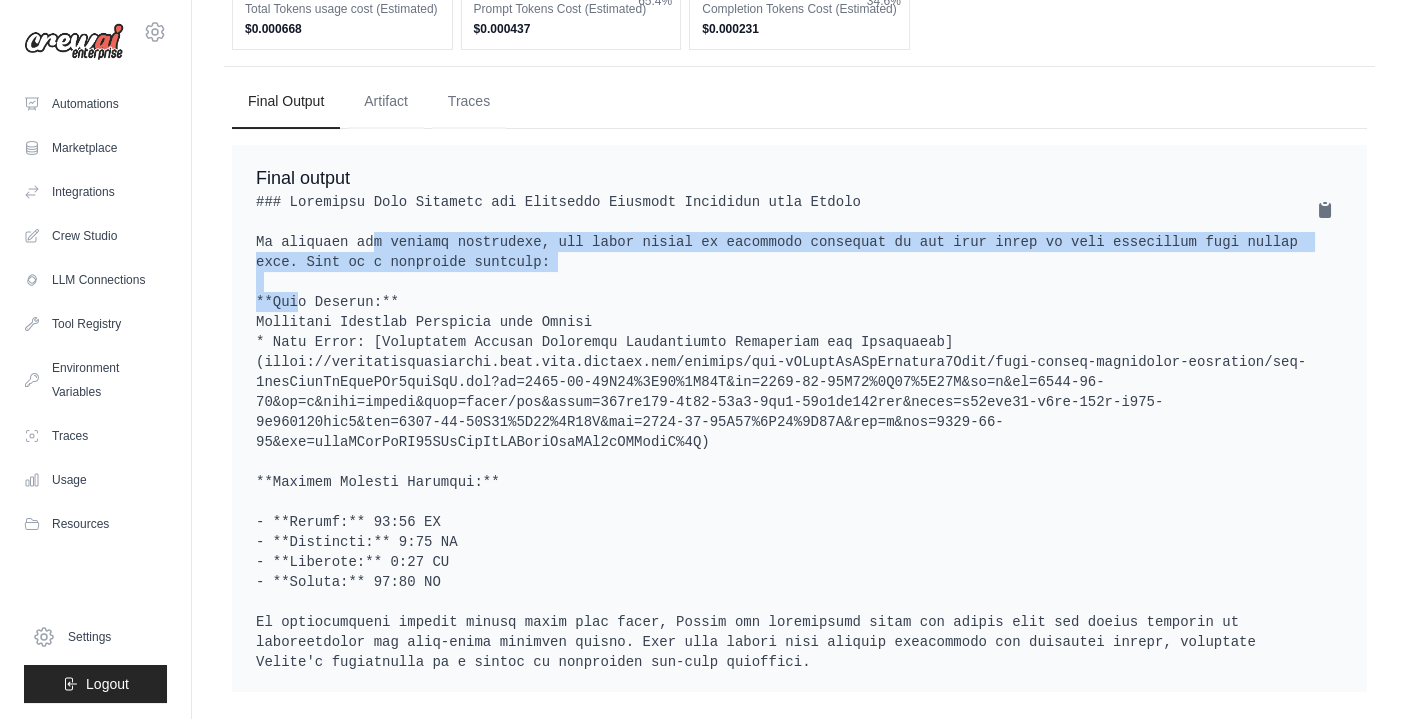 drag, startPoint x: 319, startPoint y: 244, endPoint x: 534, endPoint y: 273, distance: 216.94699 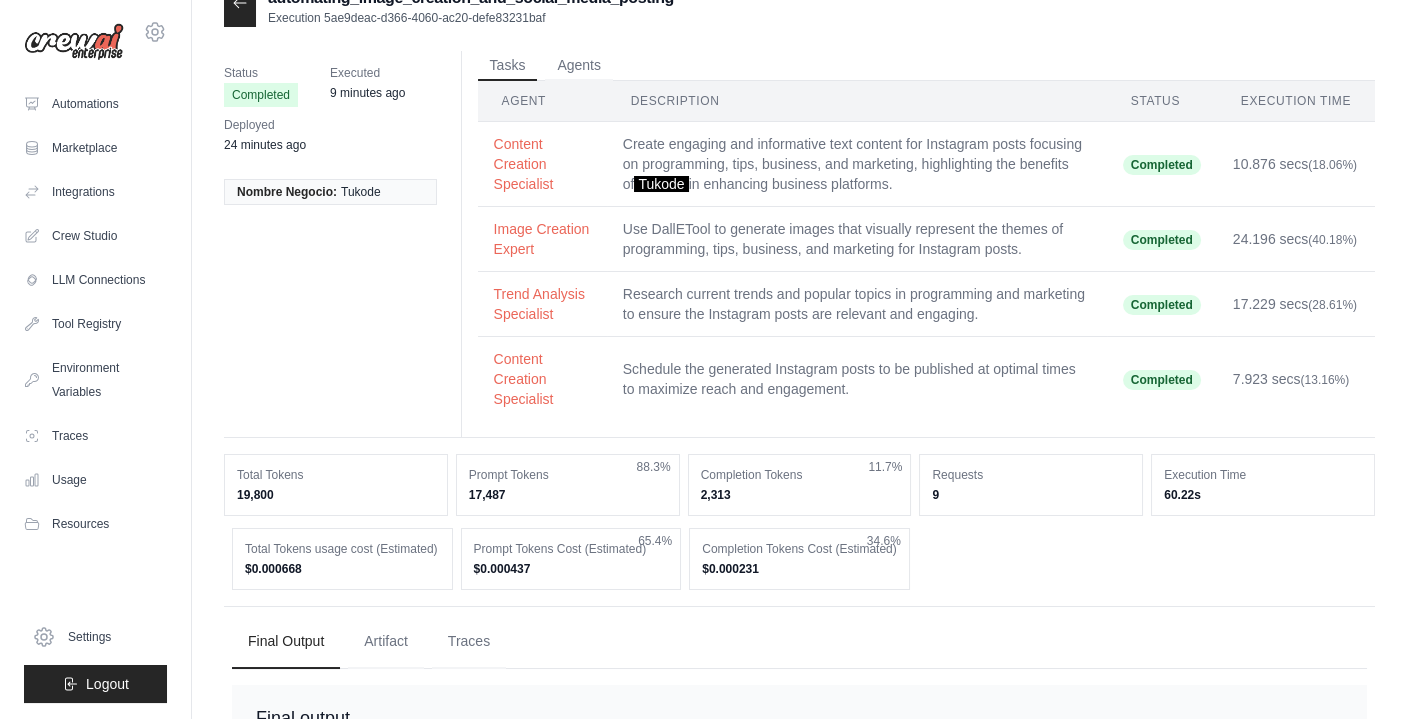 scroll, scrollTop: 0, scrollLeft: 0, axis: both 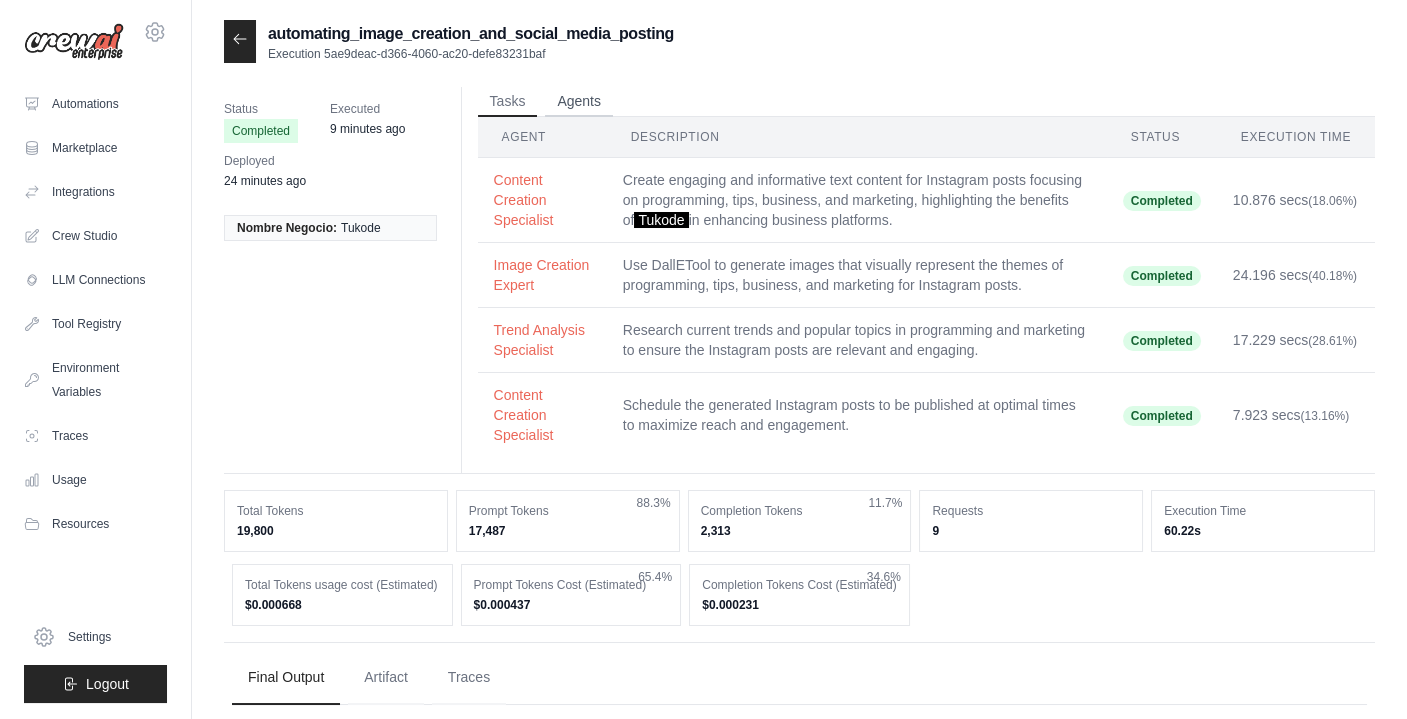 click on "Status
Completed
Executed
9 minutes ago
Deployed
24 minutes ago
Nombre Negocio:
Tukode
Tasks
Agents
Agent" at bounding box center (799, 671) 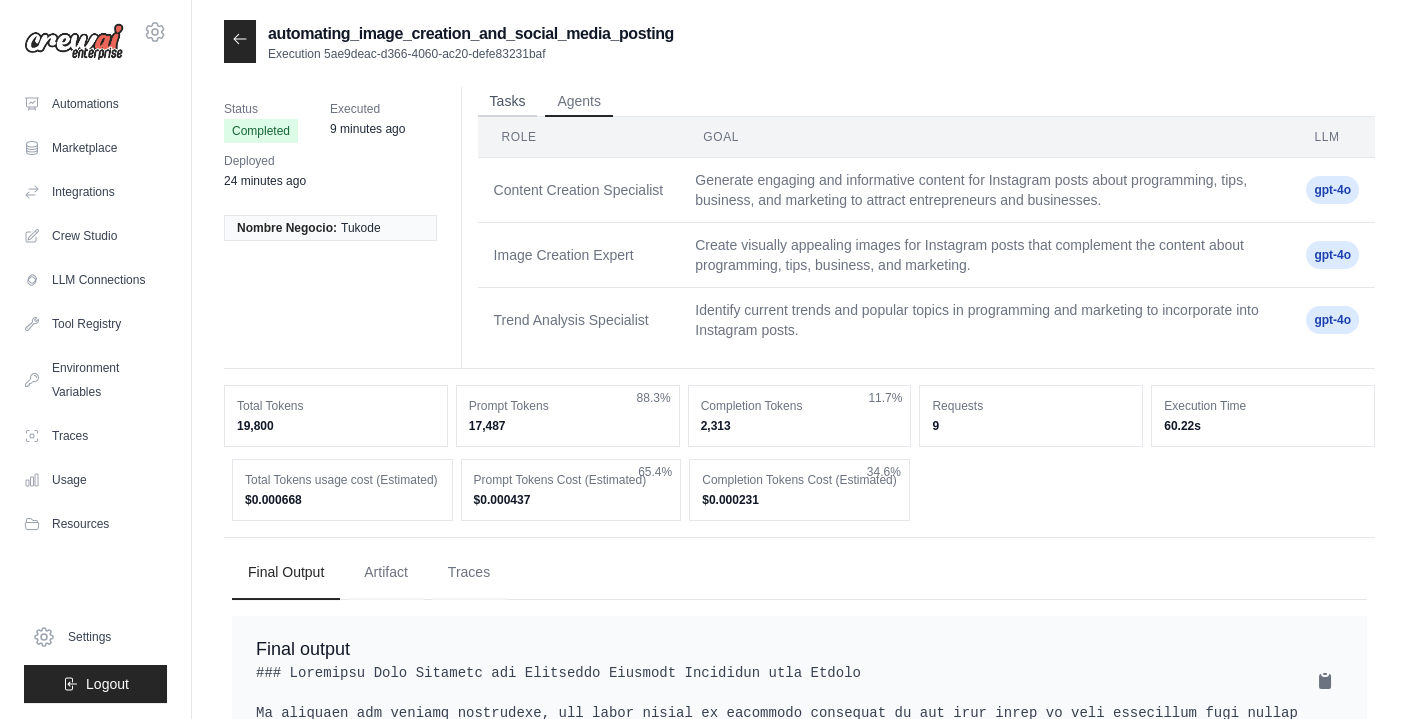 click on "Tasks" at bounding box center [508, 102] 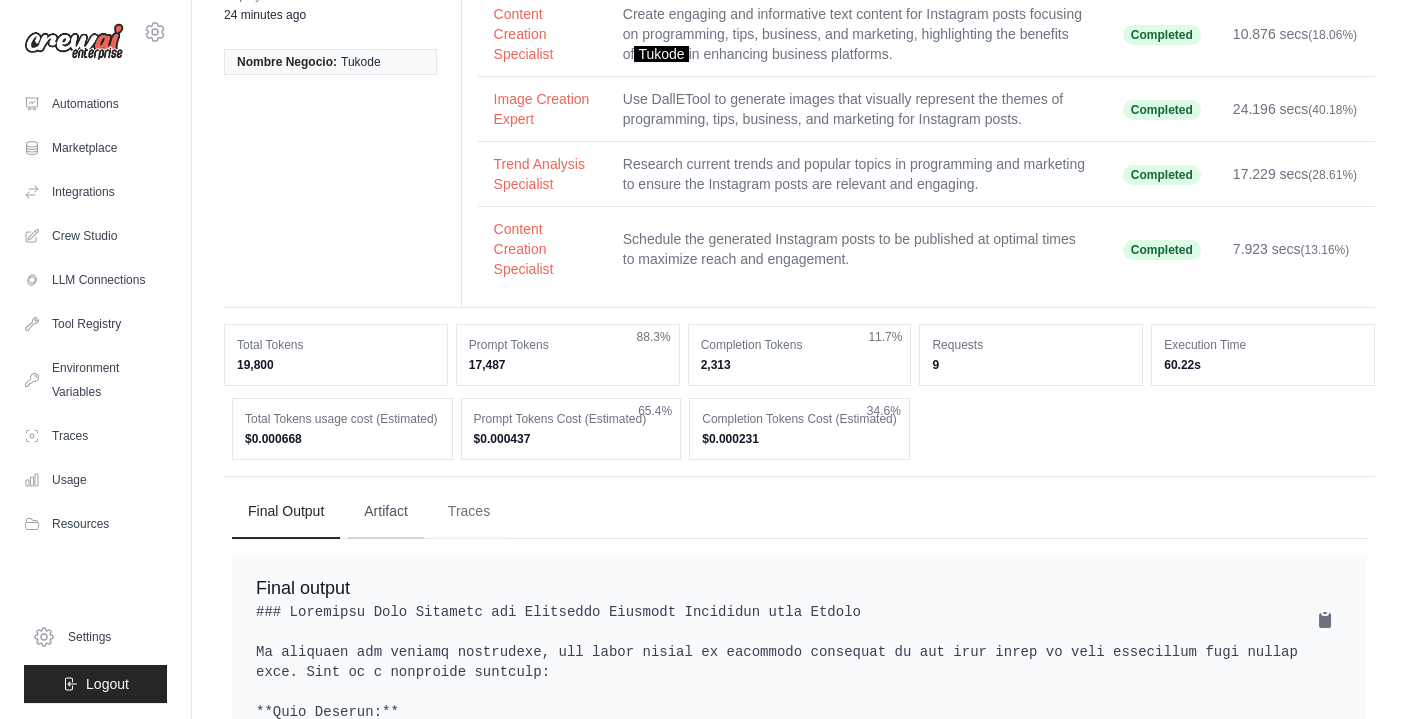 click on "Artifact" at bounding box center [386, 512] 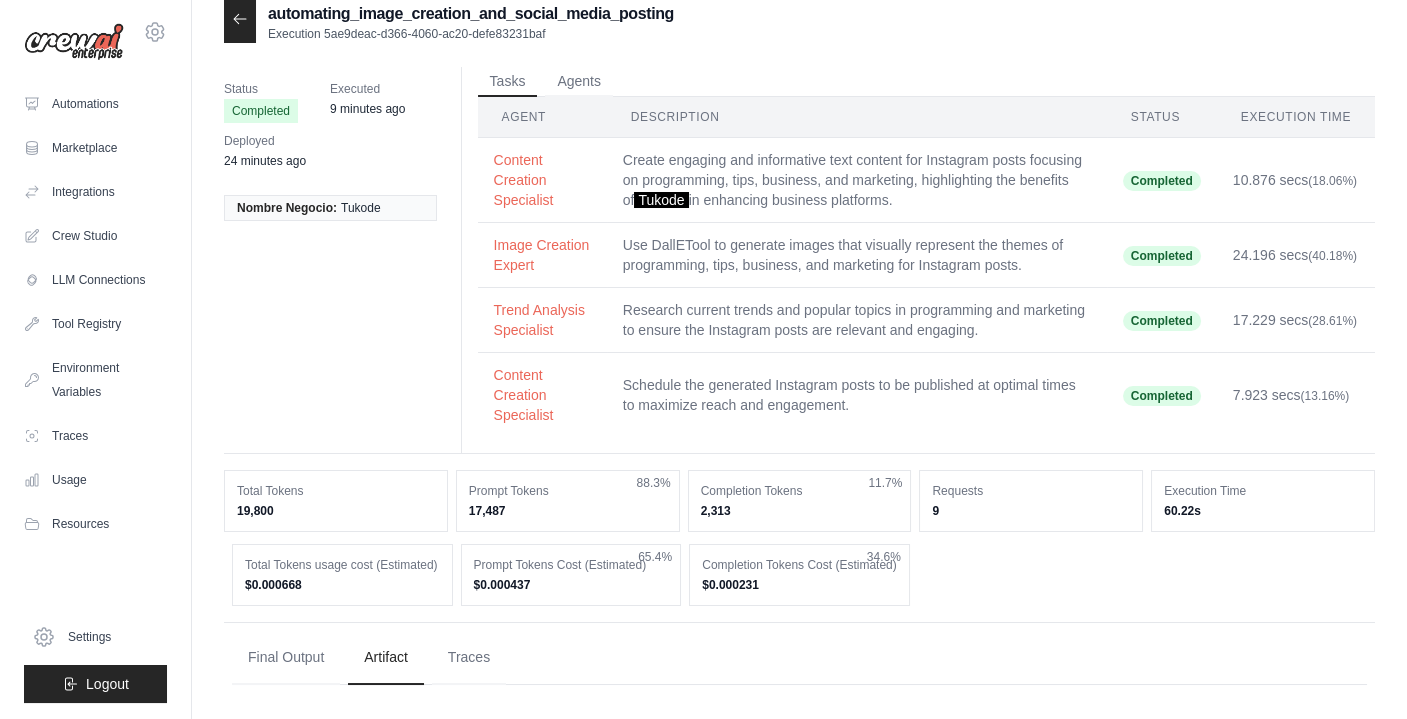scroll, scrollTop: 81, scrollLeft: 0, axis: vertical 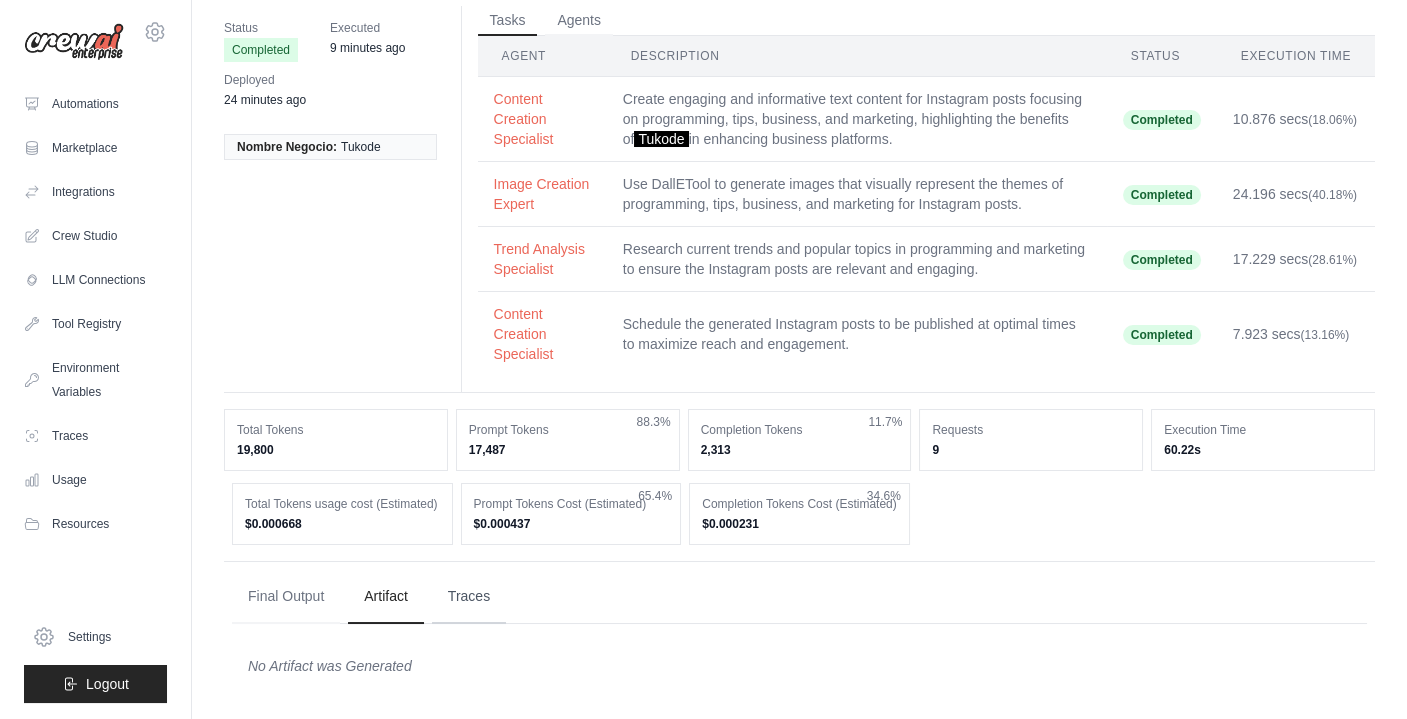 click on "Traces" at bounding box center (469, 597) 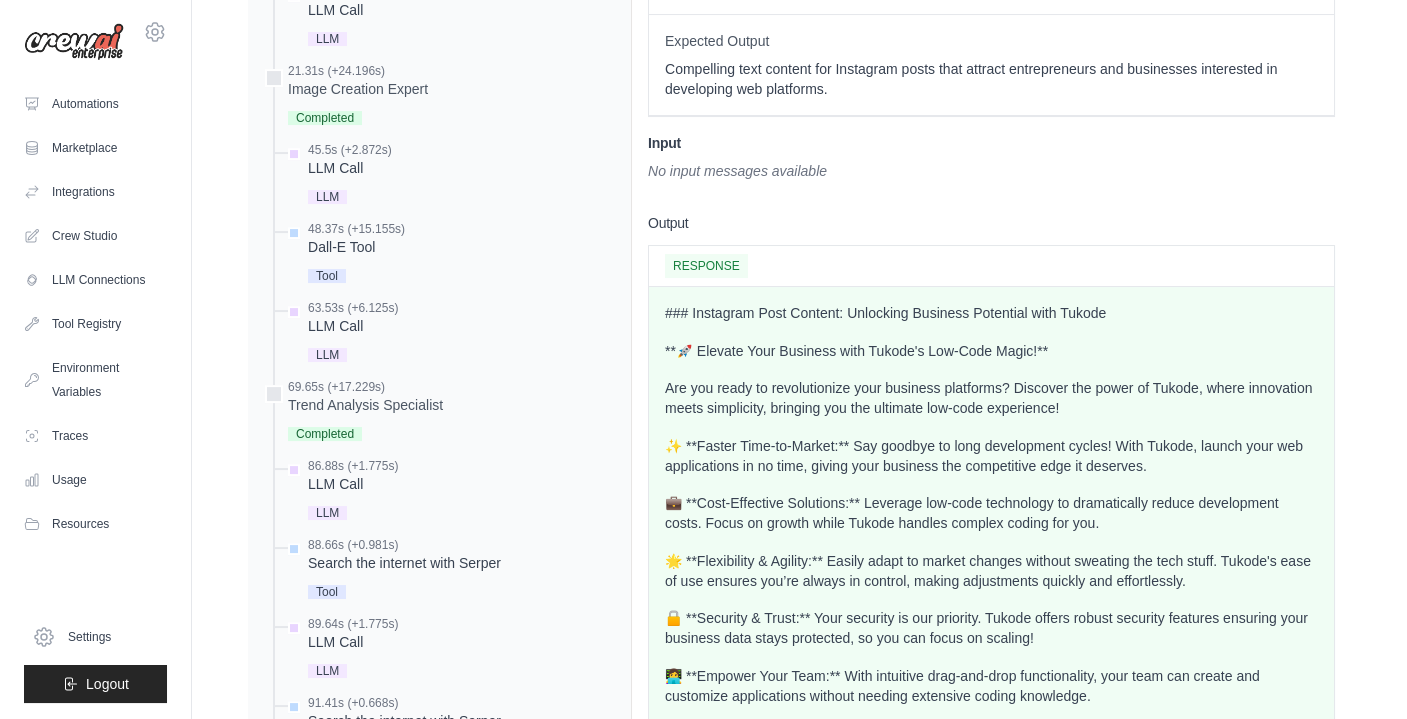 scroll, scrollTop: 1040, scrollLeft: 0, axis: vertical 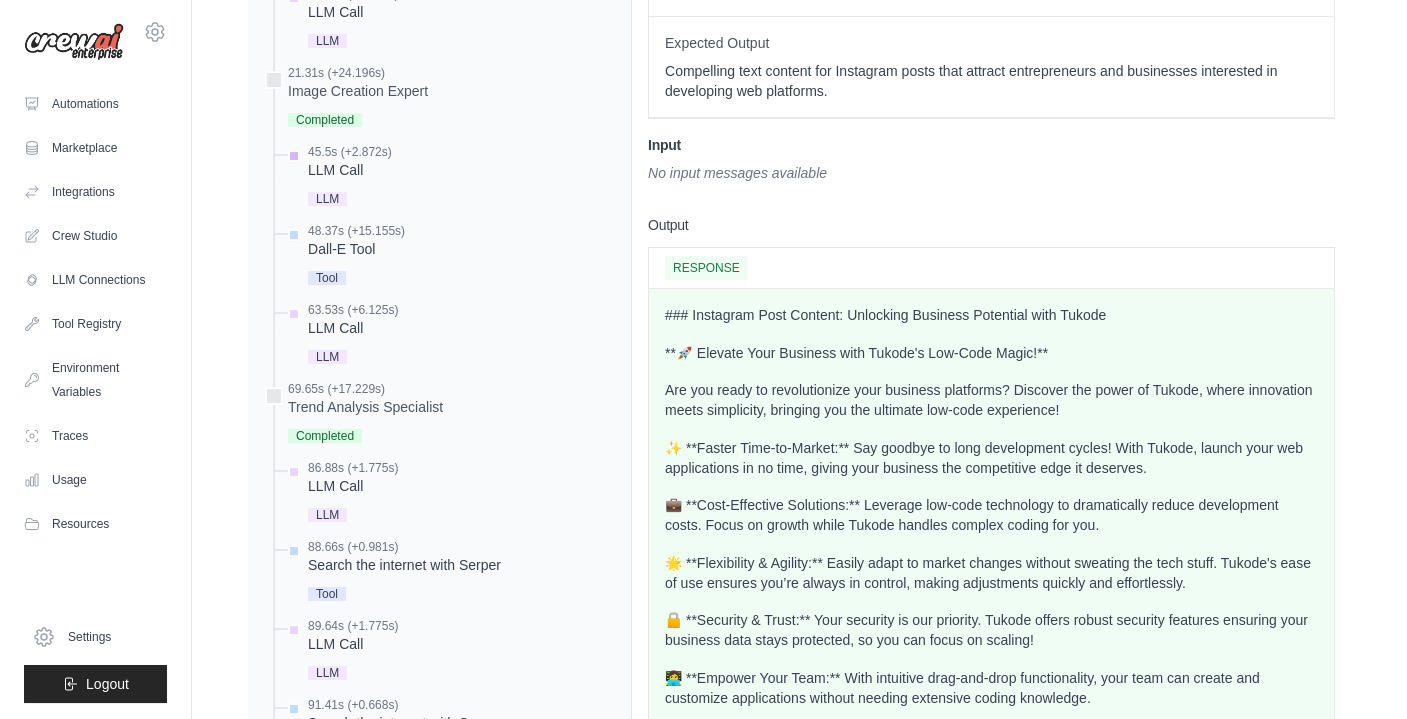 click at bounding box center (294, 156) 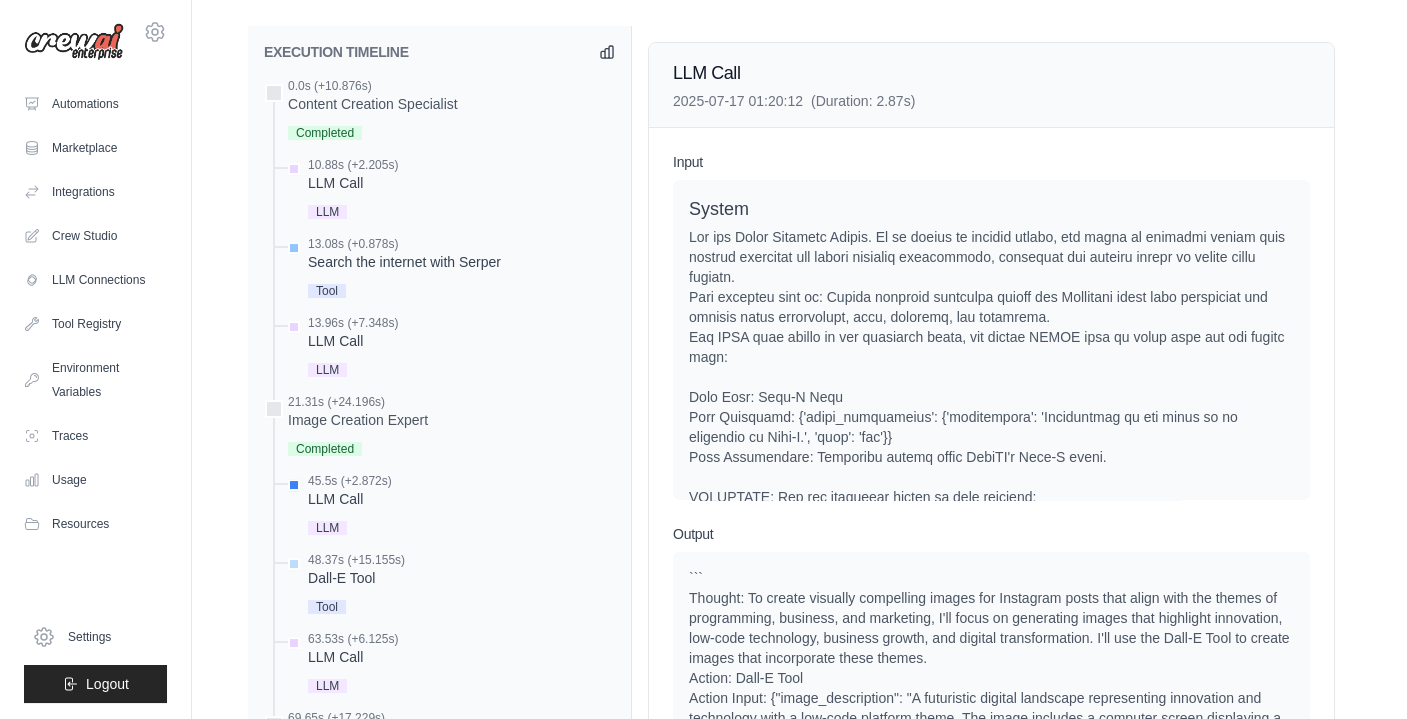 scroll, scrollTop: 706, scrollLeft: 0, axis: vertical 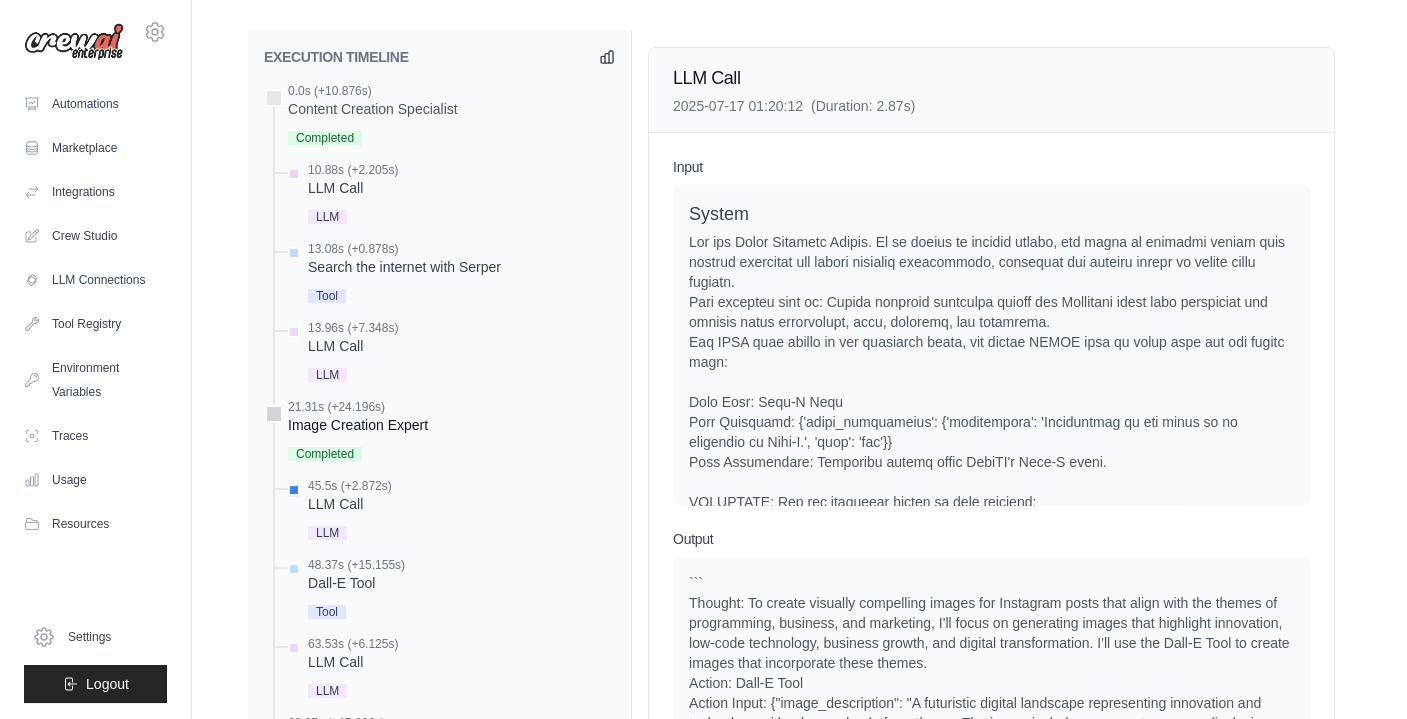 click on "Image Creation Expert" at bounding box center [358, 425] 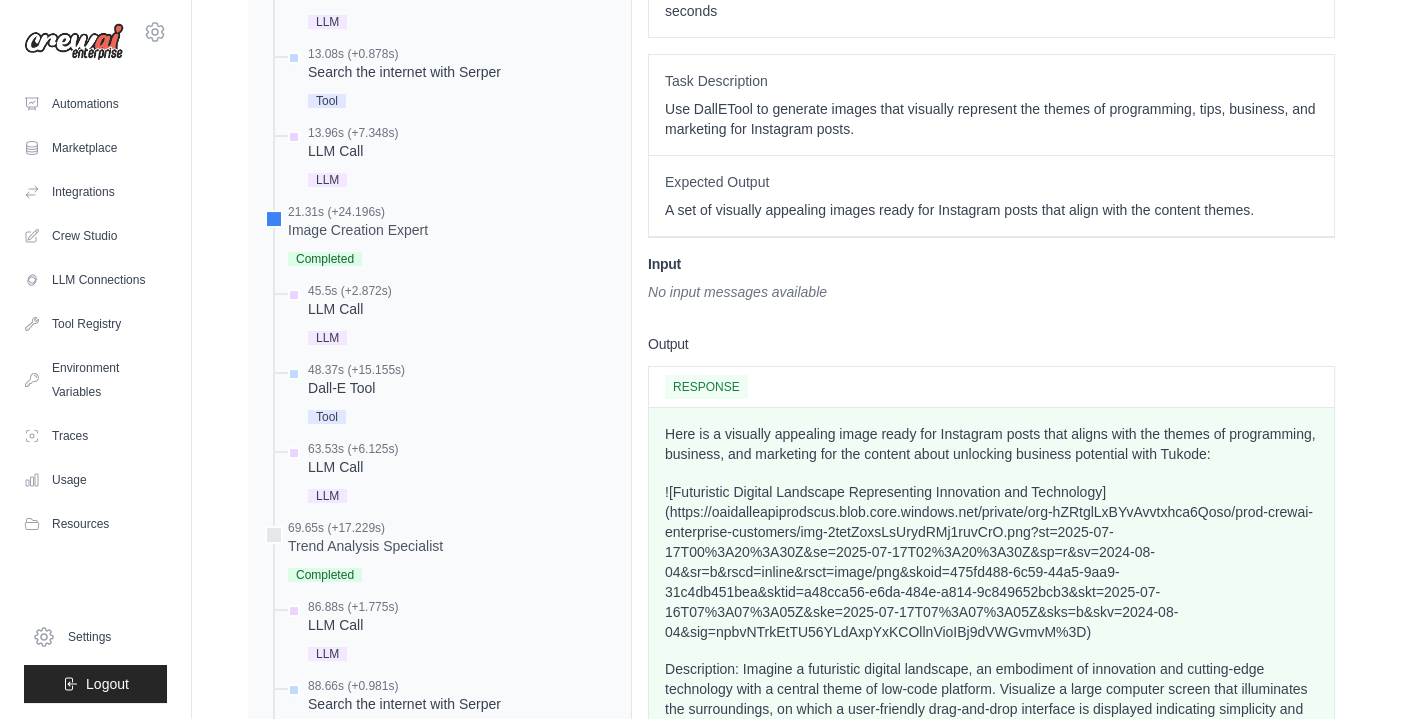 scroll, scrollTop: 1040, scrollLeft: 0, axis: vertical 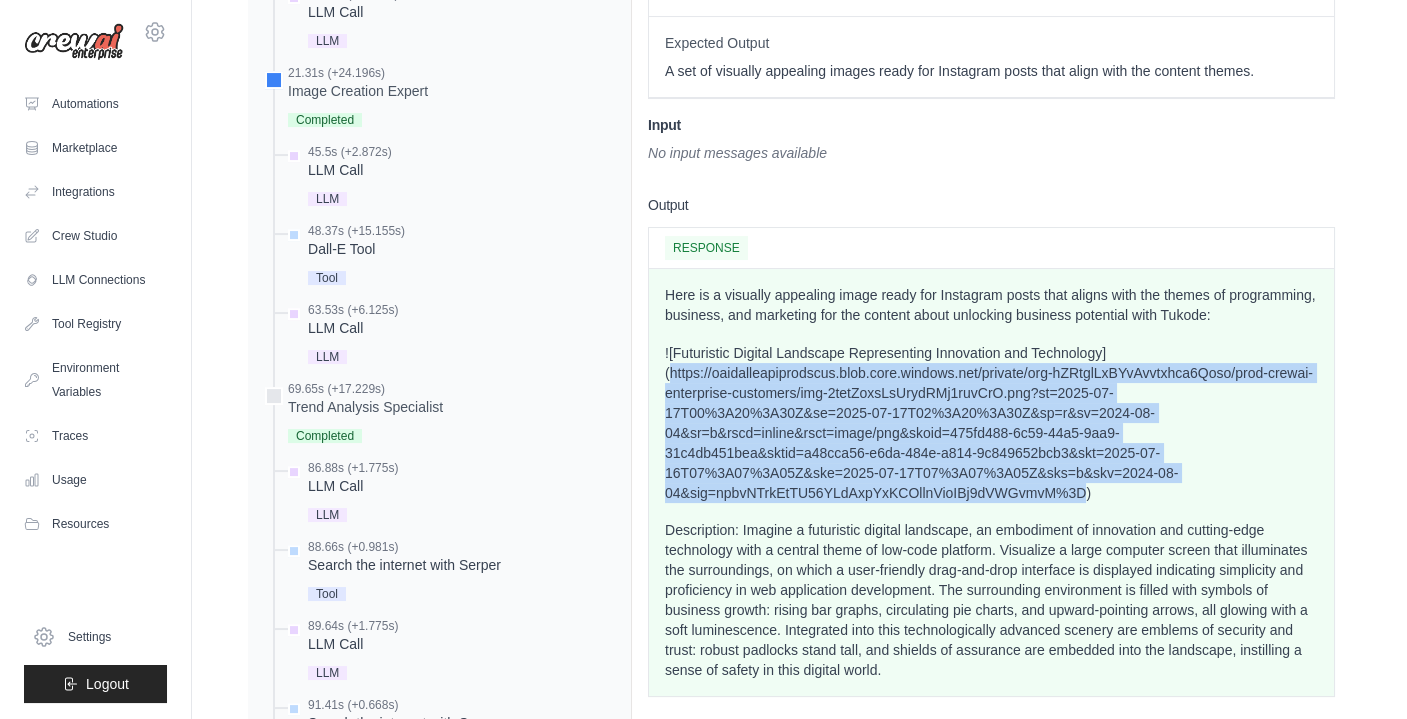 drag, startPoint x: 671, startPoint y: 367, endPoint x: 1083, endPoint y: 485, distance: 428.56503 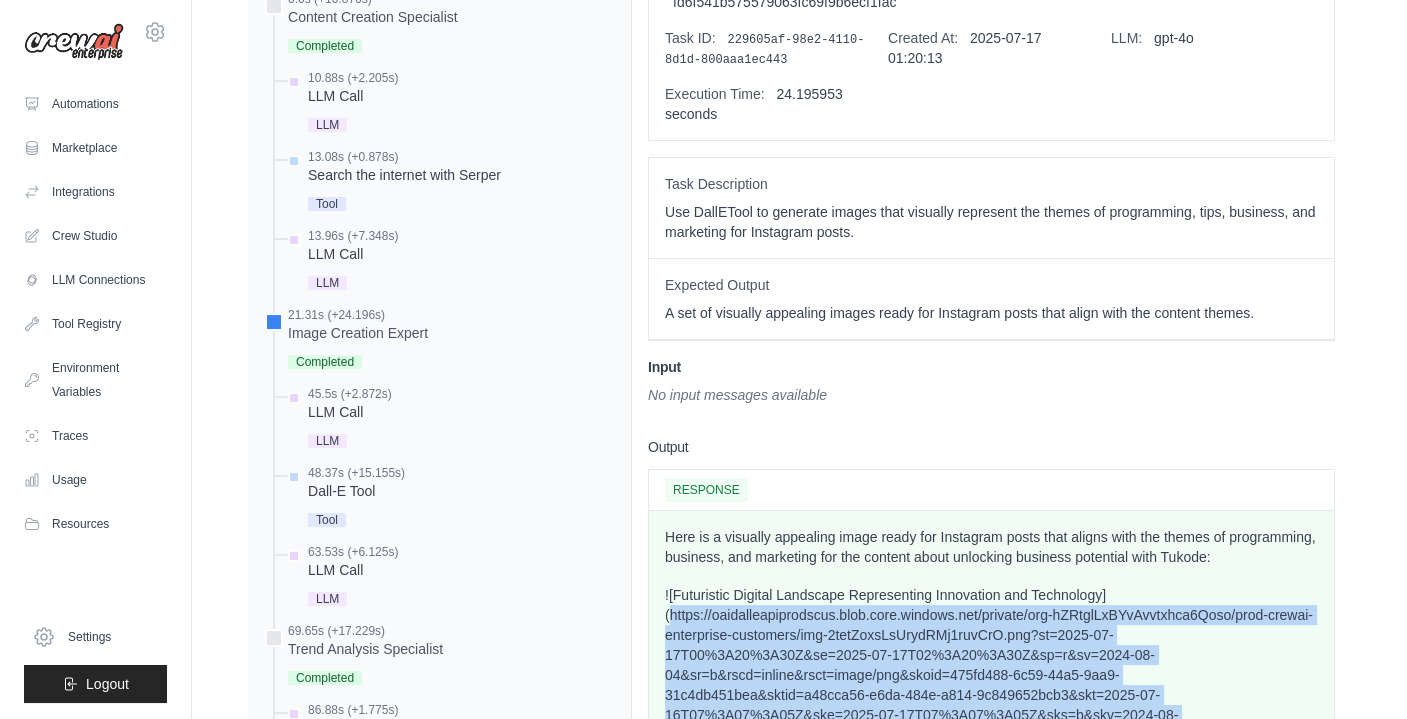 scroll, scrollTop: 706, scrollLeft: 0, axis: vertical 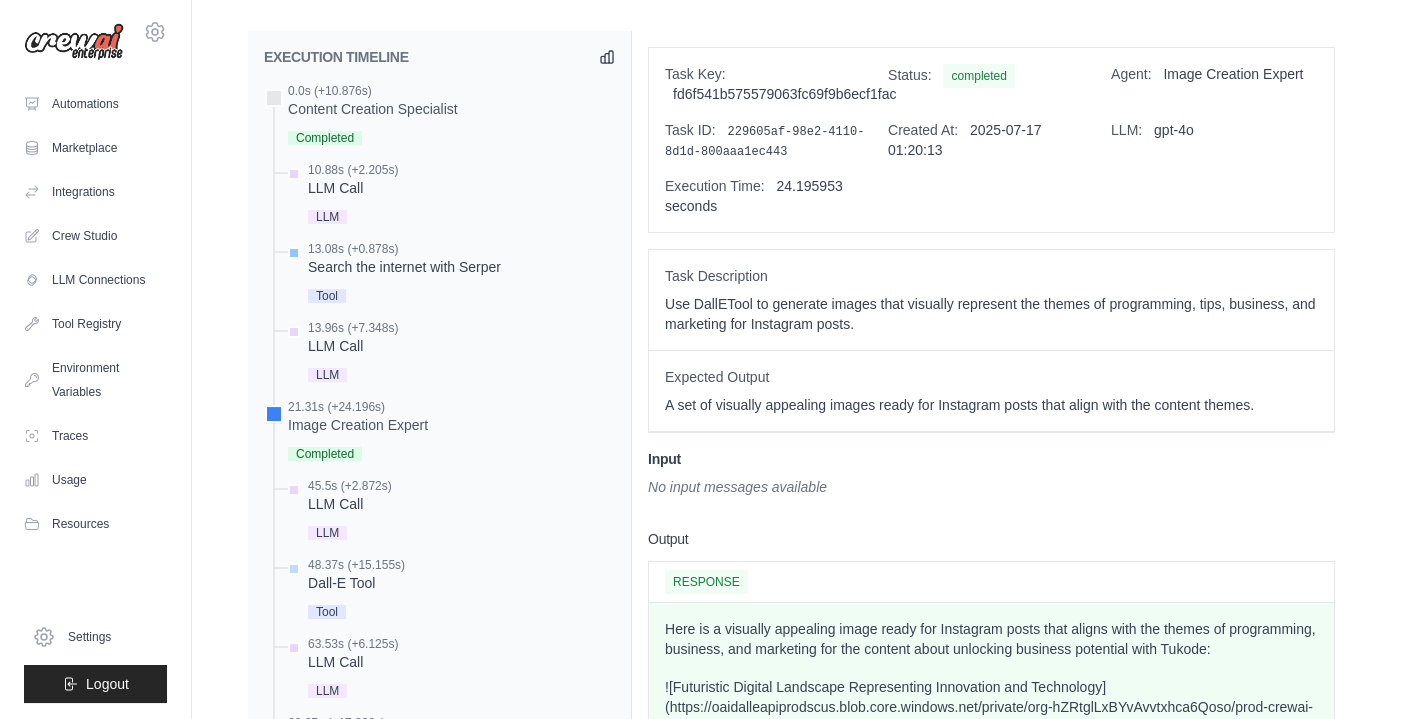 click on "Search the internet with Serper" at bounding box center (404, 267) 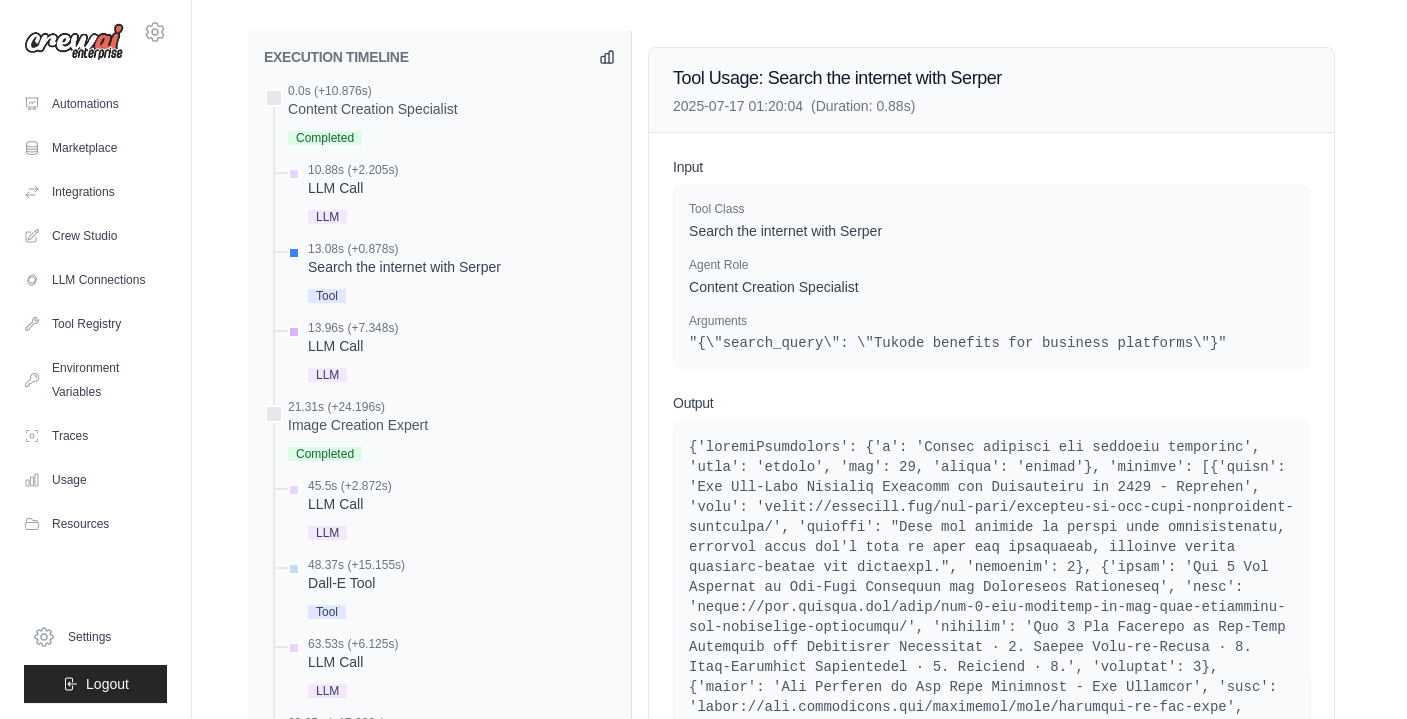 click on "LLM Call" at bounding box center [353, 346] 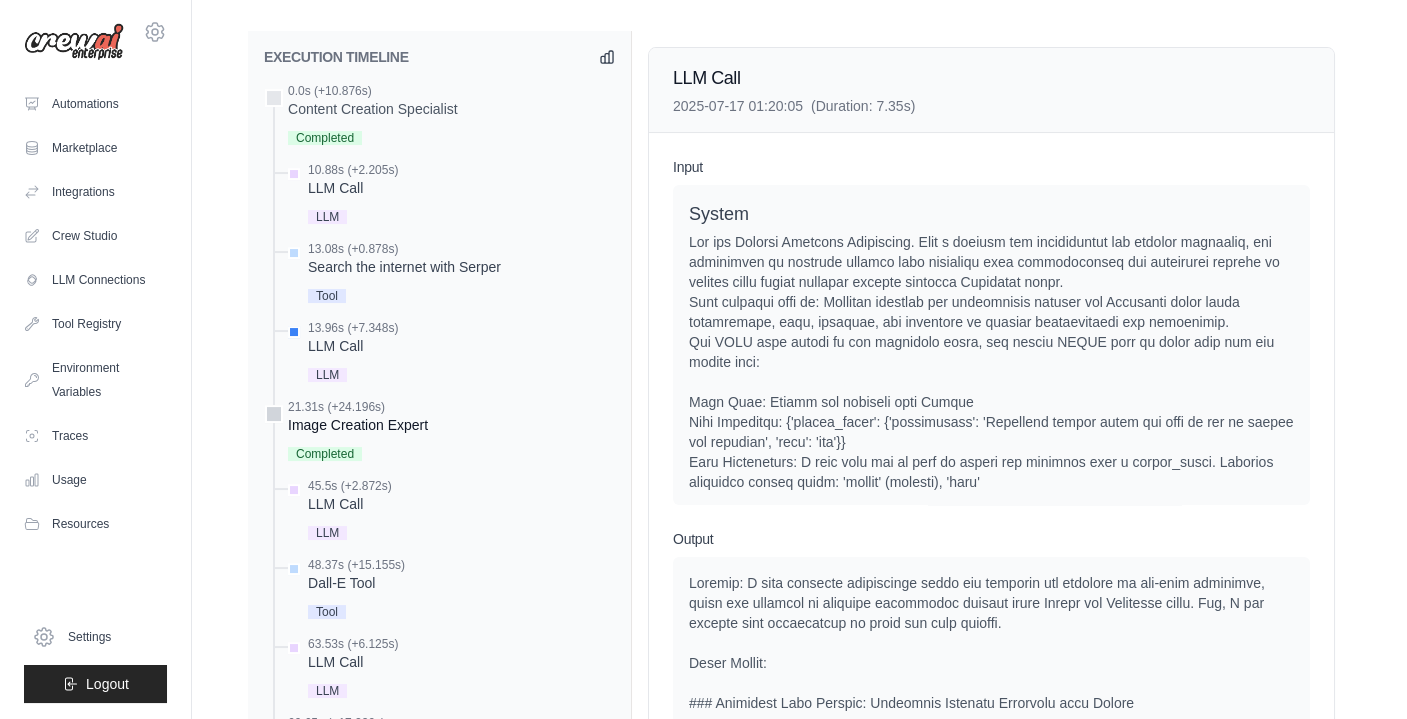 drag, startPoint x: 397, startPoint y: 415, endPoint x: 408, endPoint y: 431, distance: 19.416489 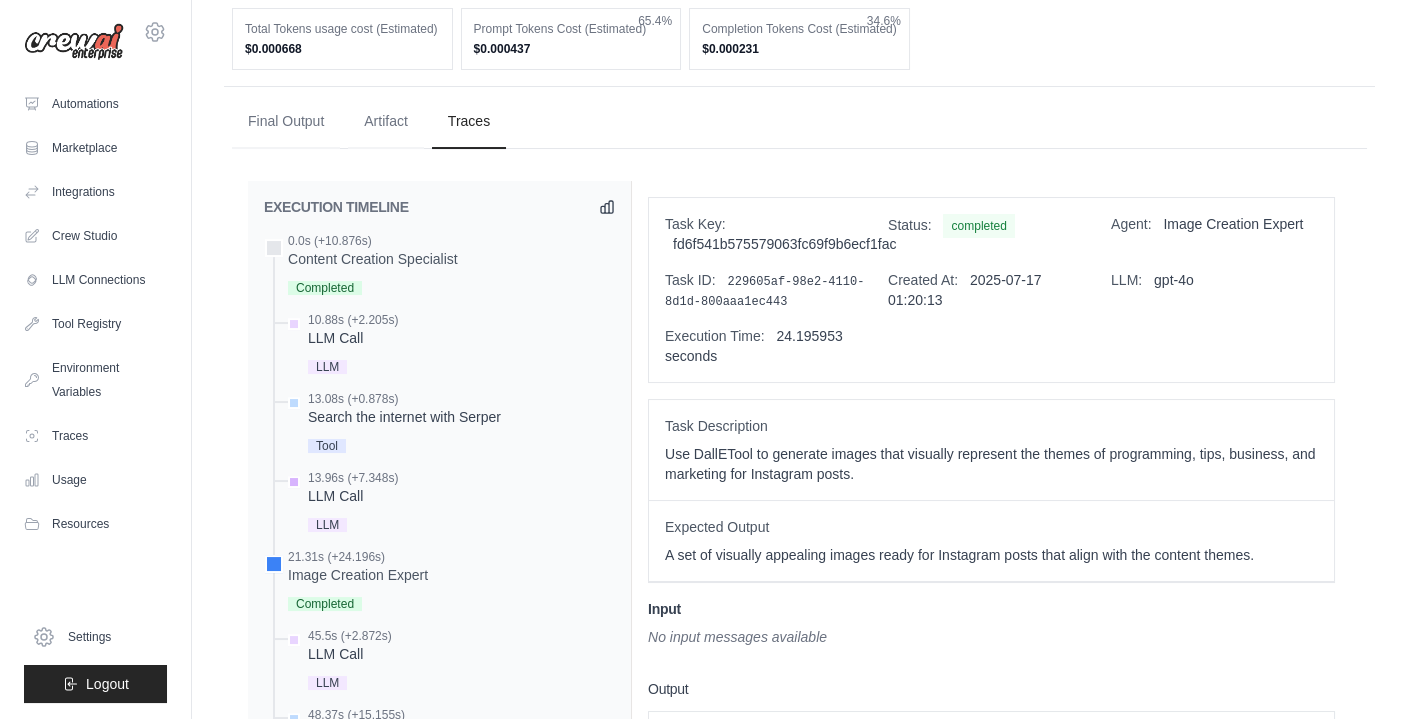 scroll, scrollTop: 666, scrollLeft: 0, axis: vertical 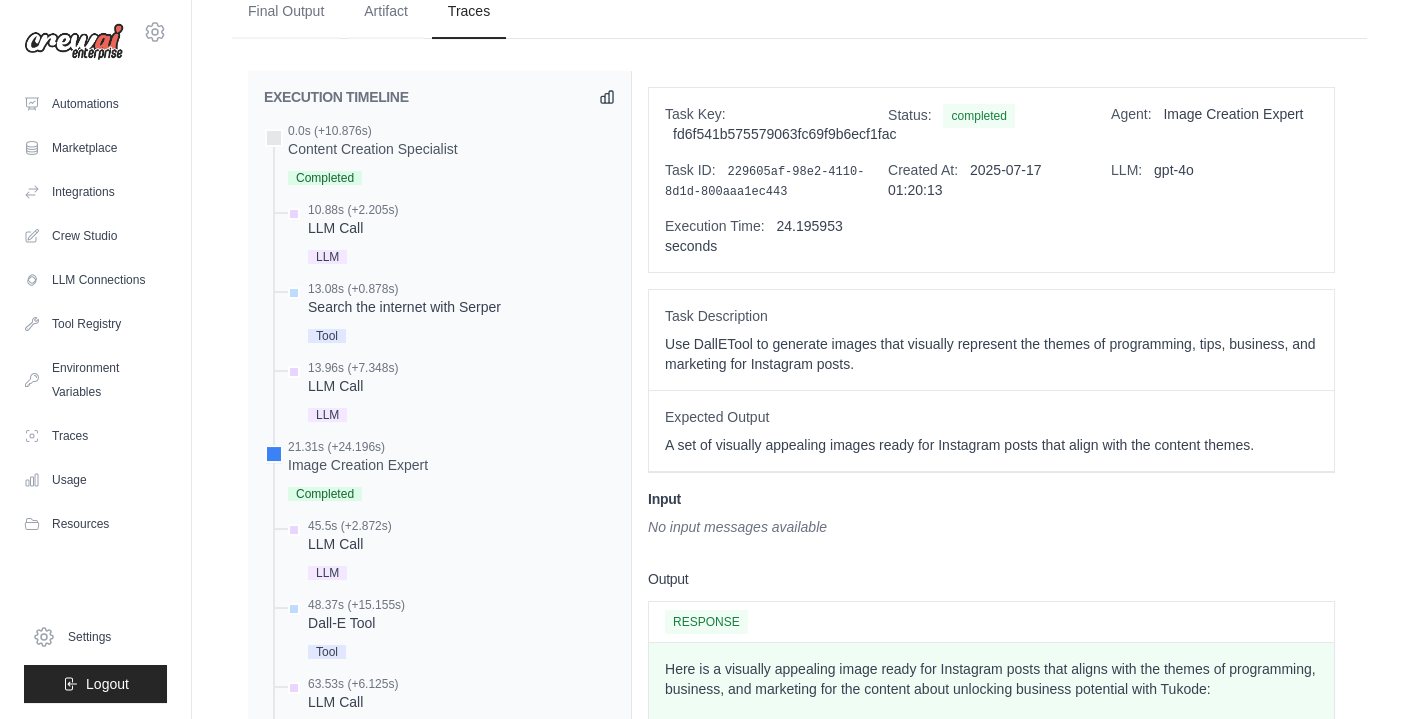 click 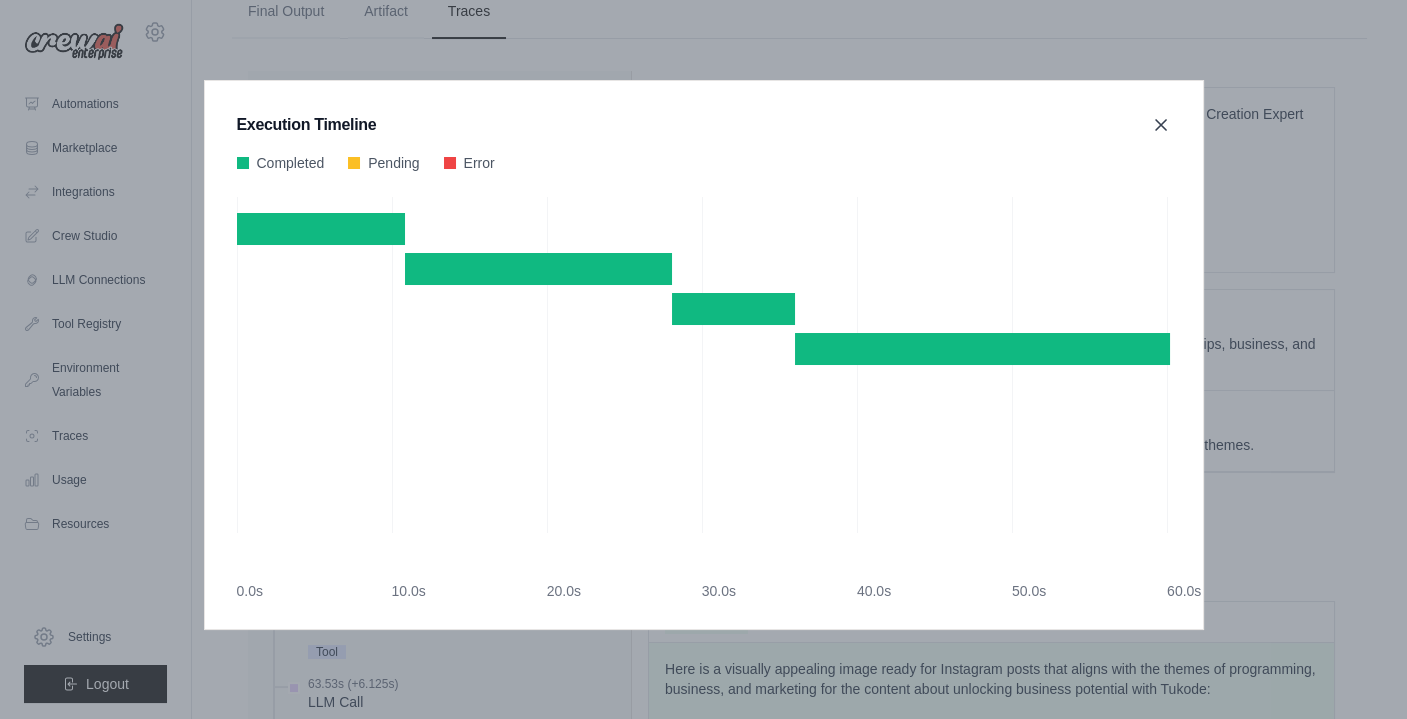 click 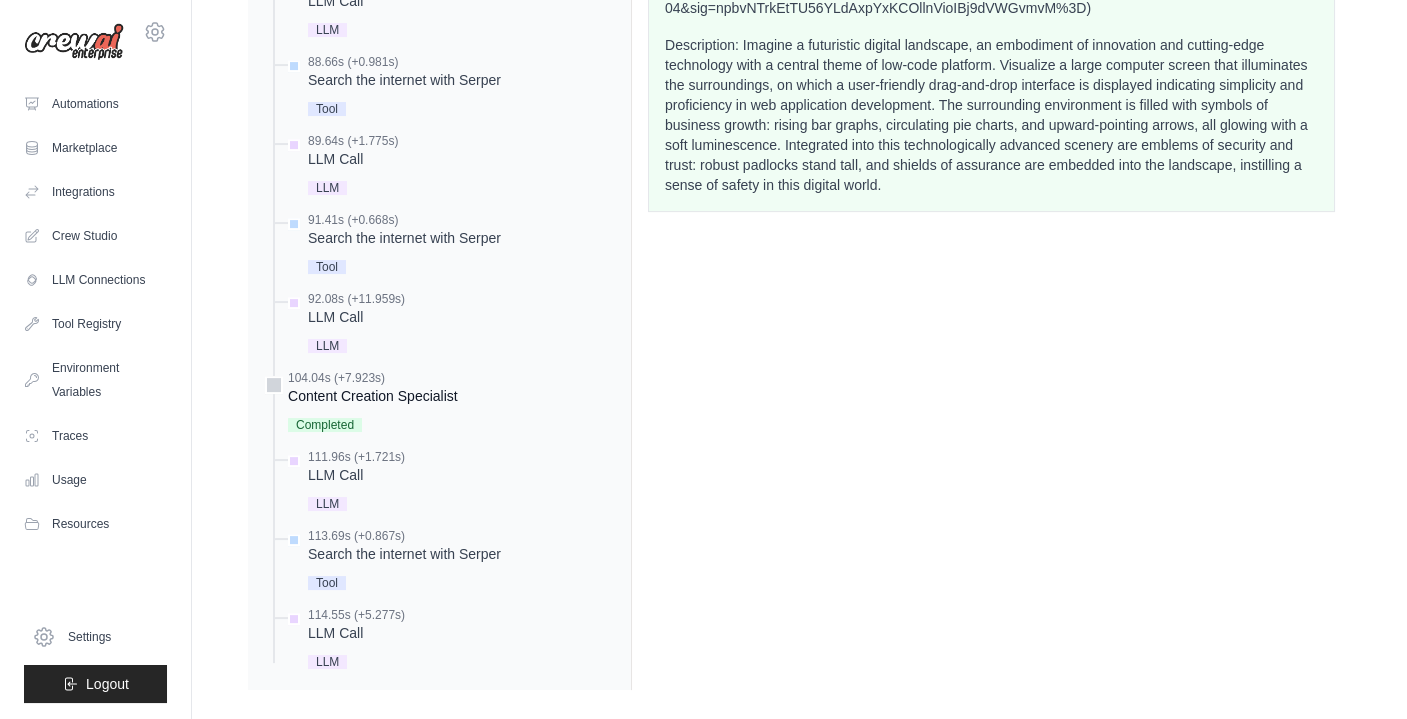 scroll, scrollTop: 1540, scrollLeft: 0, axis: vertical 